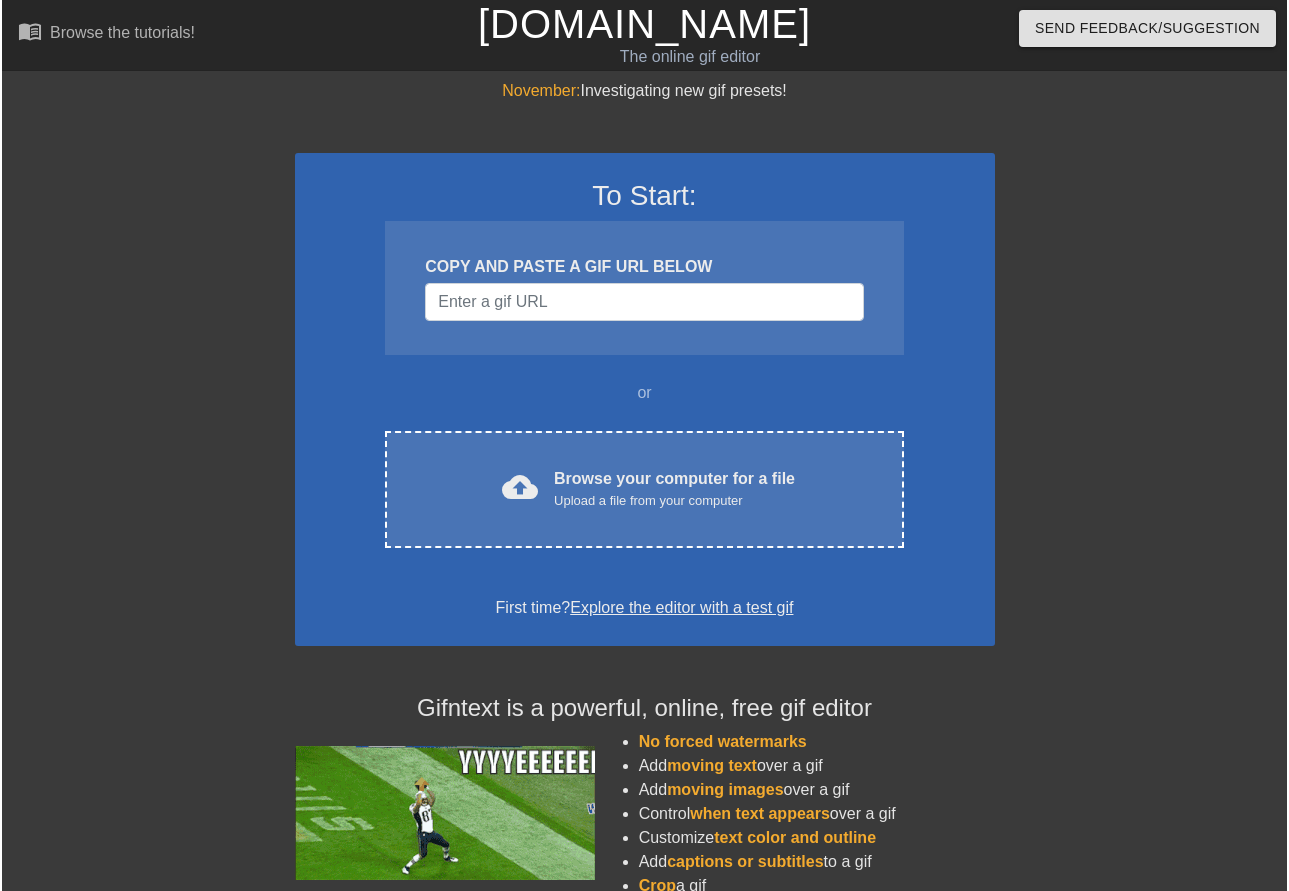 scroll, scrollTop: 0, scrollLeft: 0, axis: both 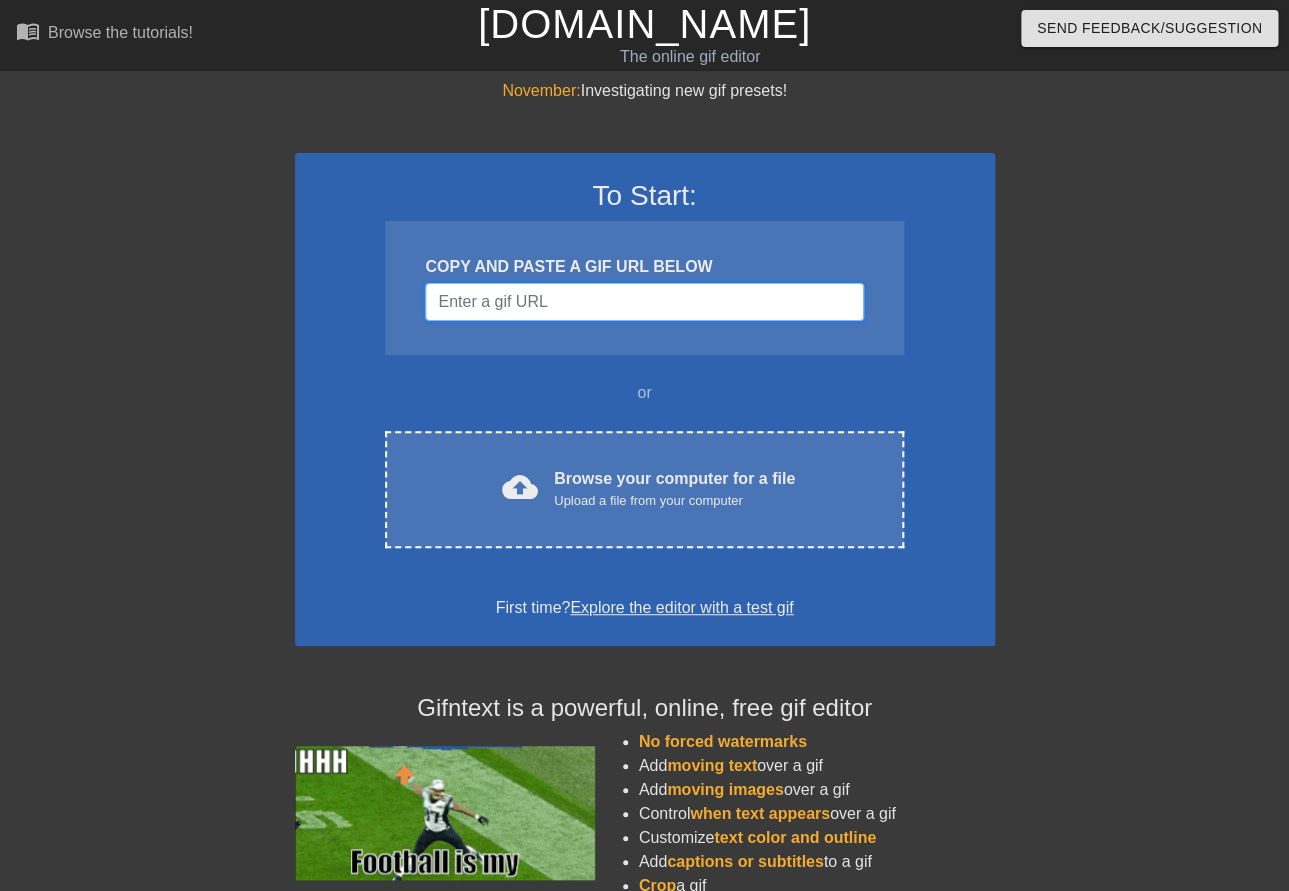 paste on "[URL][DOMAIN_NAME]" 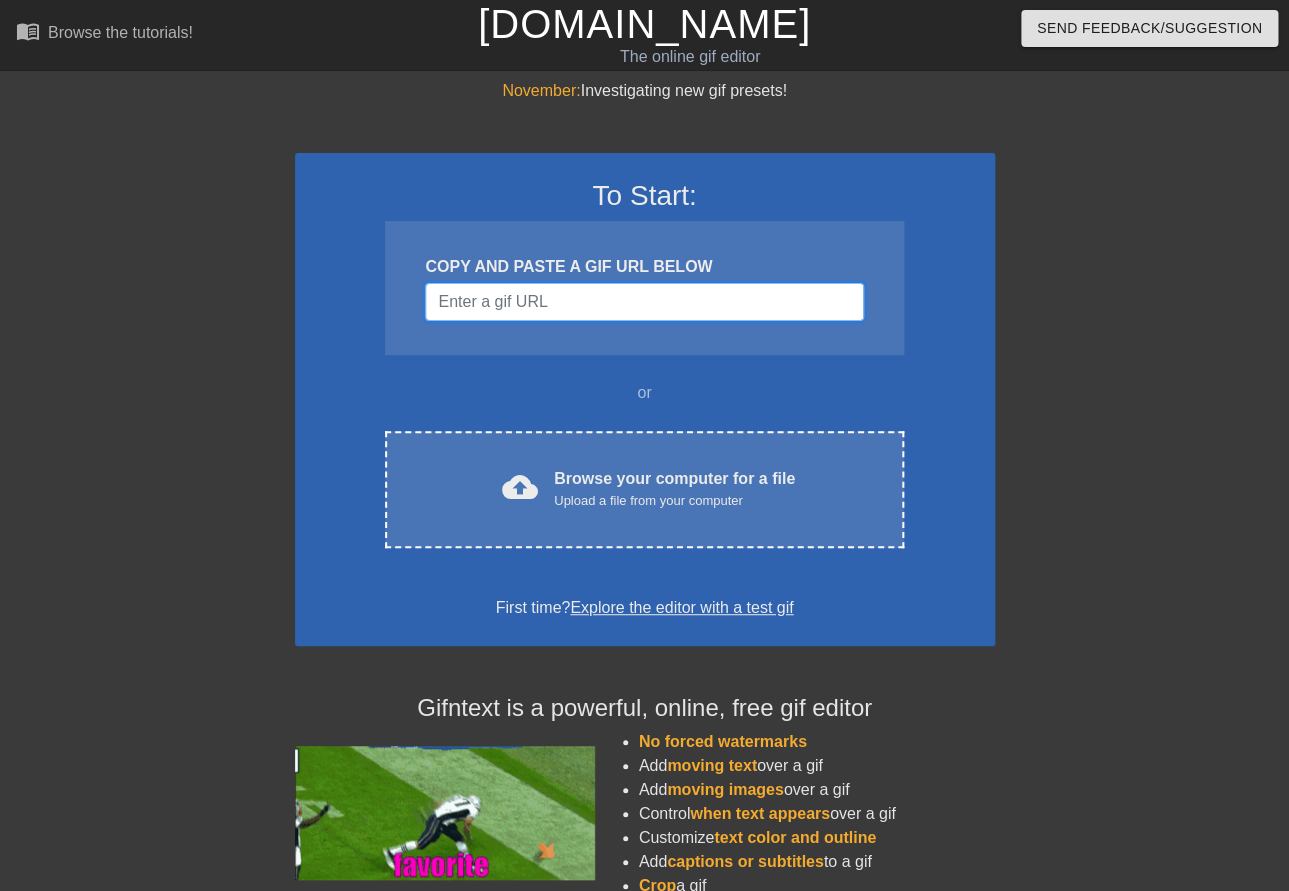 type on "[URL][DOMAIN_NAME]" 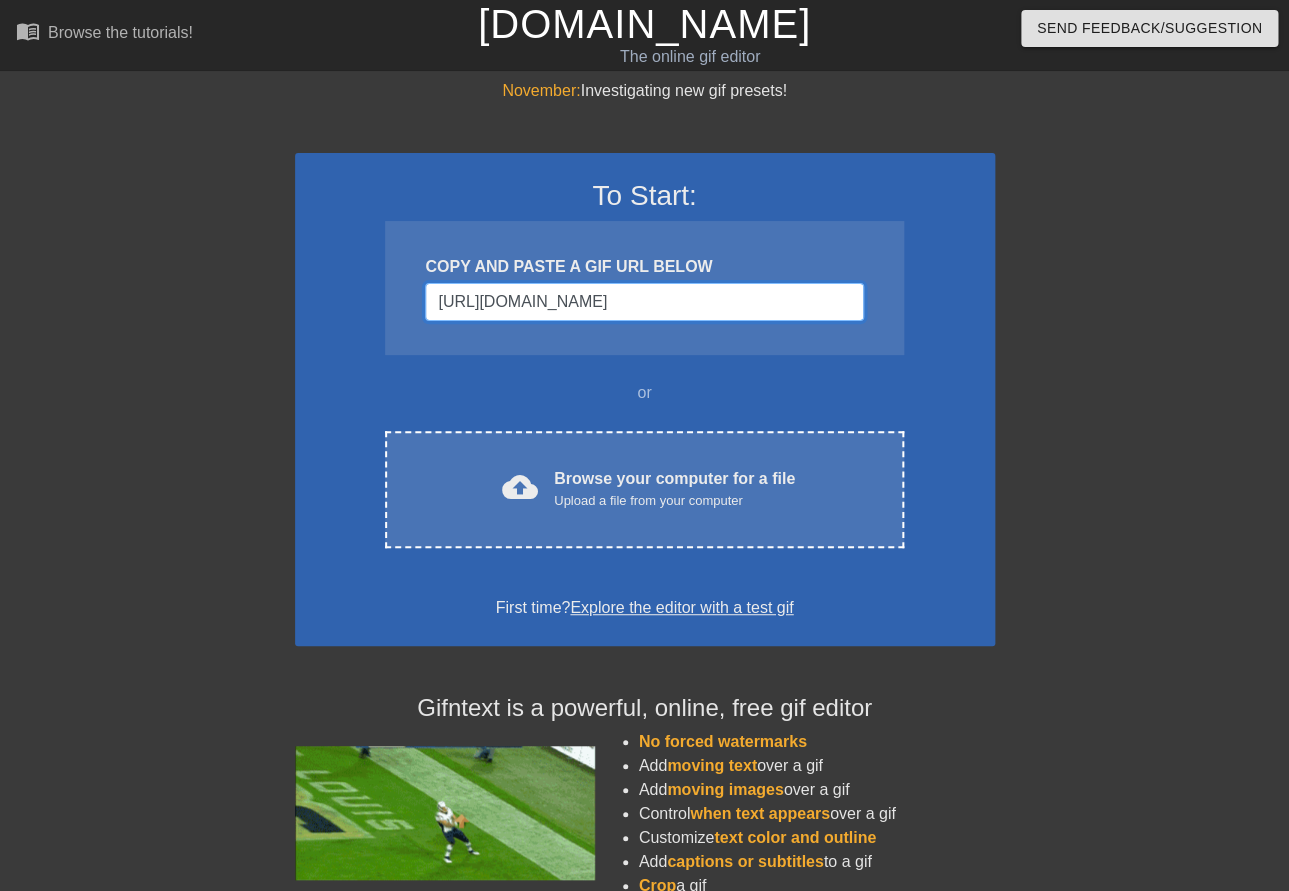 scroll, scrollTop: 0, scrollLeft: 1391, axis: horizontal 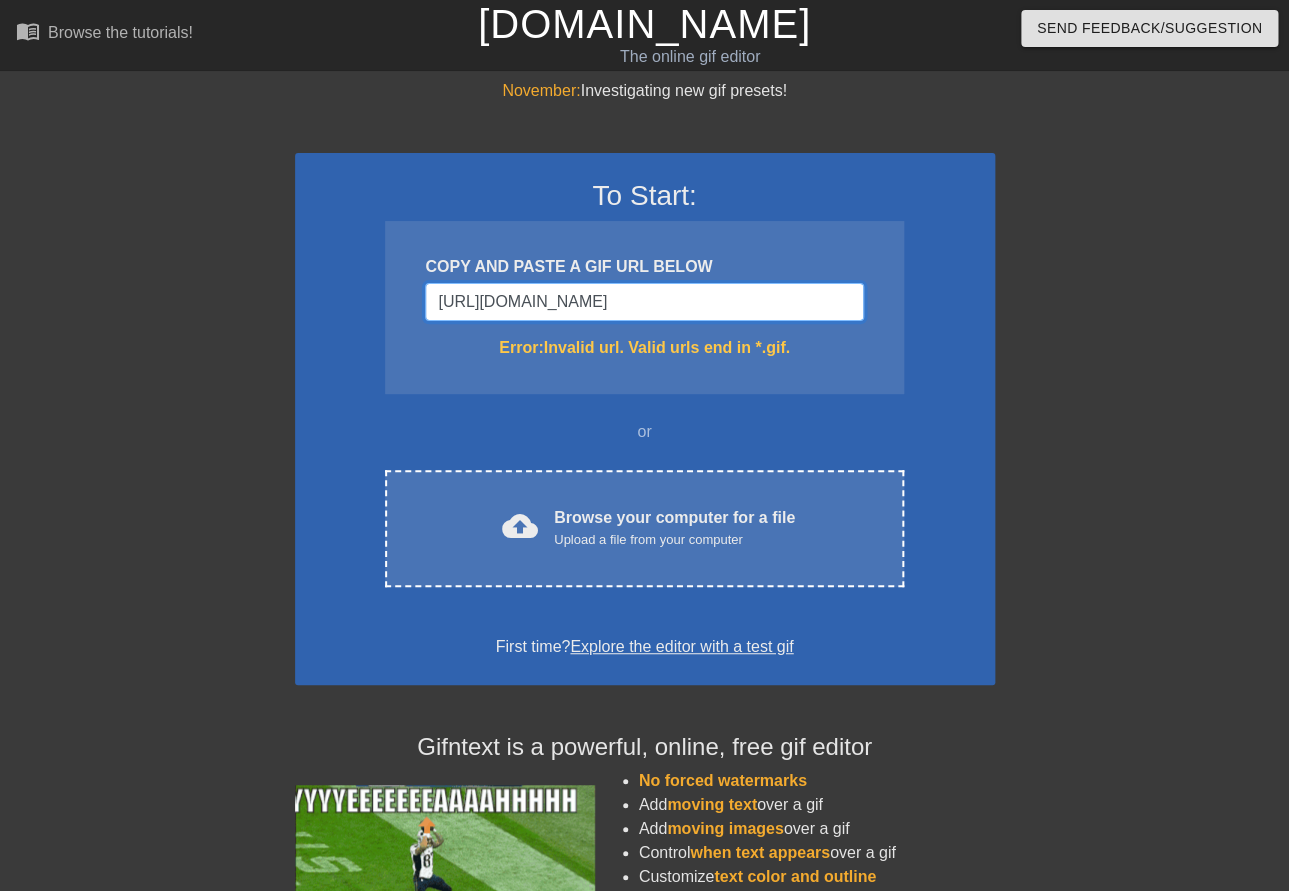 click on "[URL][DOMAIN_NAME]" at bounding box center (644, 302) 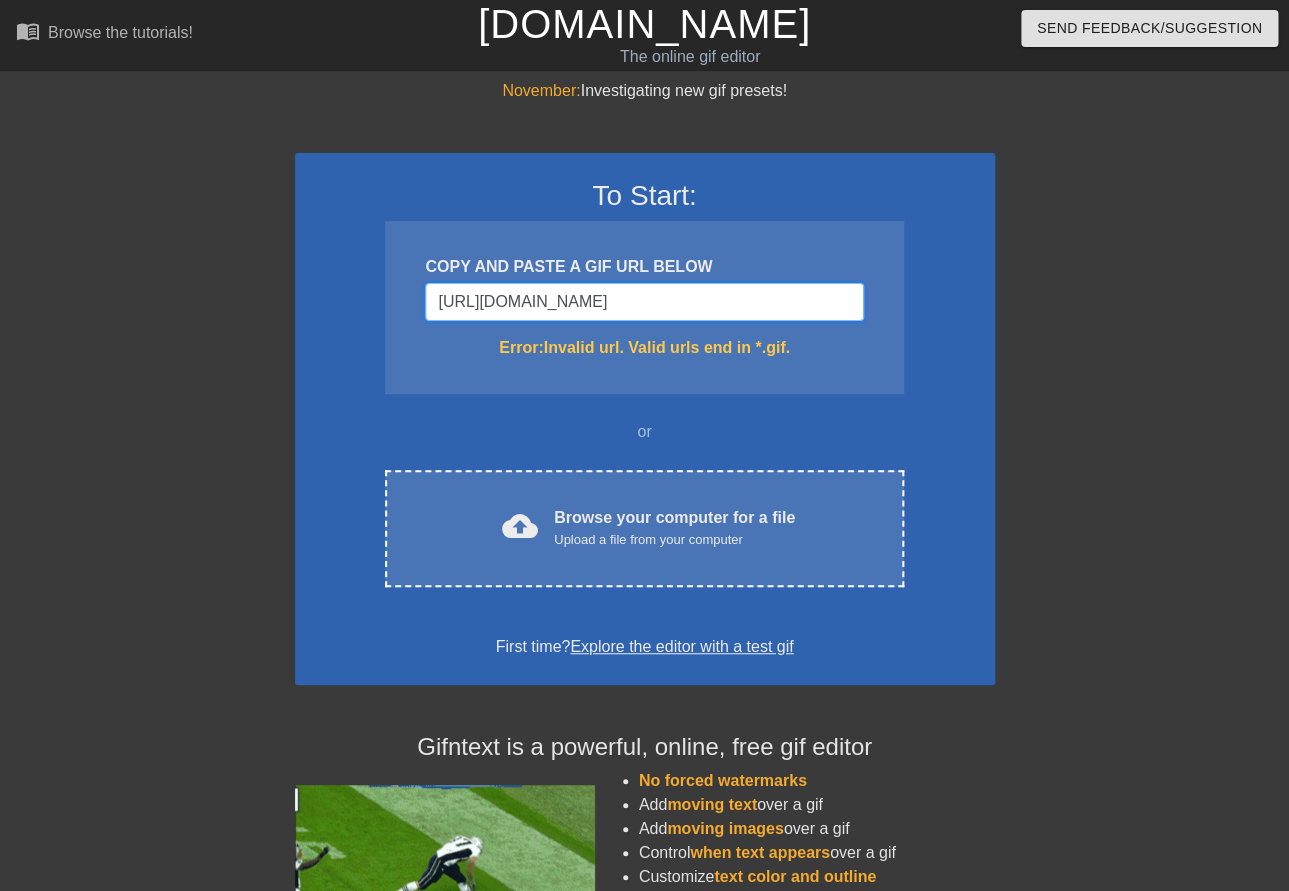 click on "[URL][DOMAIN_NAME]" at bounding box center [644, 302] 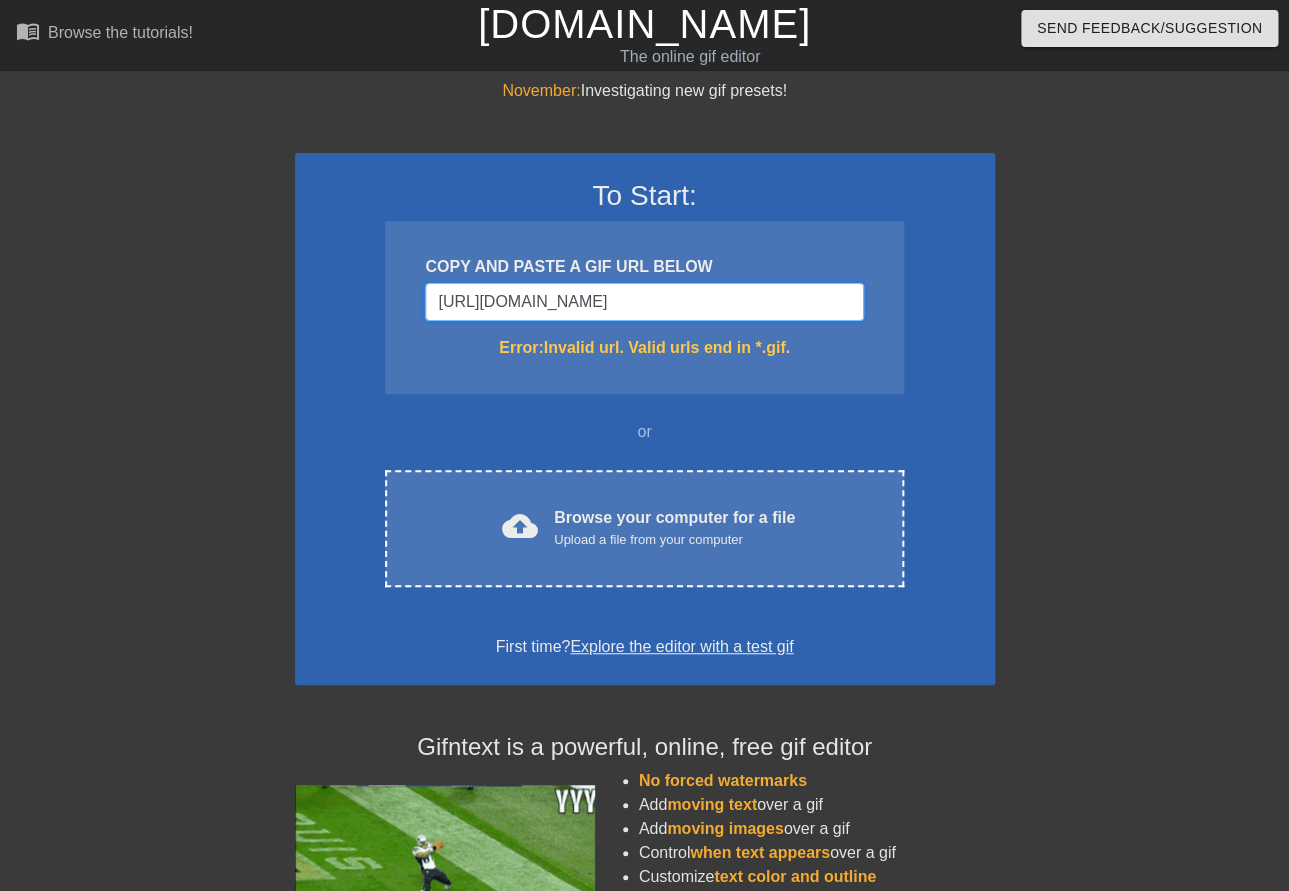 scroll, scrollTop: 0, scrollLeft: 1391, axis: horizontal 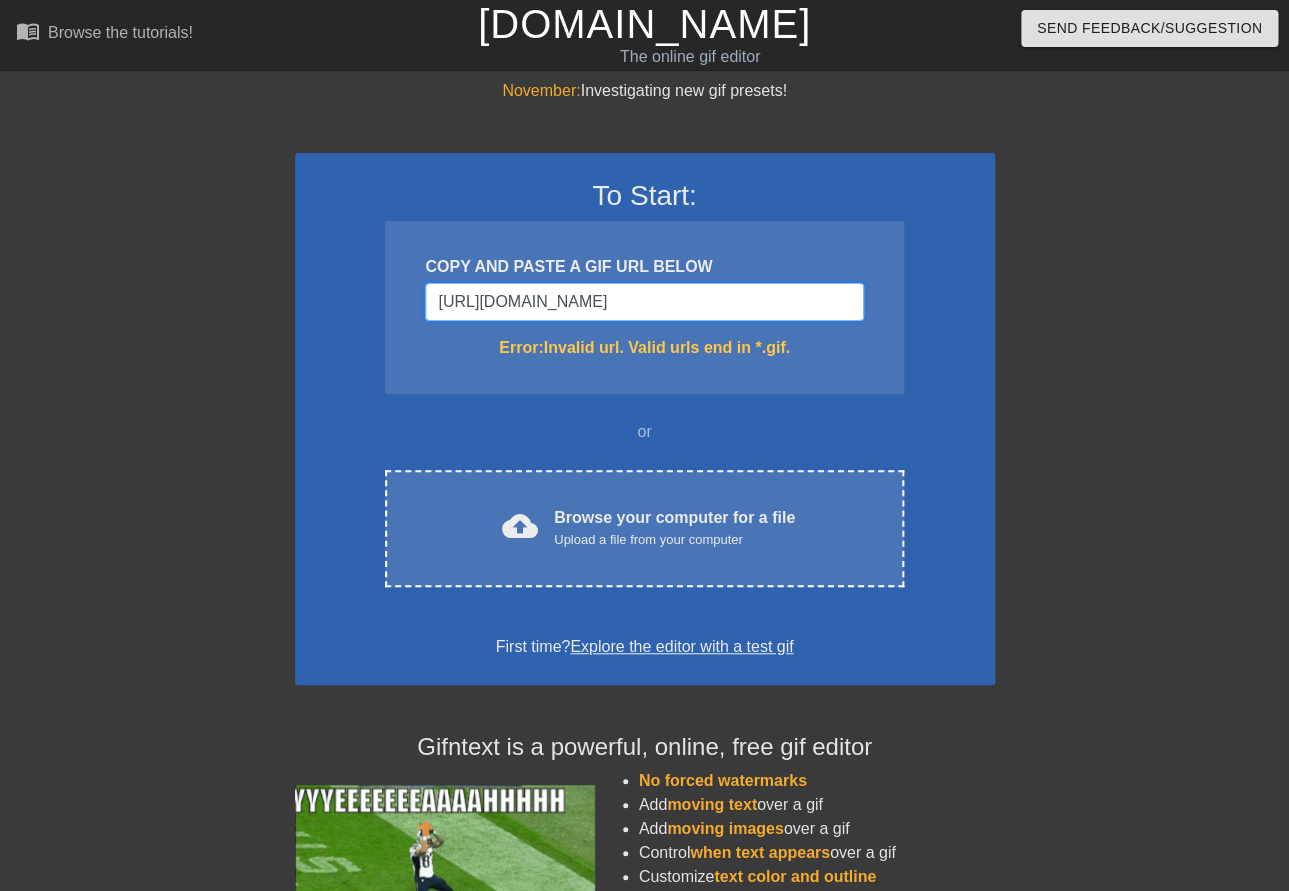 click on "[URL][DOMAIN_NAME]" at bounding box center (644, 302) 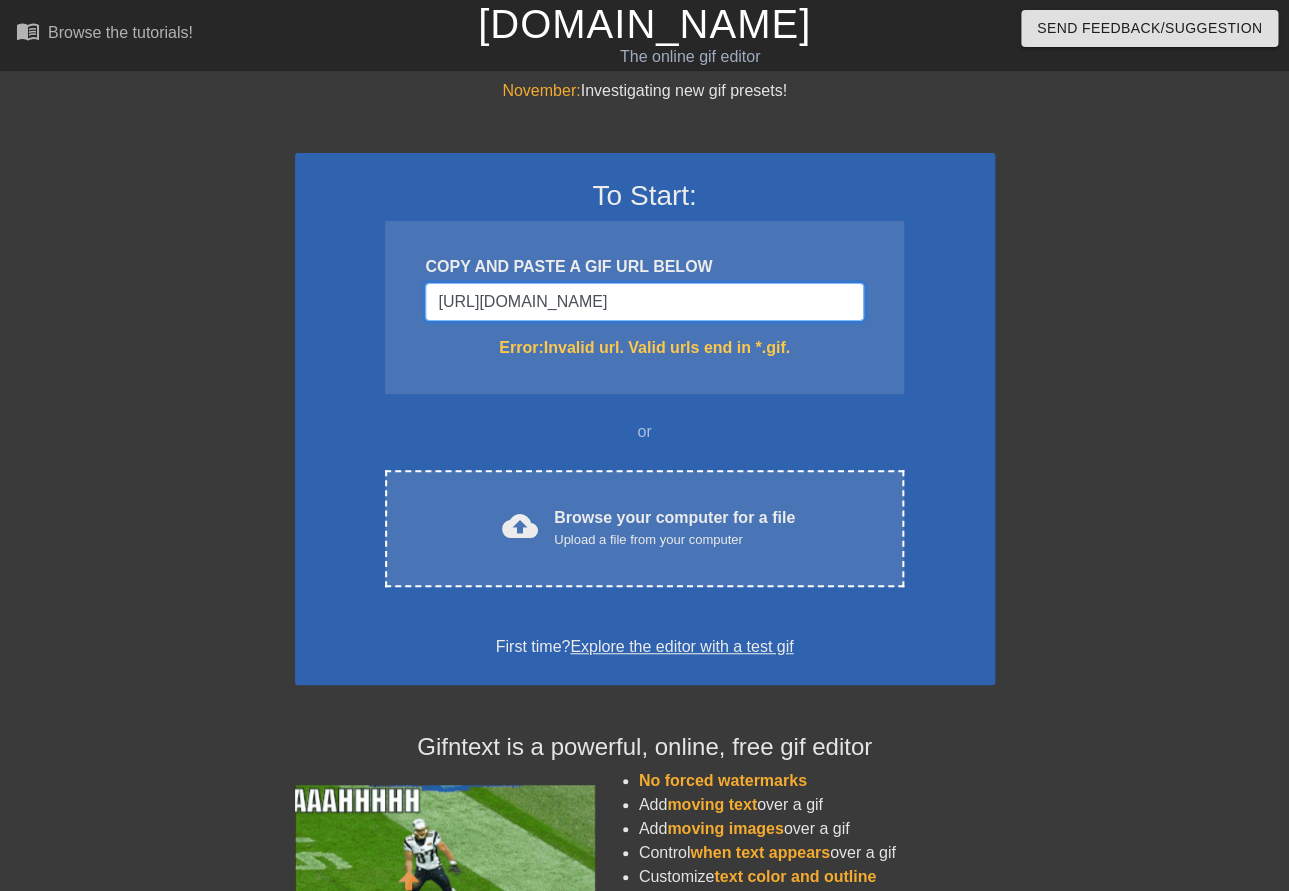 type 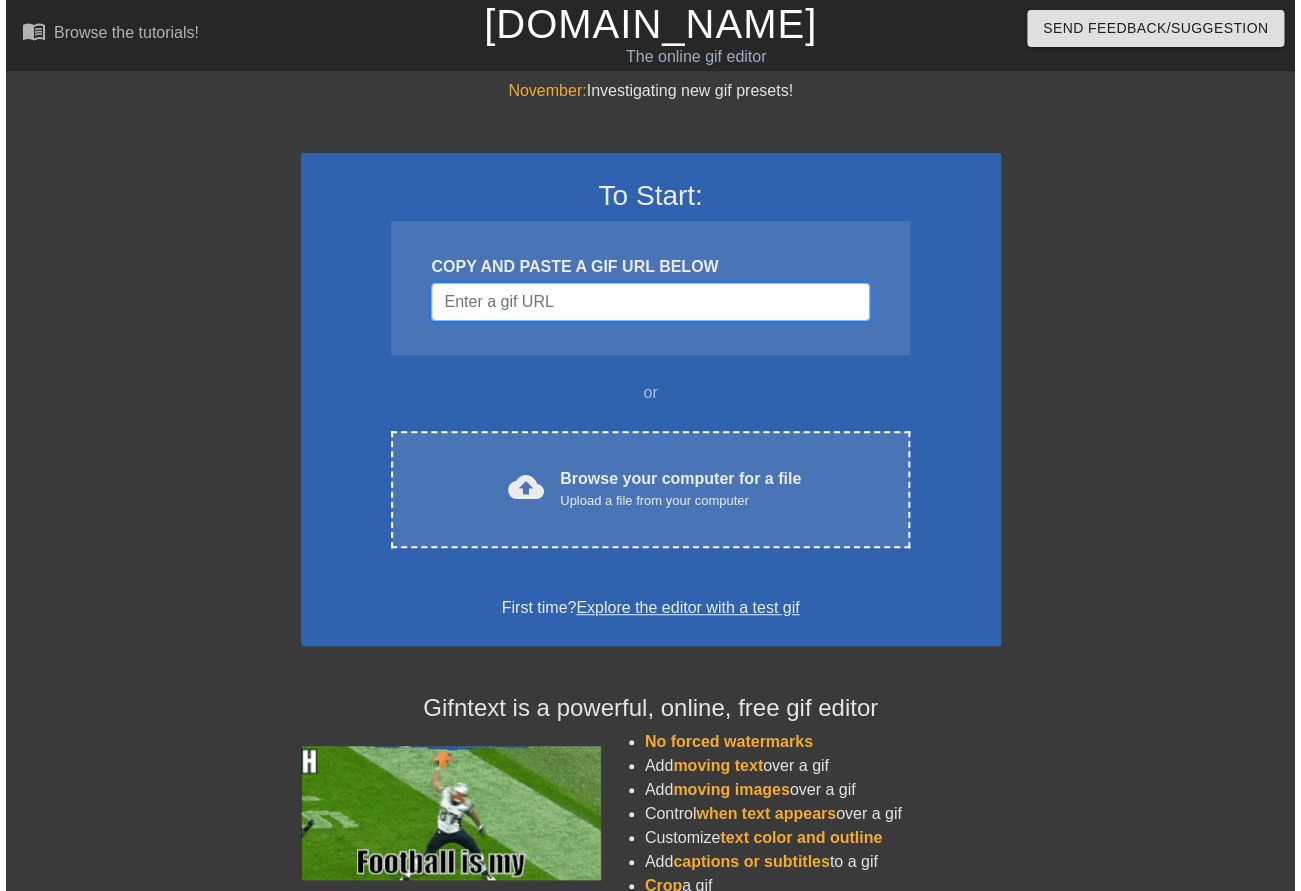scroll, scrollTop: 0, scrollLeft: 0, axis: both 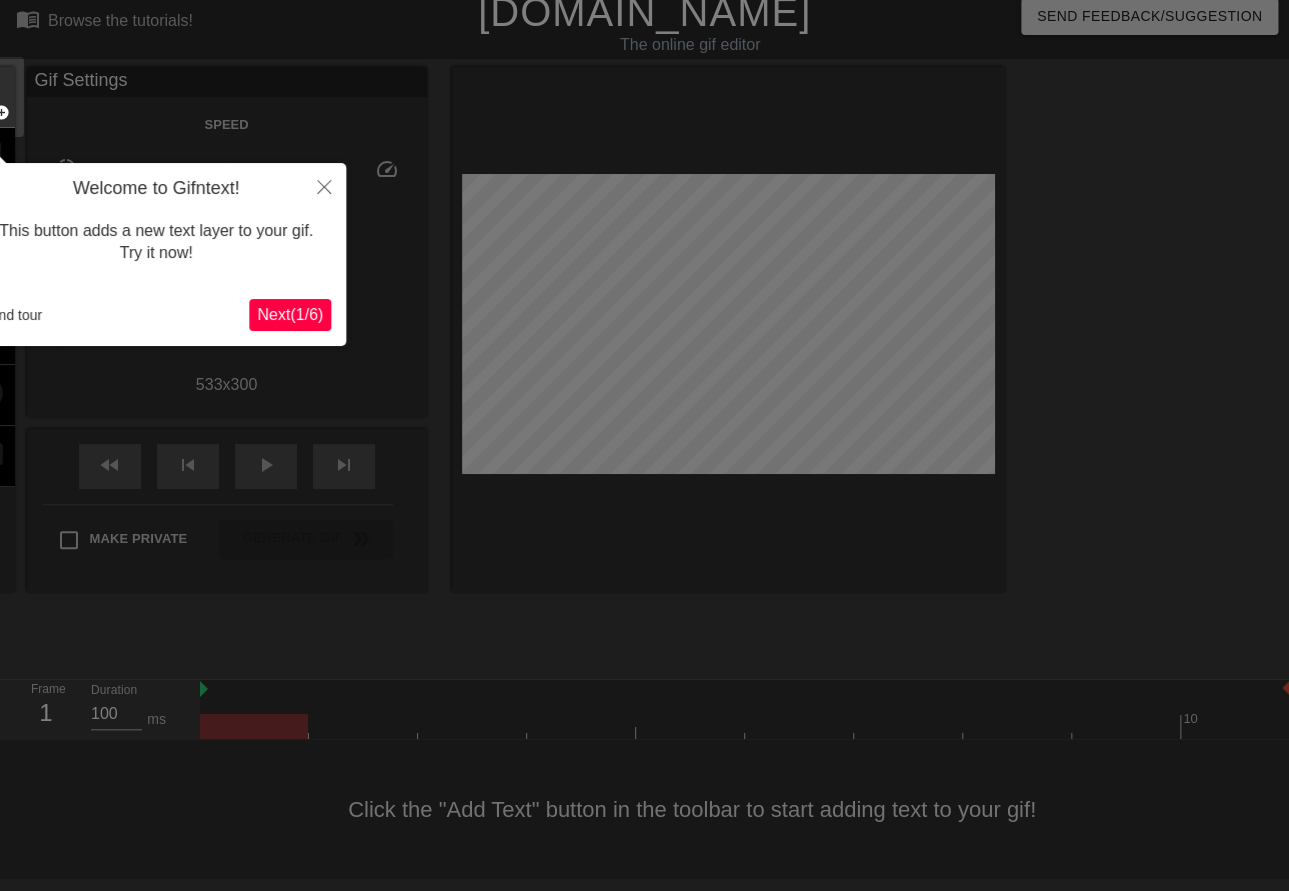 click on "This button adds a new text layer to your gif. Try it now!" at bounding box center [156, 242] 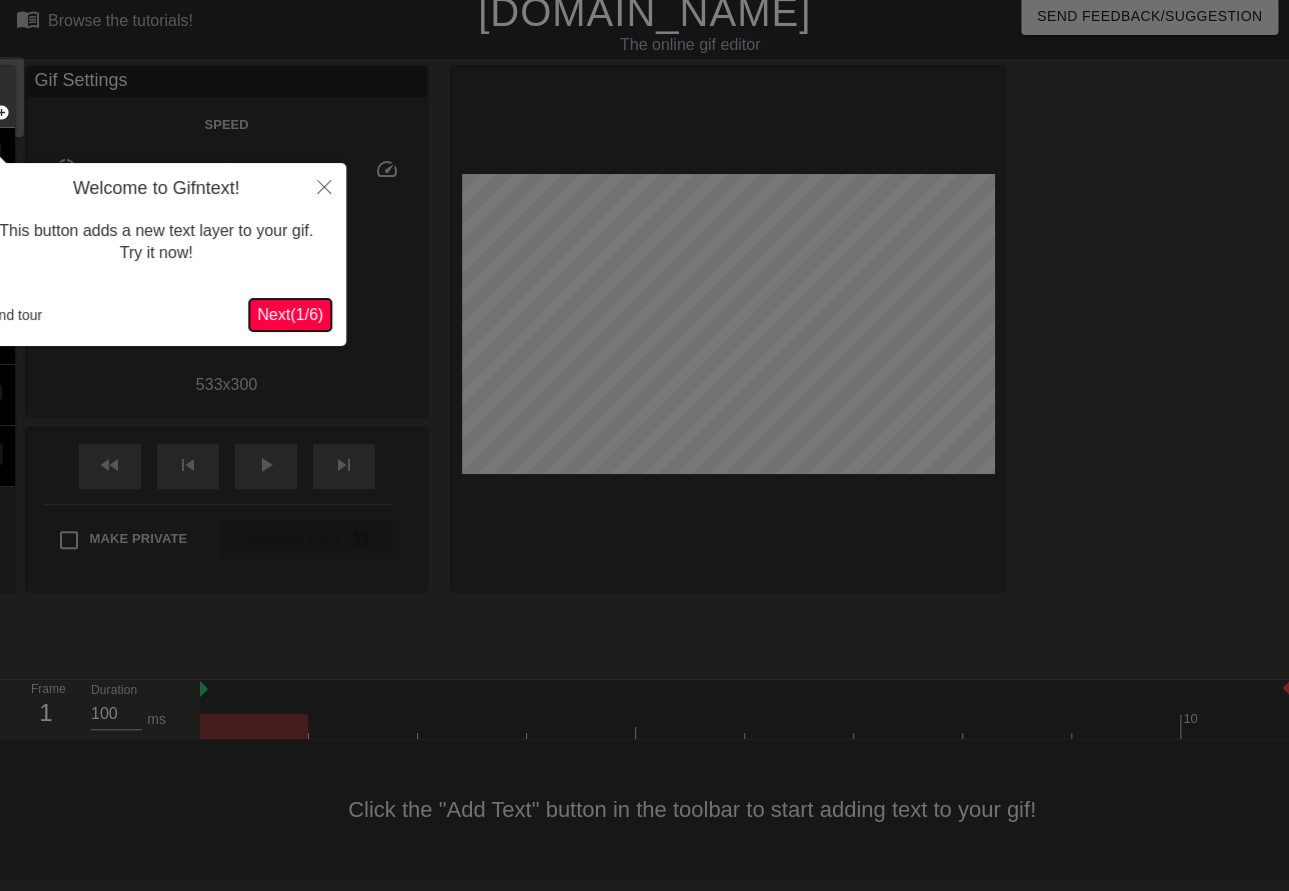 click on "Next  ( 1 / 6 )" at bounding box center (290, 315) 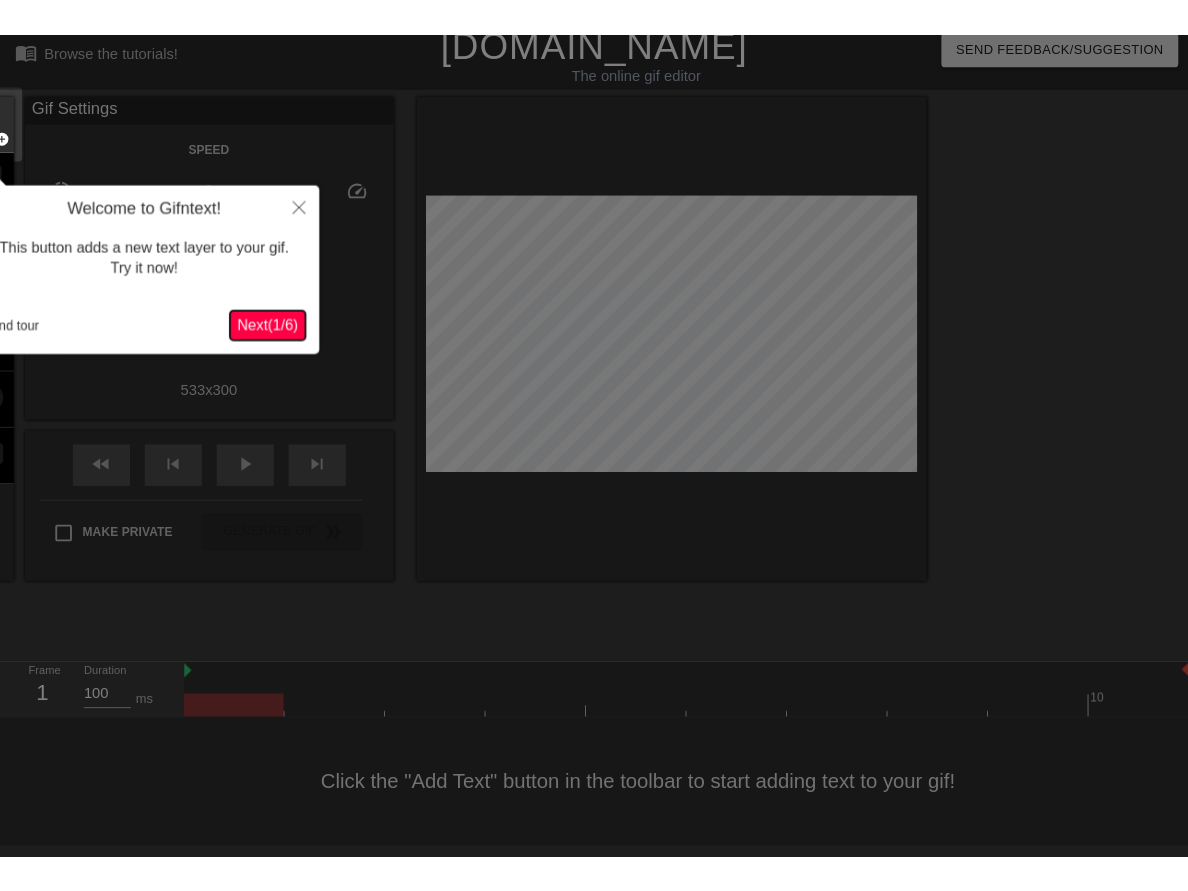 scroll, scrollTop: 0, scrollLeft: 0, axis: both 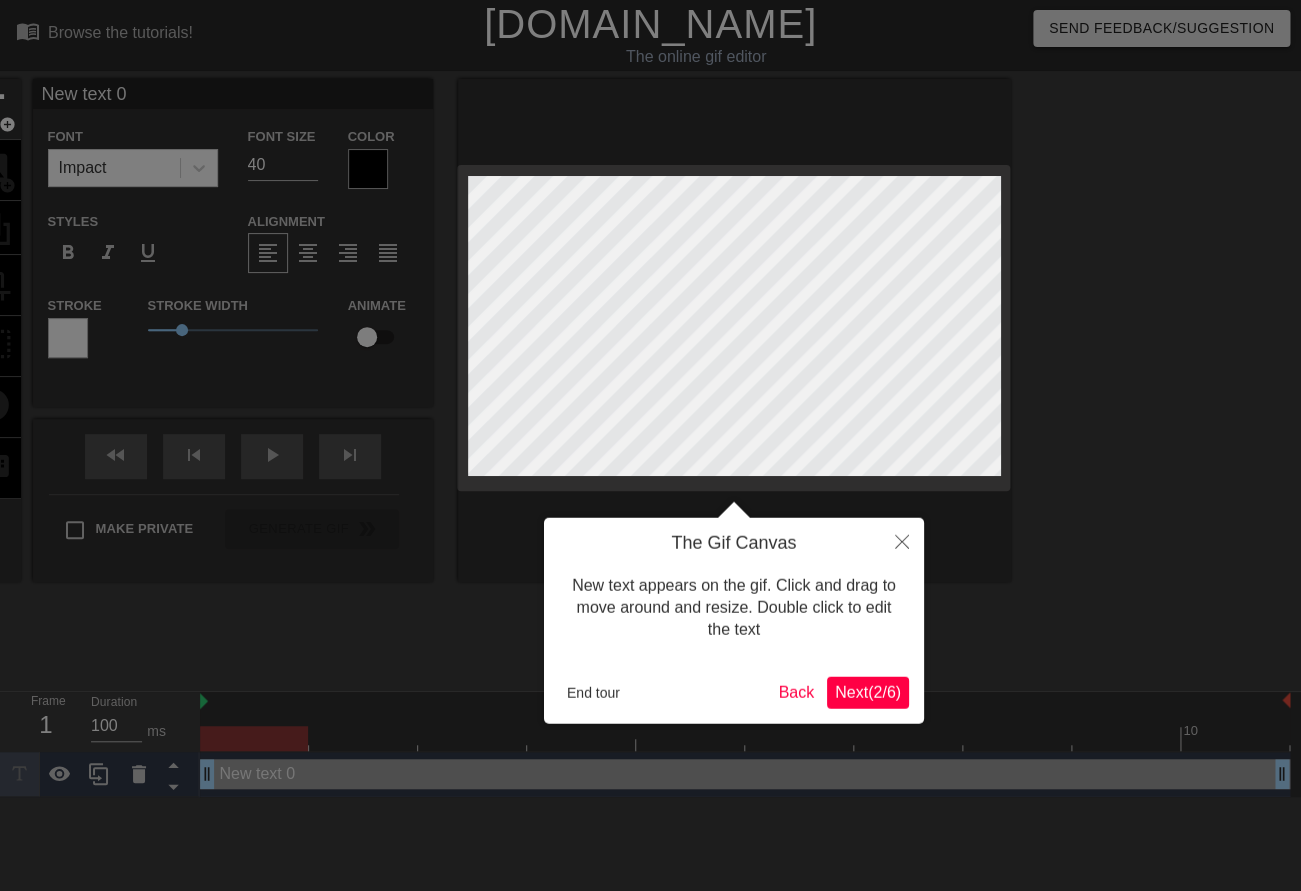 click on "Next  ( 2 / 6 )" at bounding box center [868, 691] 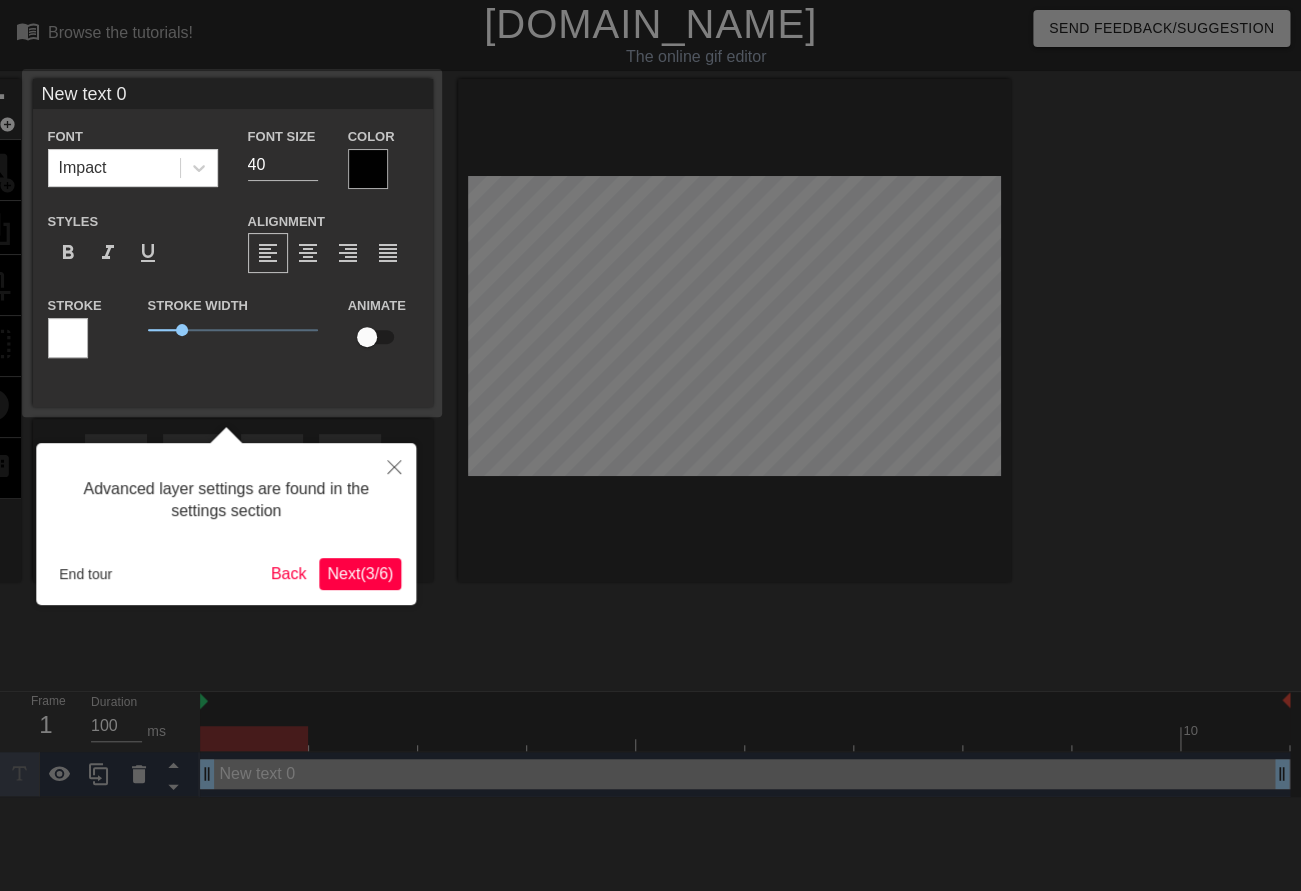 click on "Next  ( 3 / 6 )" at bounding box center (360, 573) 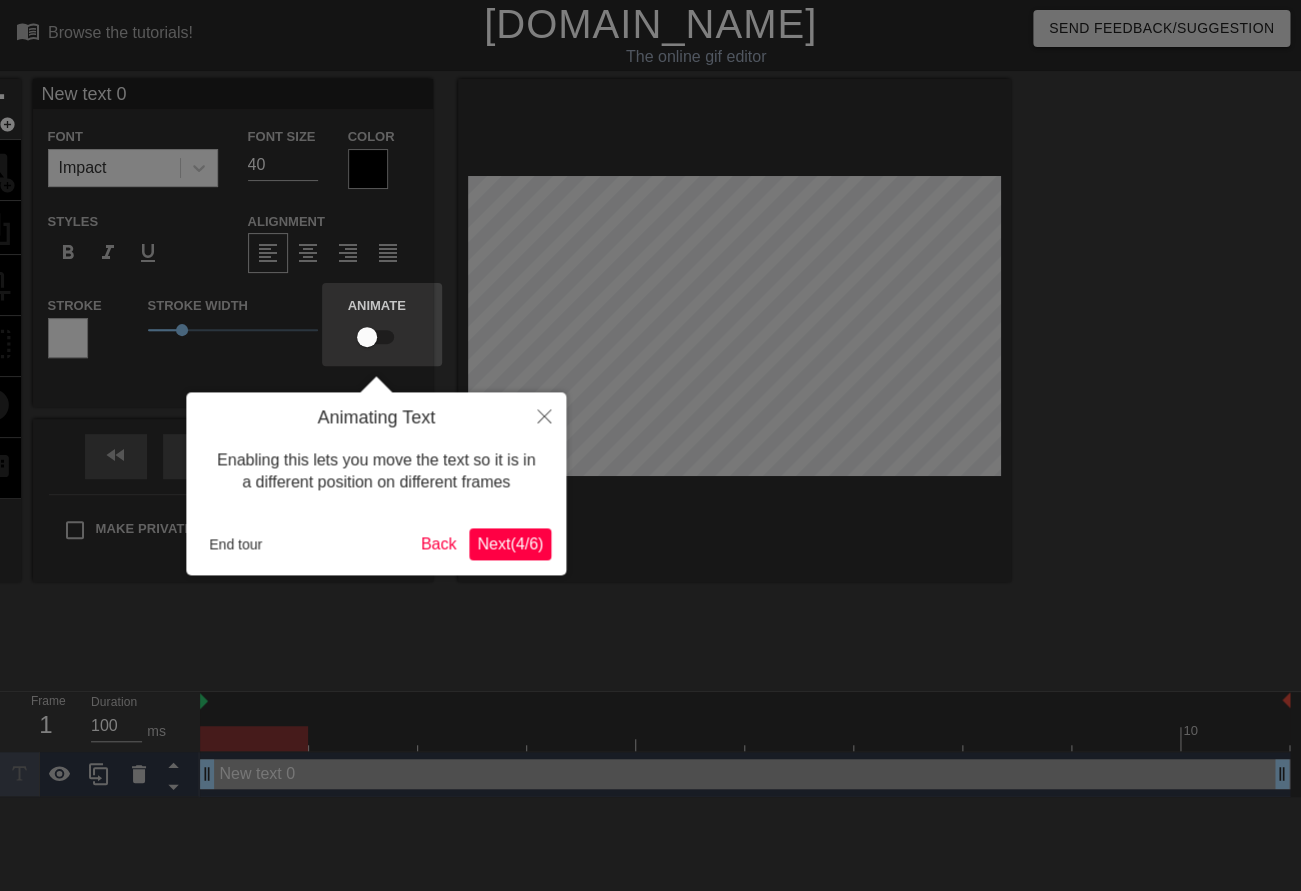 click on "Next  ( 4 / 6 )" at bounding box center [510, 545] 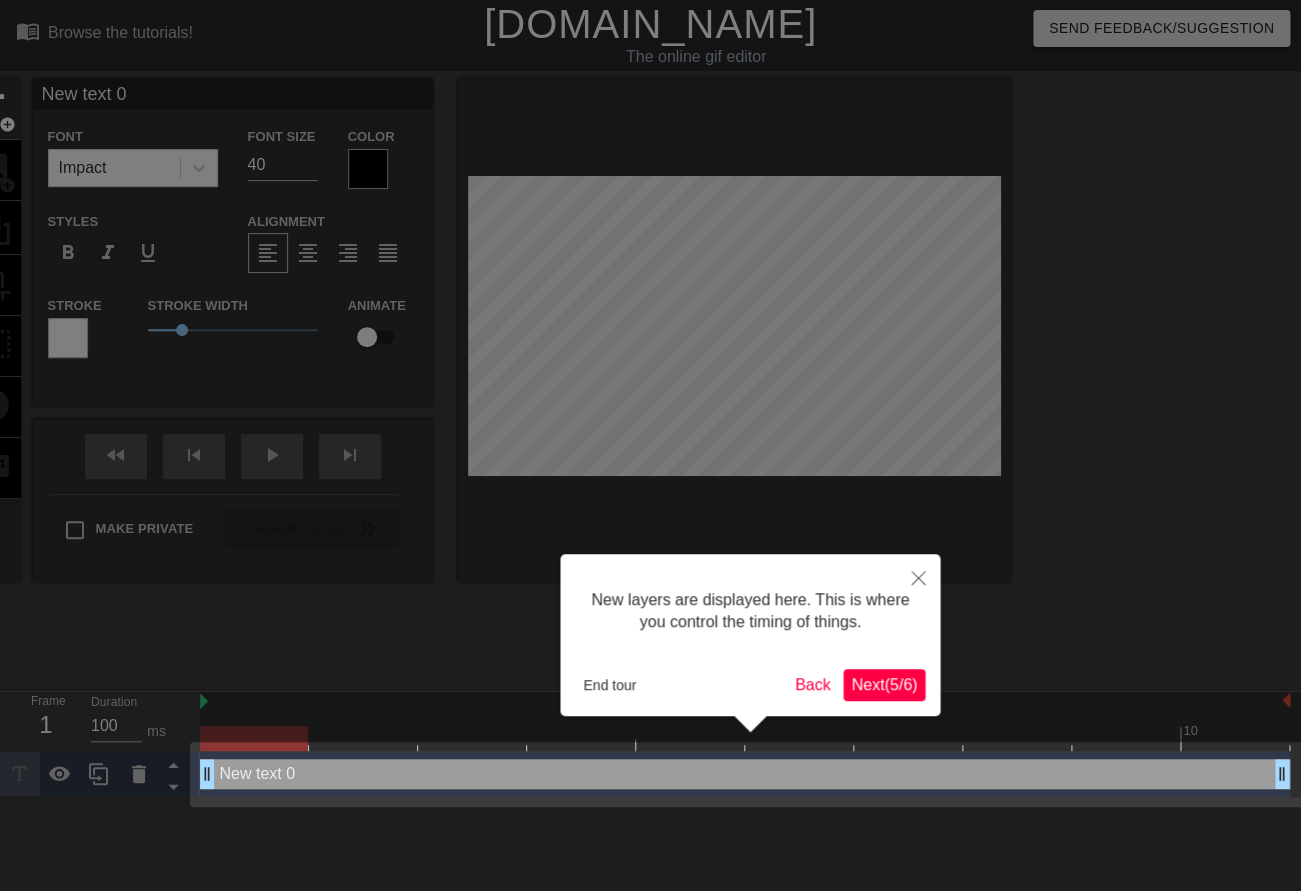click on "Next  ( 5 / 6 )" at bounding box center (884, 684) 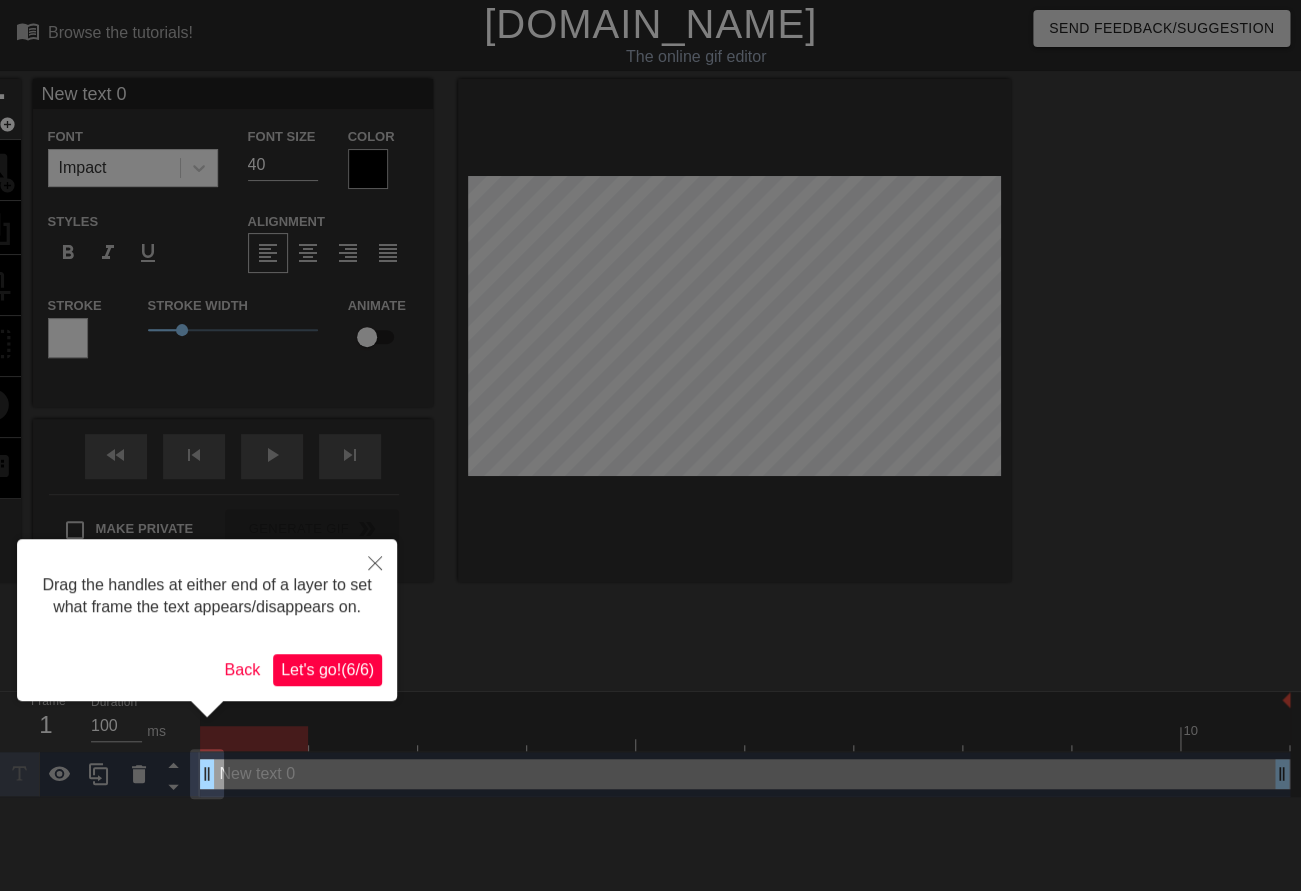 click on "Let's go!  ( 6 / 6 )" at bounding box center (327, 669) 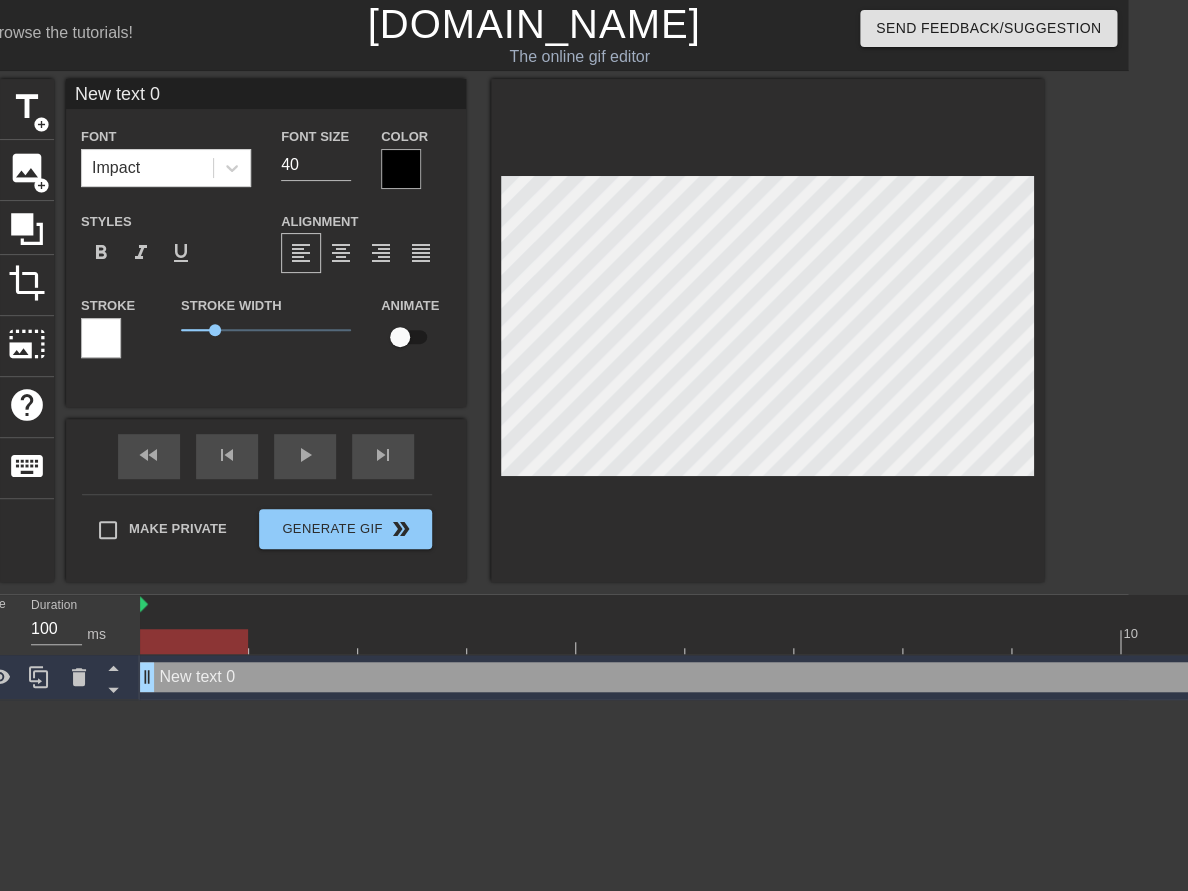scroll, scrollTop: 0, scrollLeft: 0, axis: both 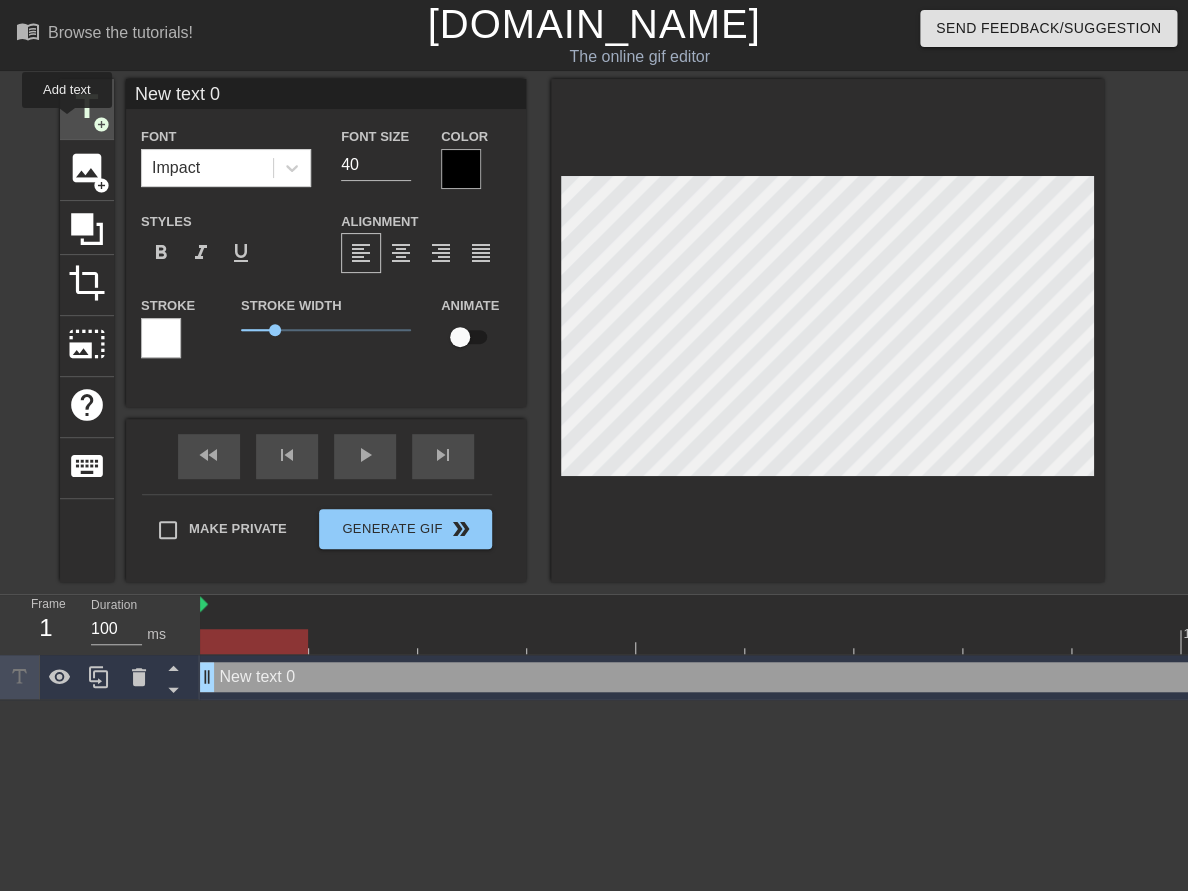 click on "title" at bounding box center [87, 107] 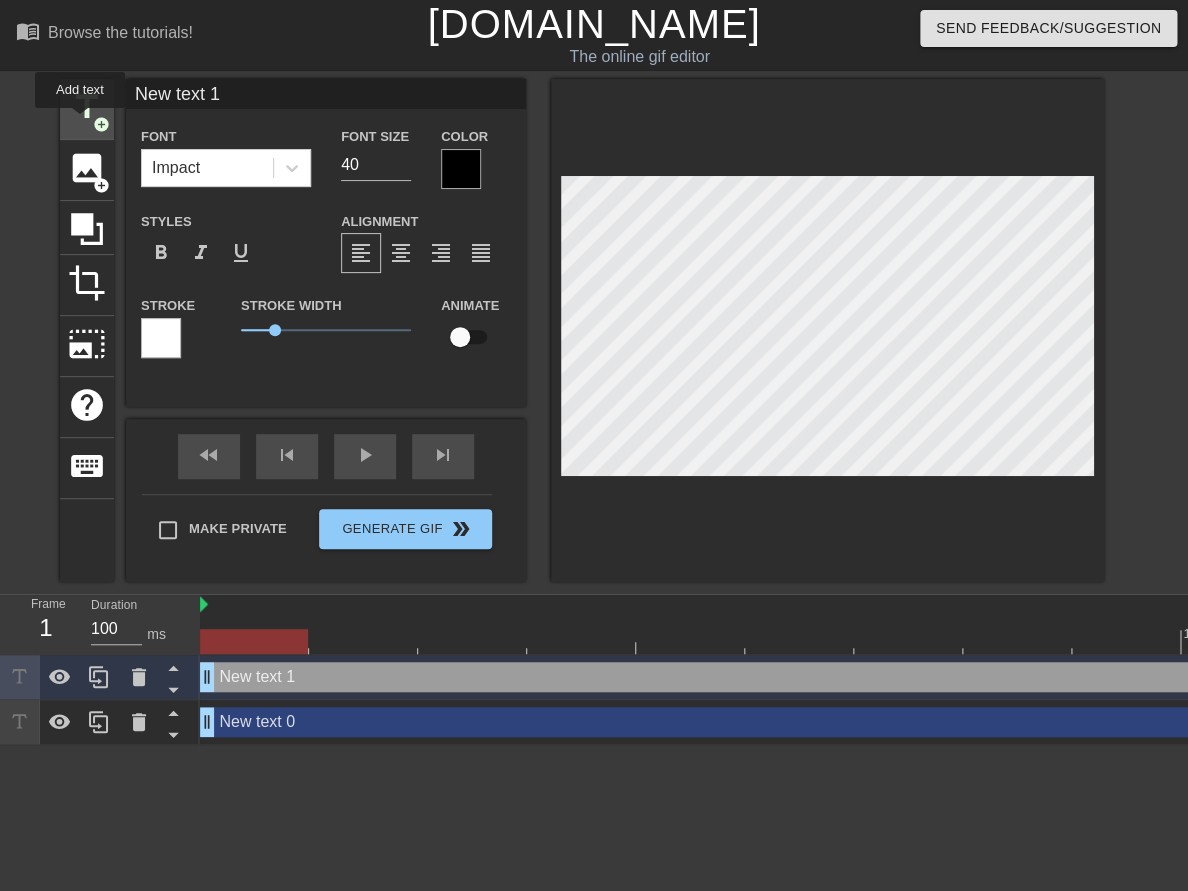 type on "New text 1" 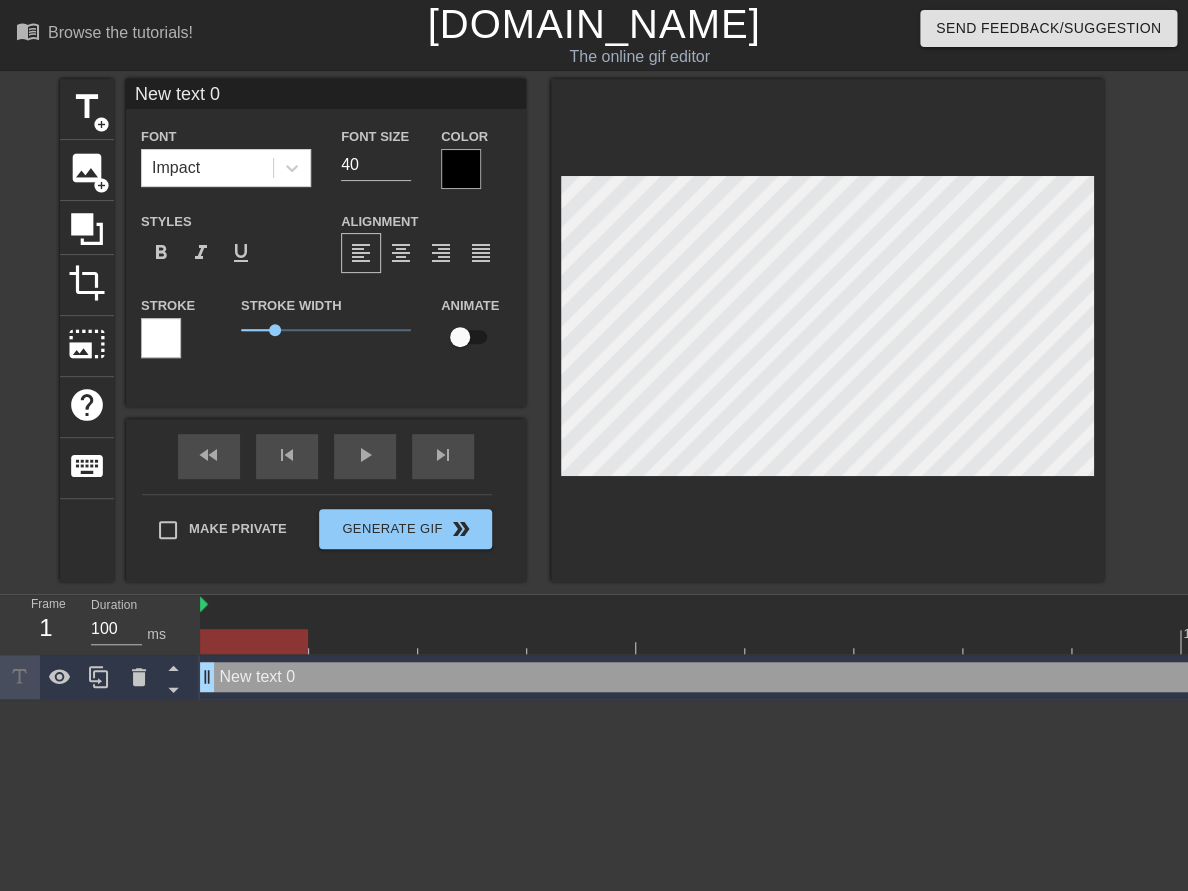 scroll, scrollTop: 0, scrollLeft: 4, axis: horizontal 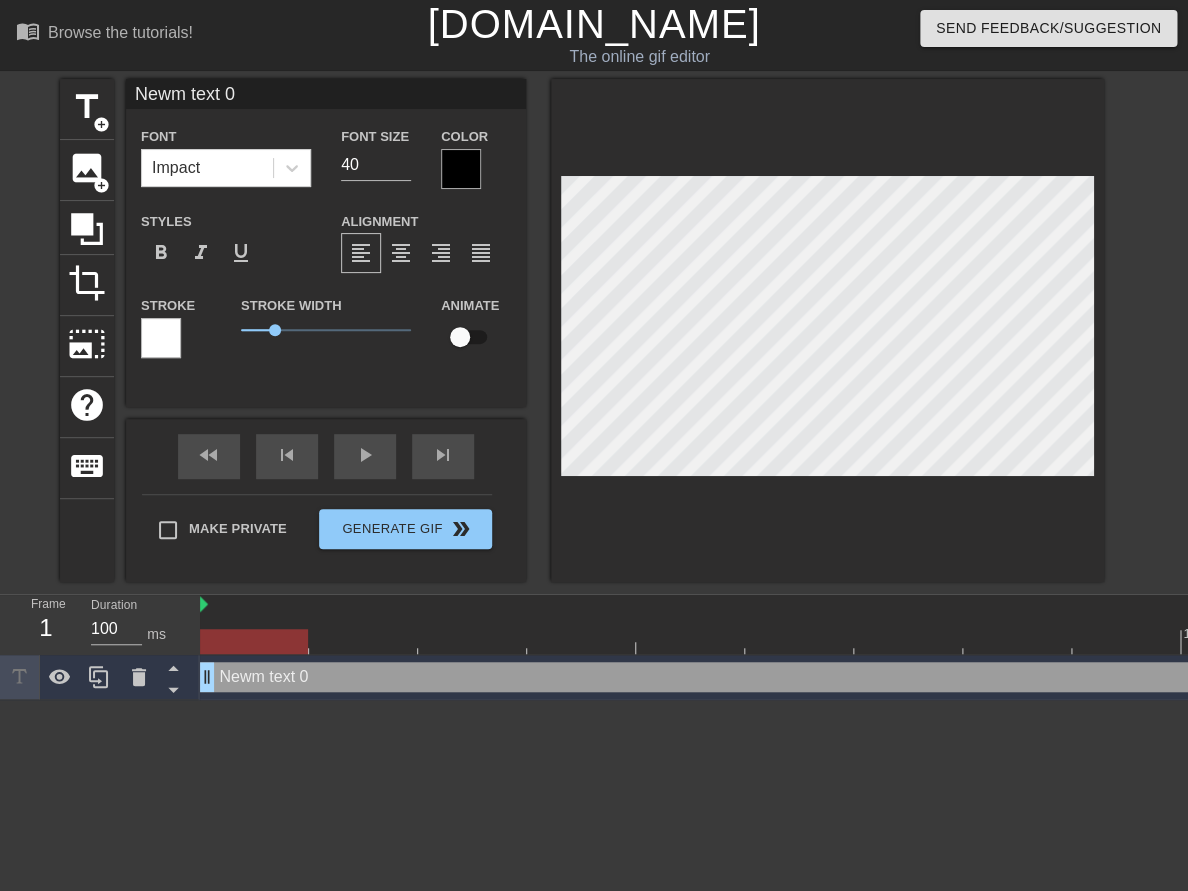 type on "New text 0" 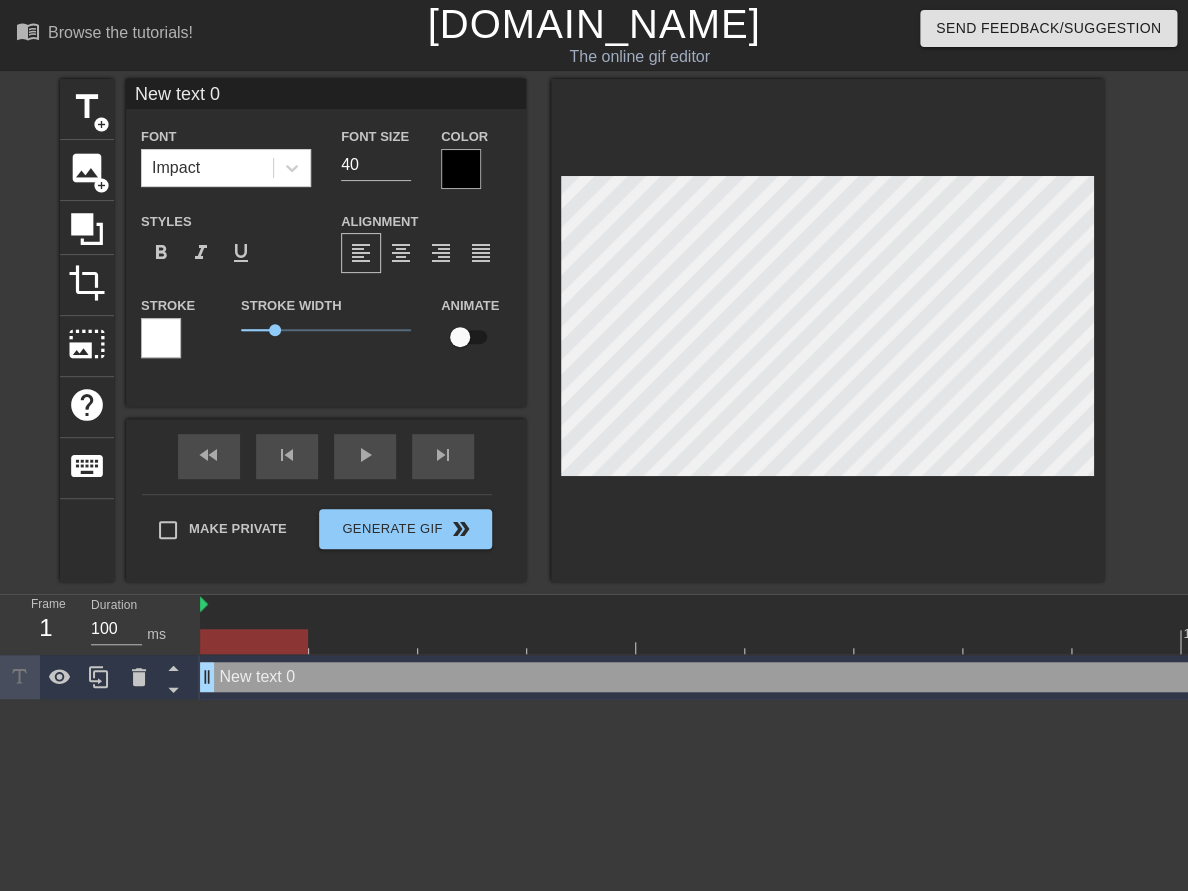 type on "Ne text 0" 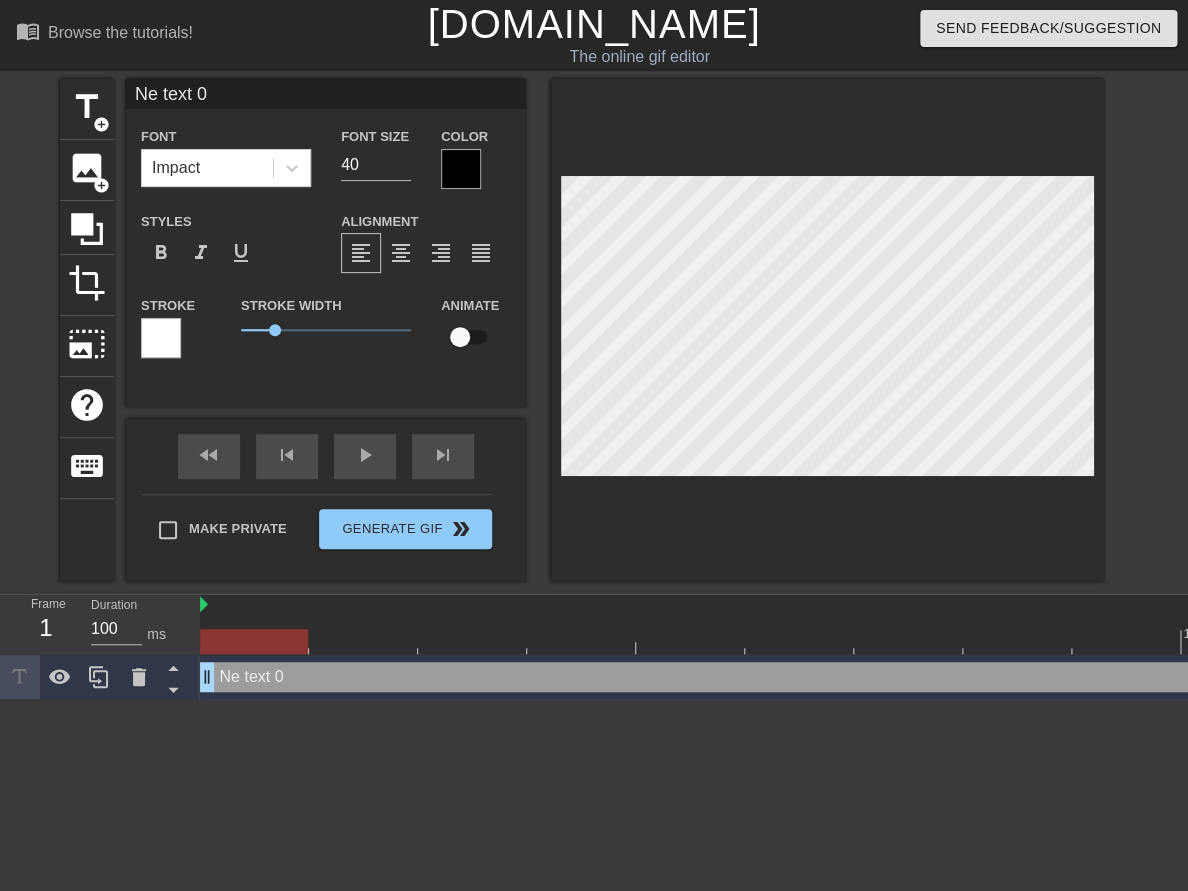type on "N text 0" 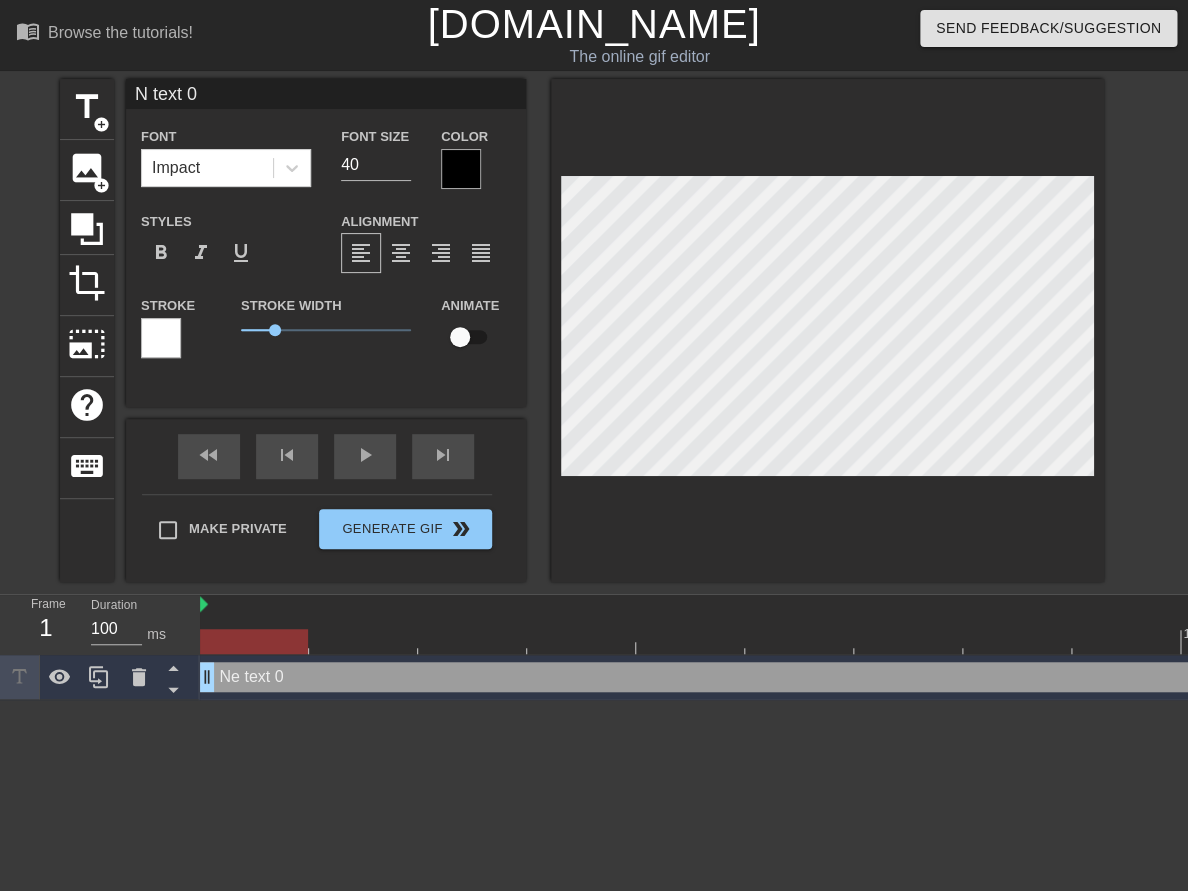 type on "text 0" 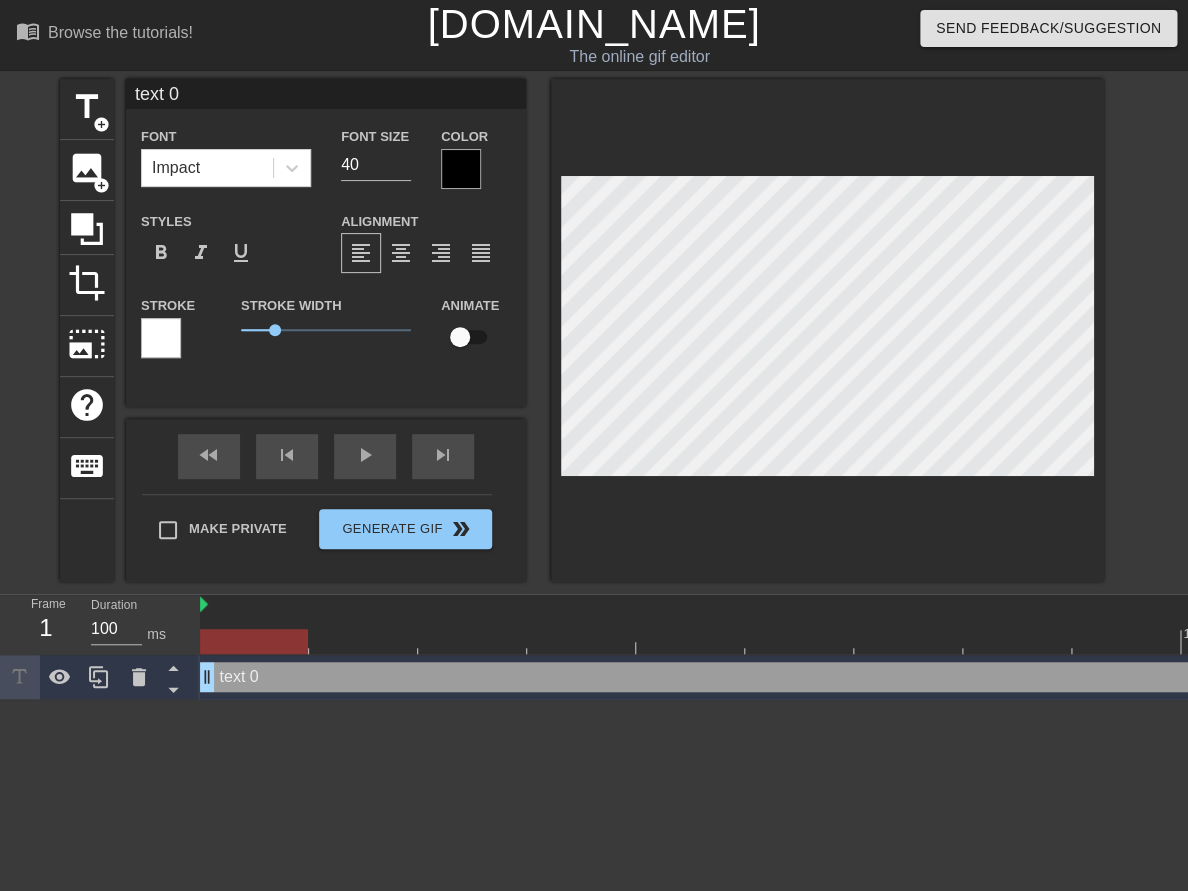 type on "tet 0" 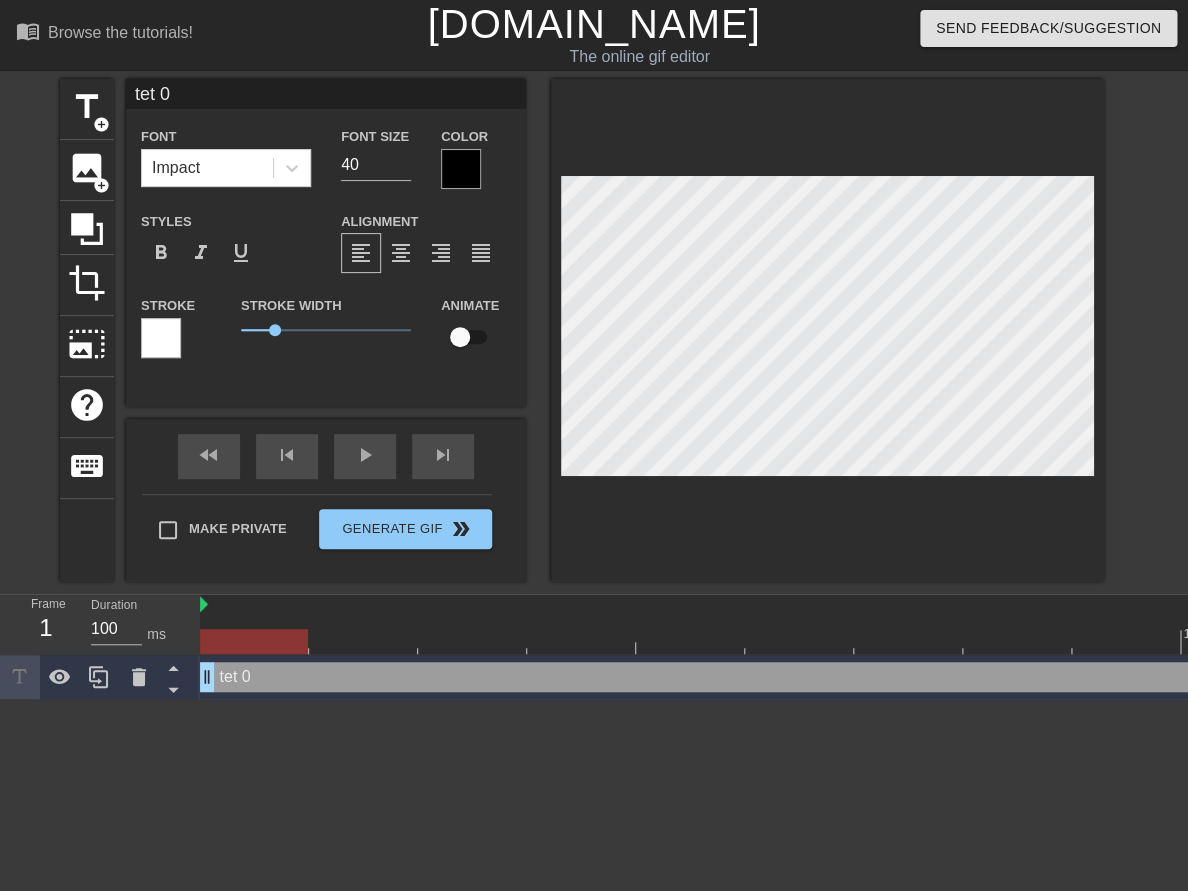 scroll, scrollTop: 0, scrollLeft: 1, axis: horizontal 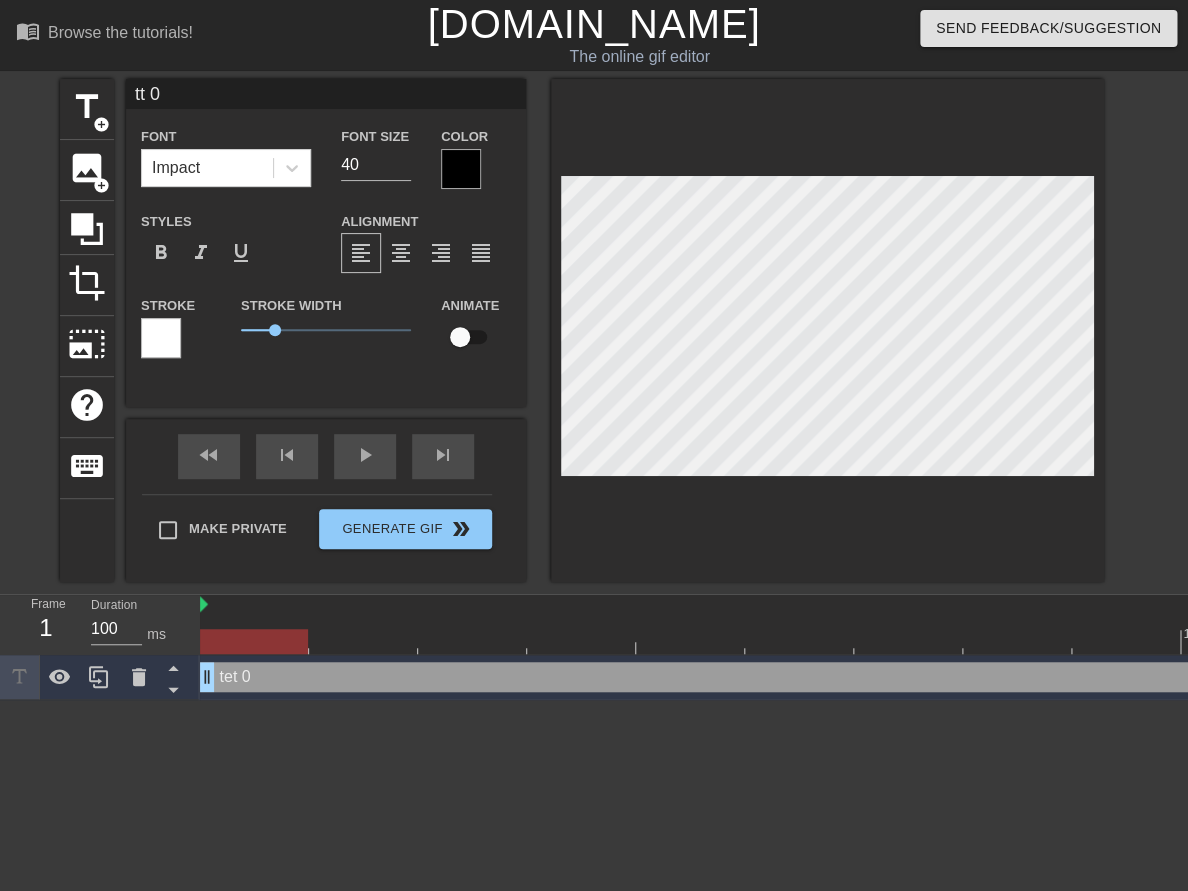 type on "t 0" 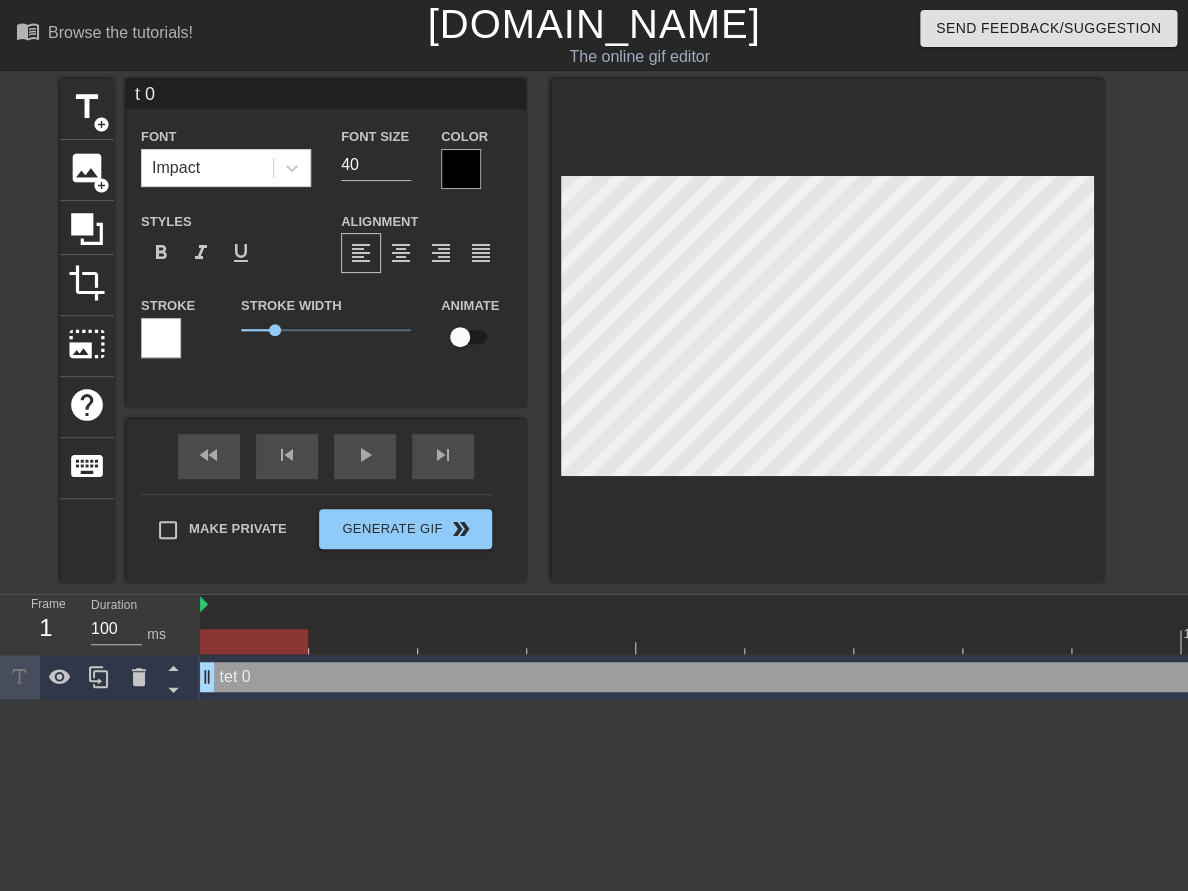 scroll, scrollTop: 0, scrollLeft: 0, axis: both 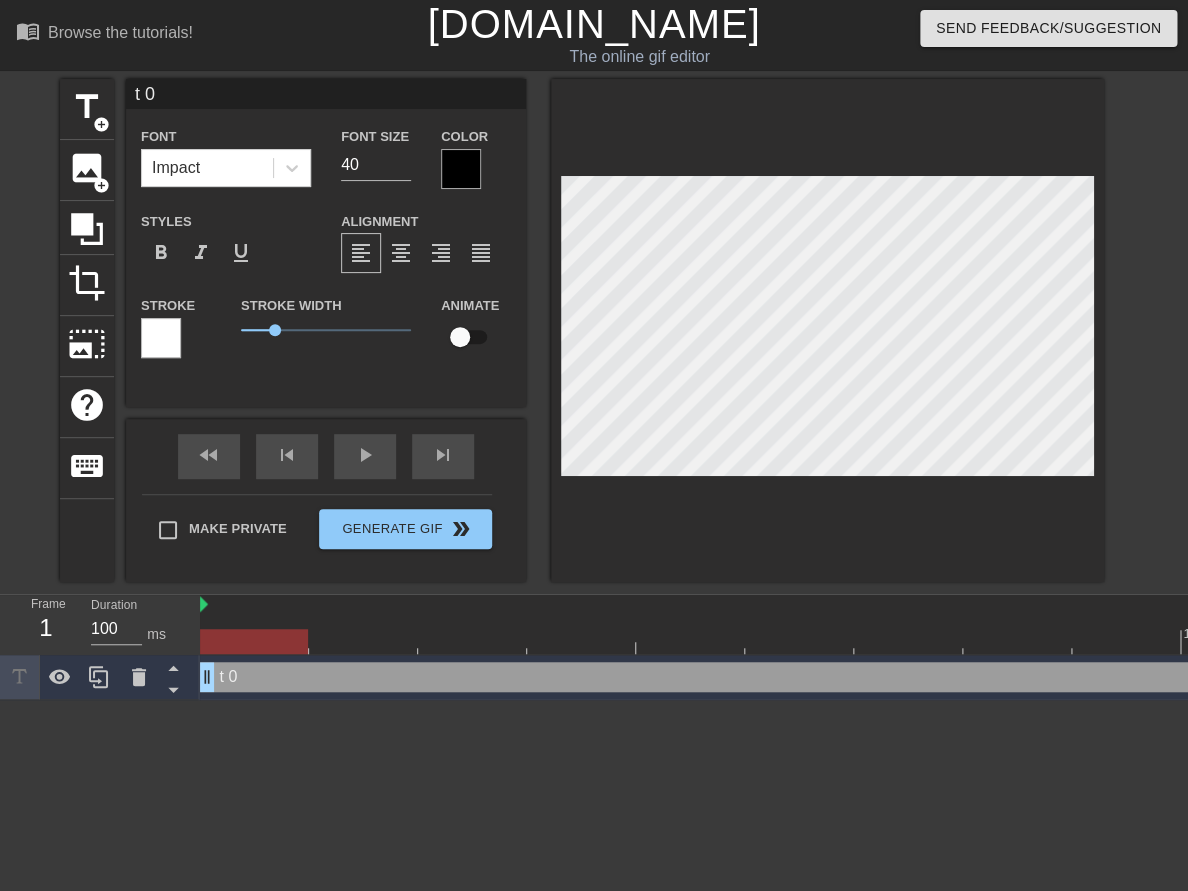 type on "t 0" 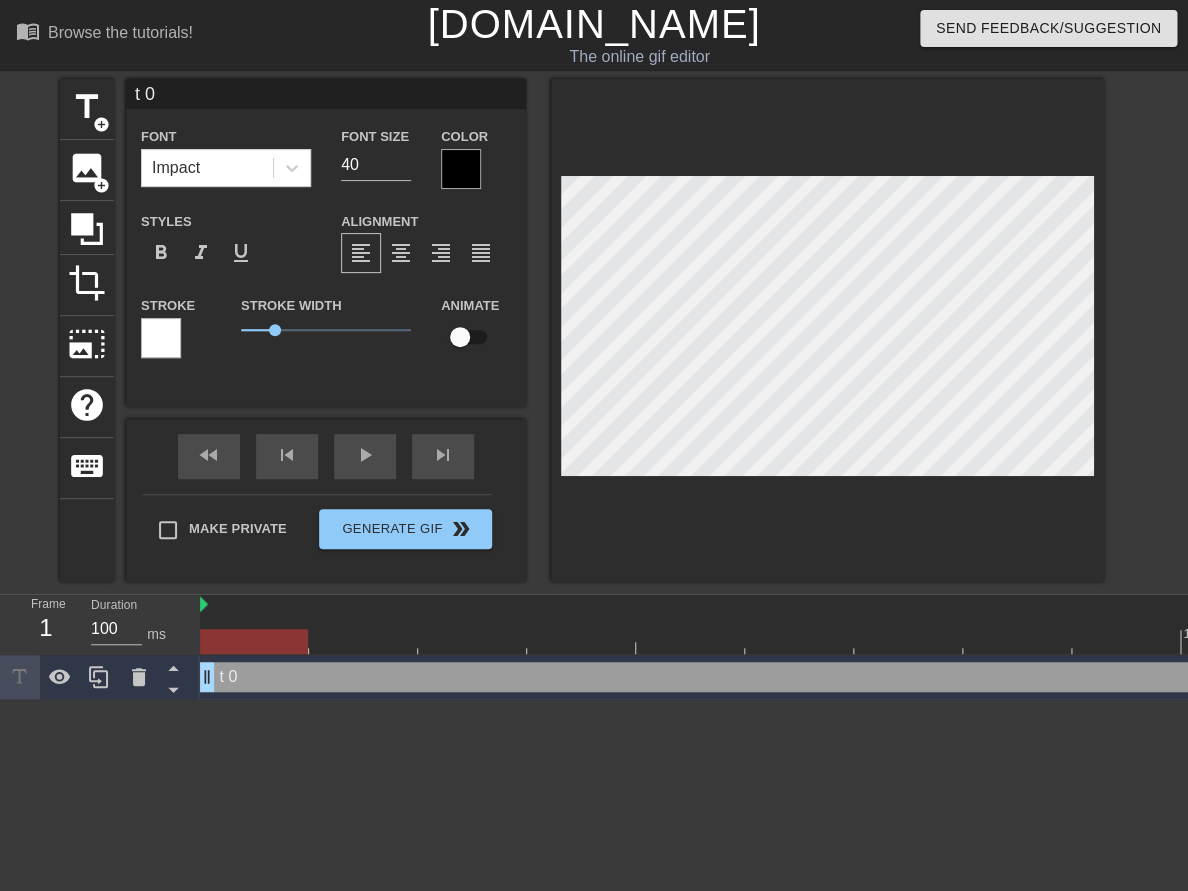type on "t" 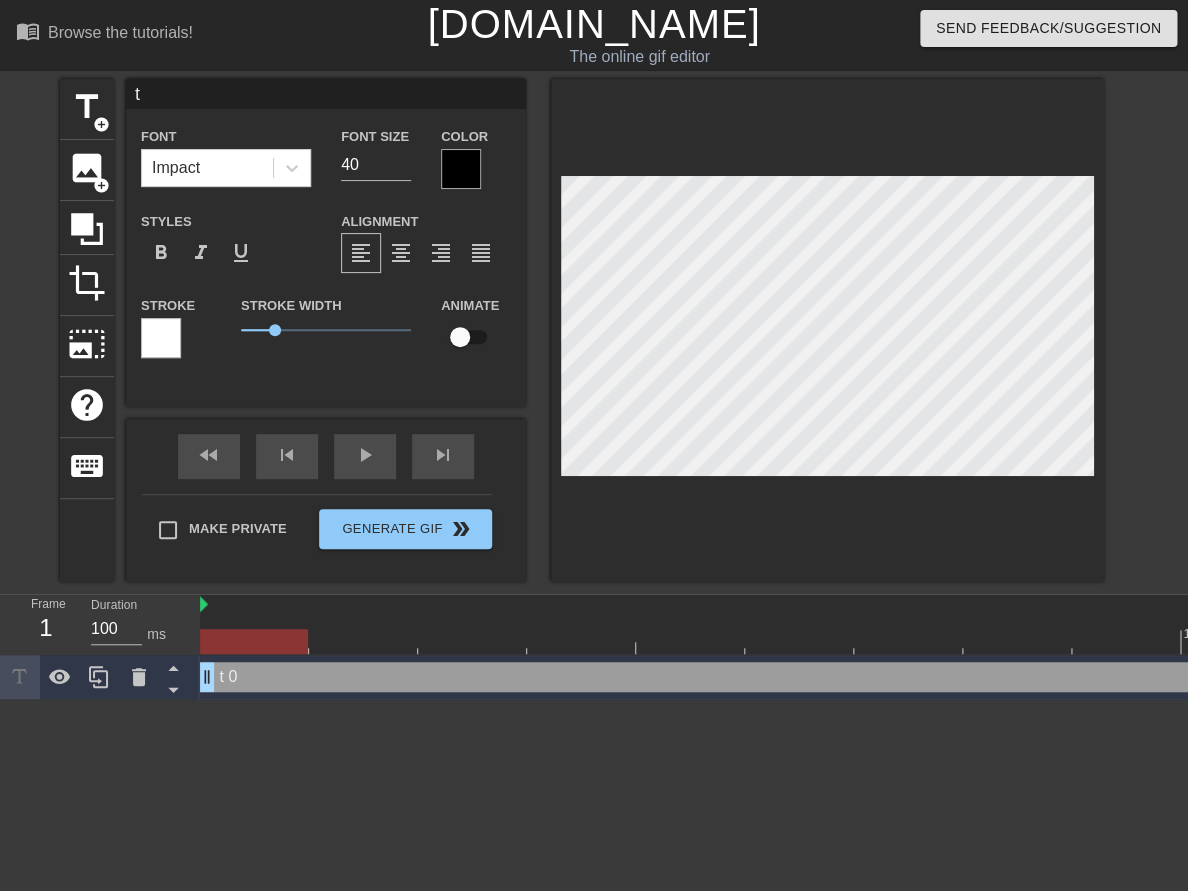 type on "t" 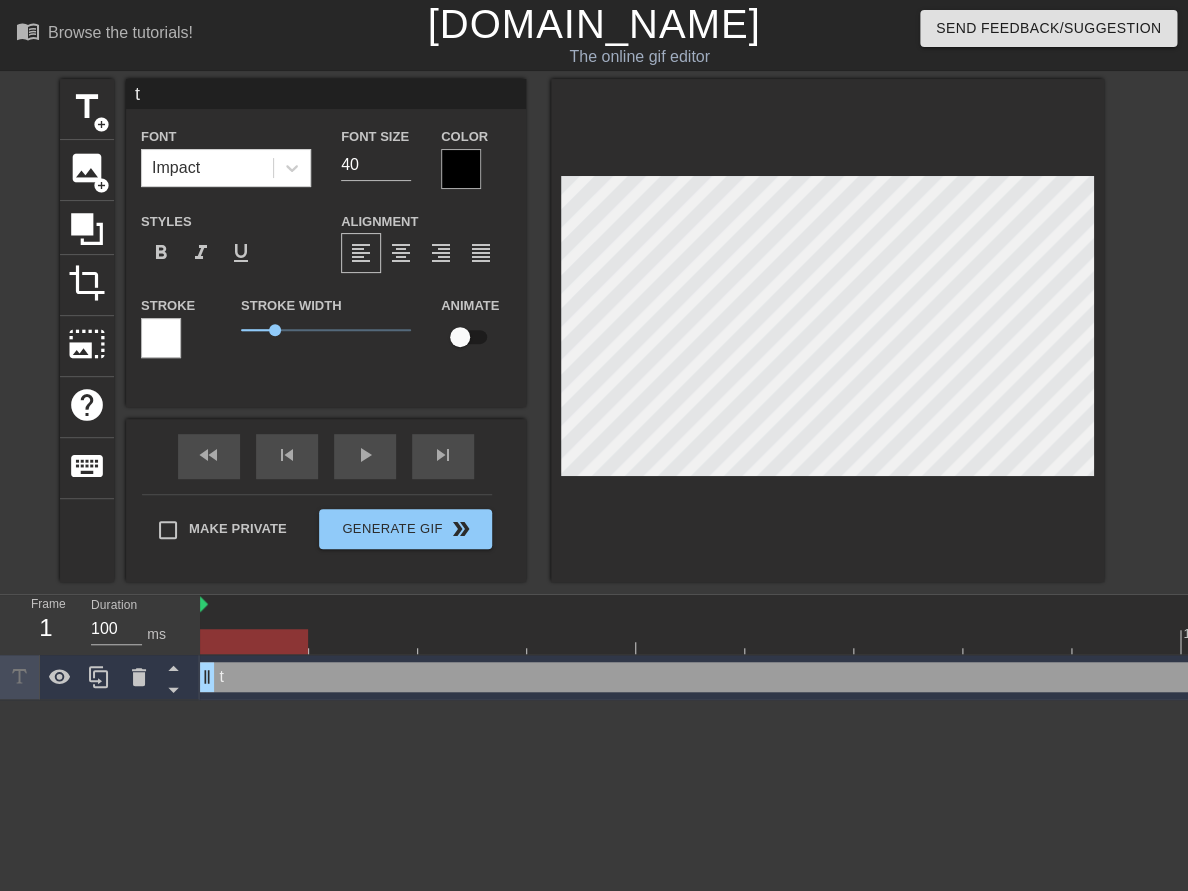 type 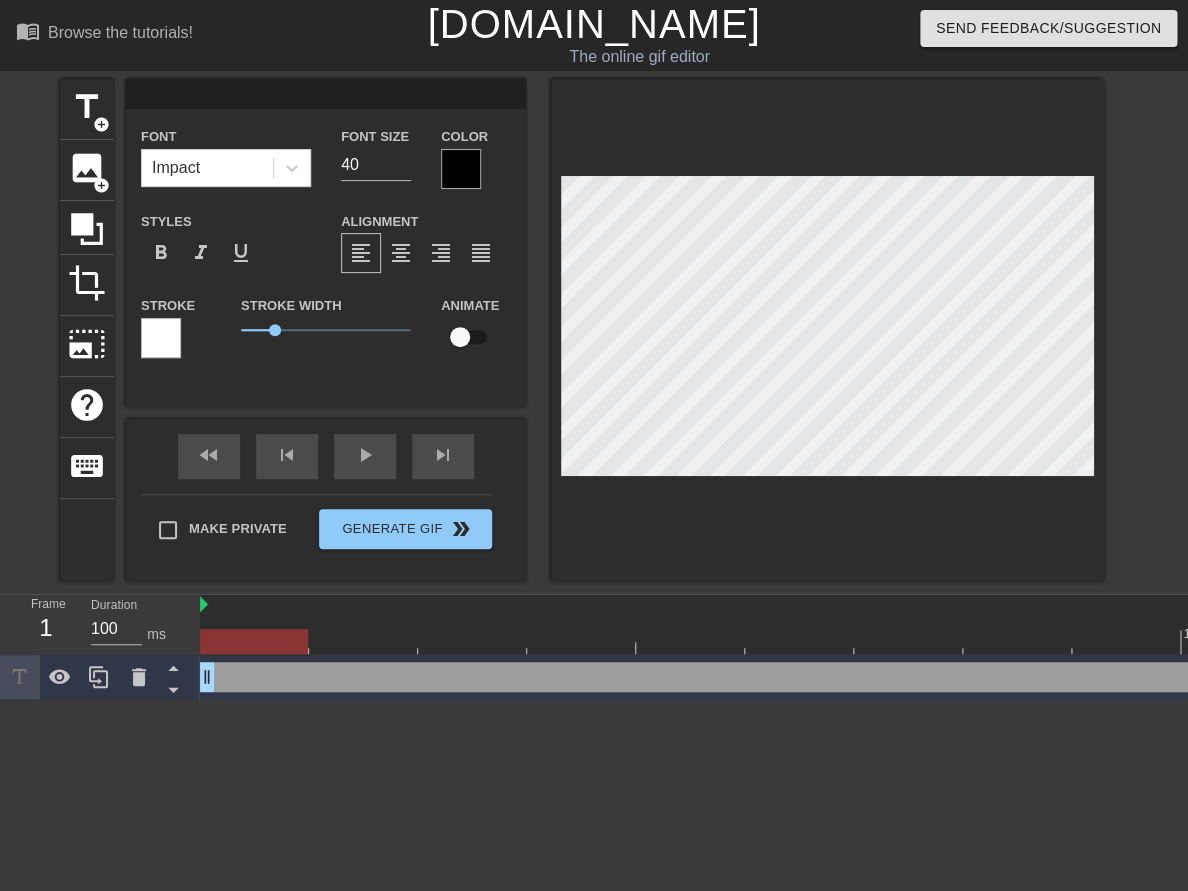 type on "M" 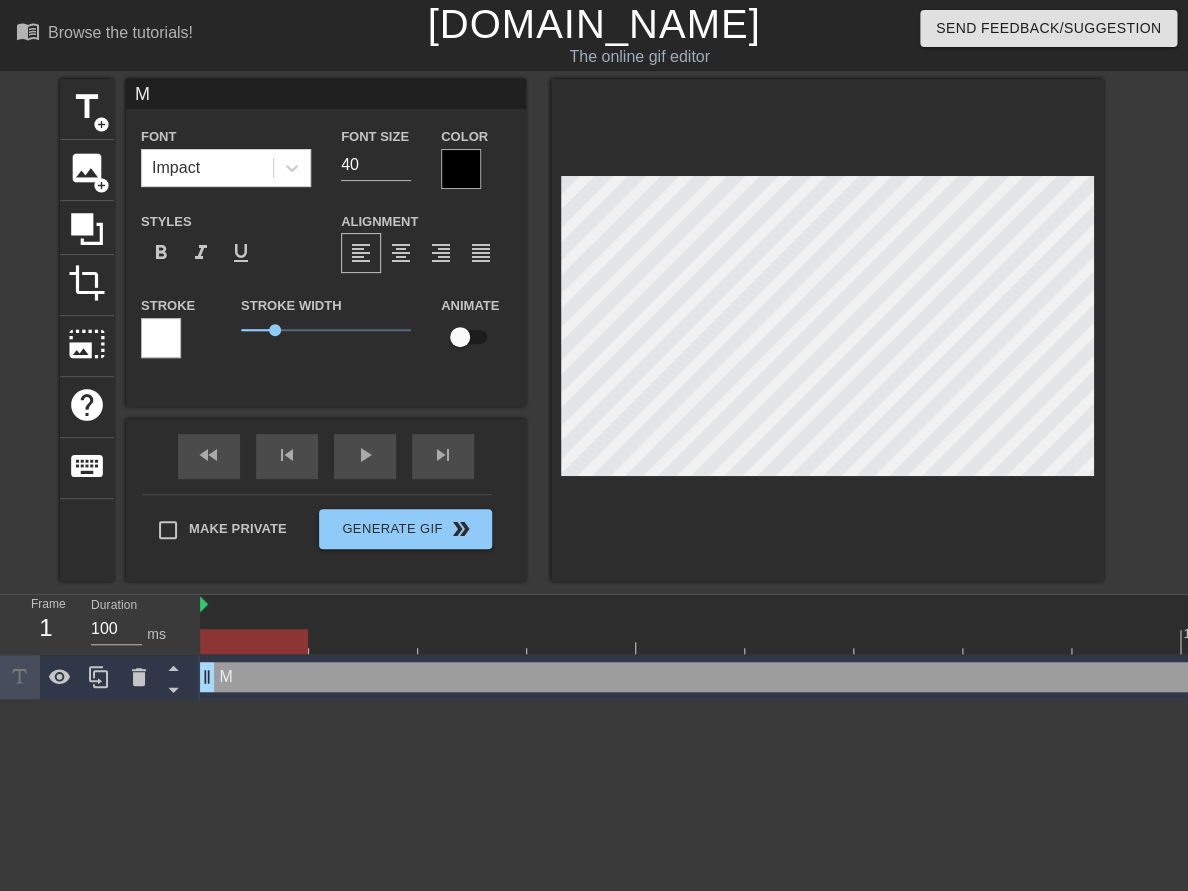 type on "Me" 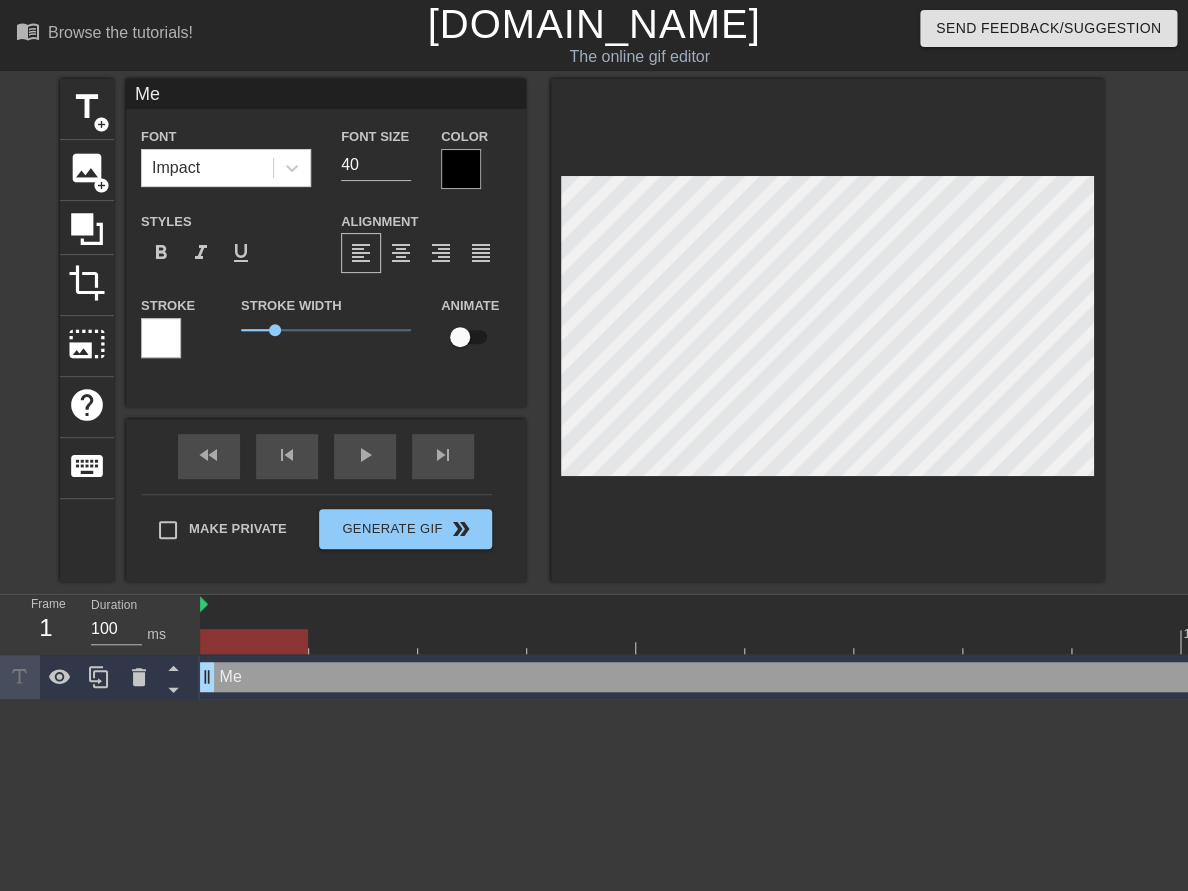 type on "Me" 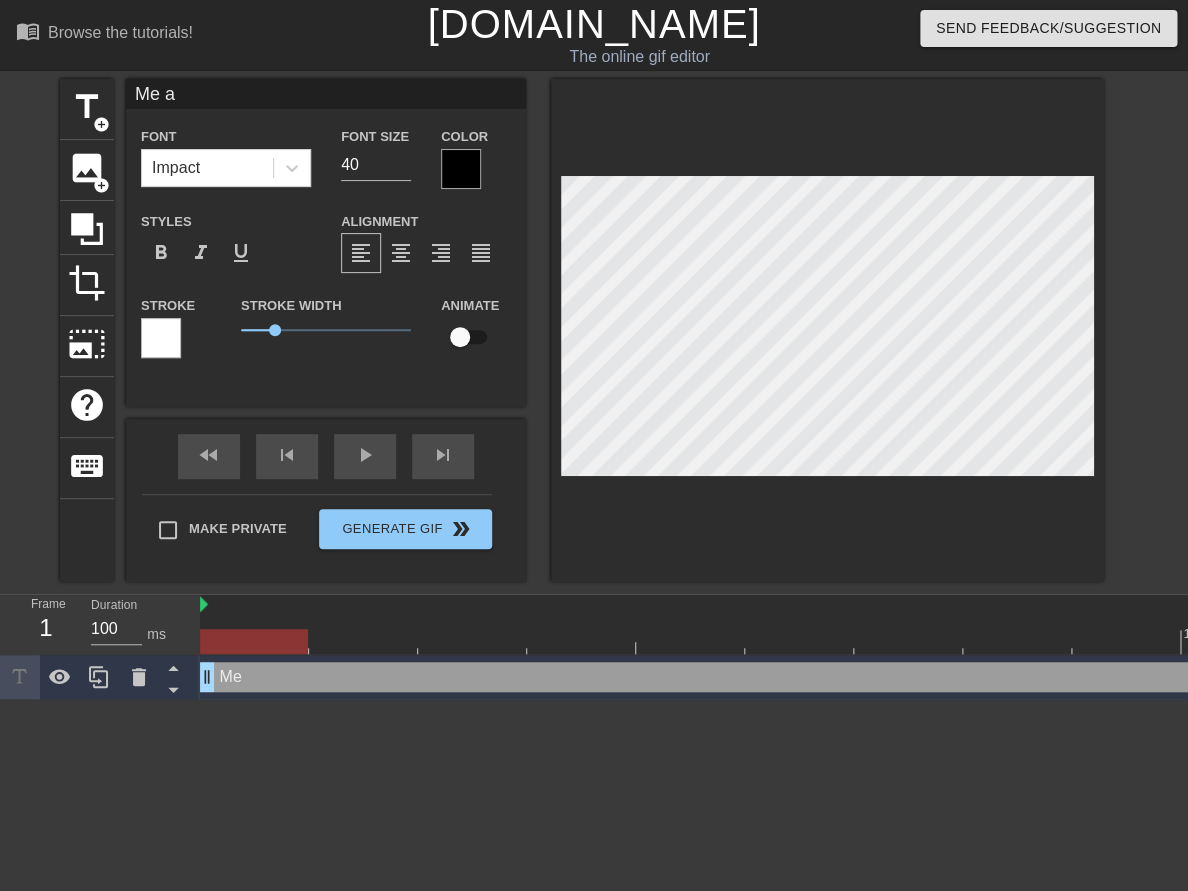 type on "Me an" 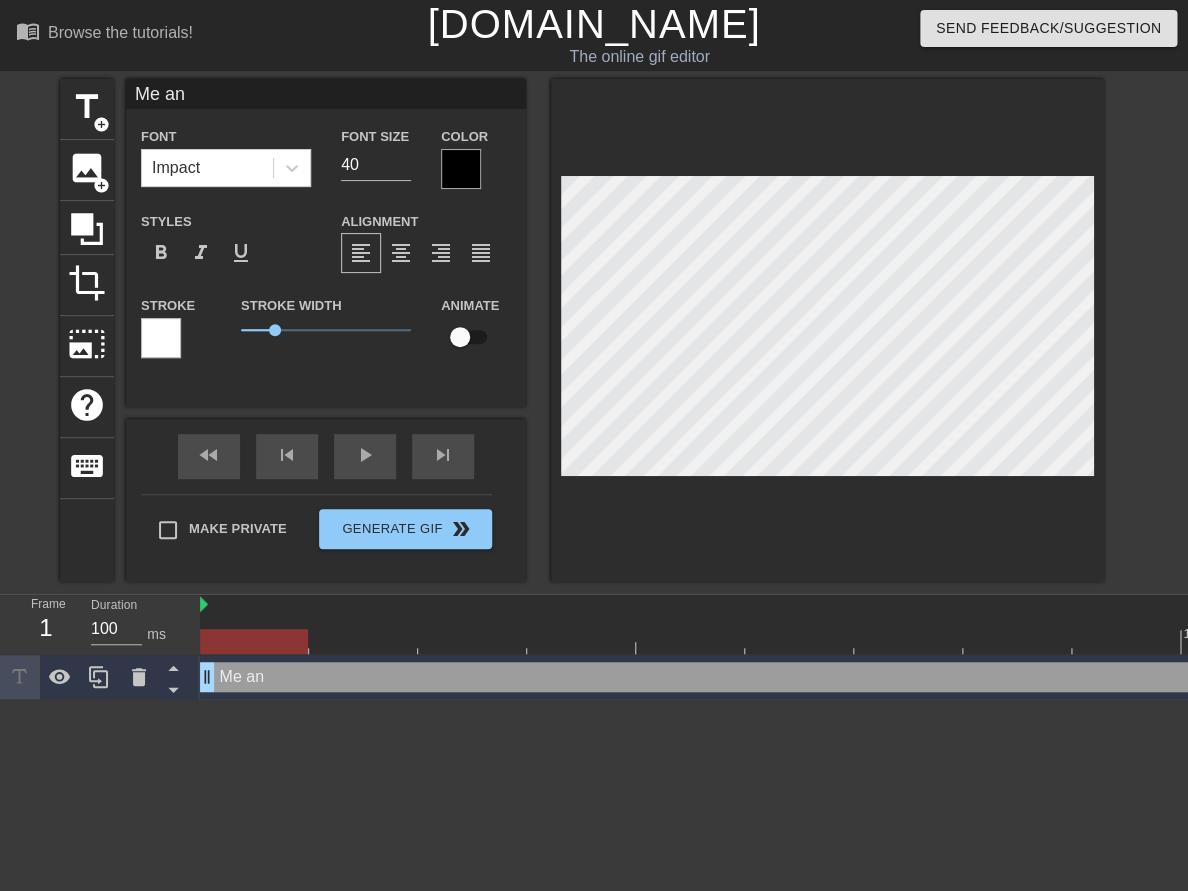 type on "Me and" 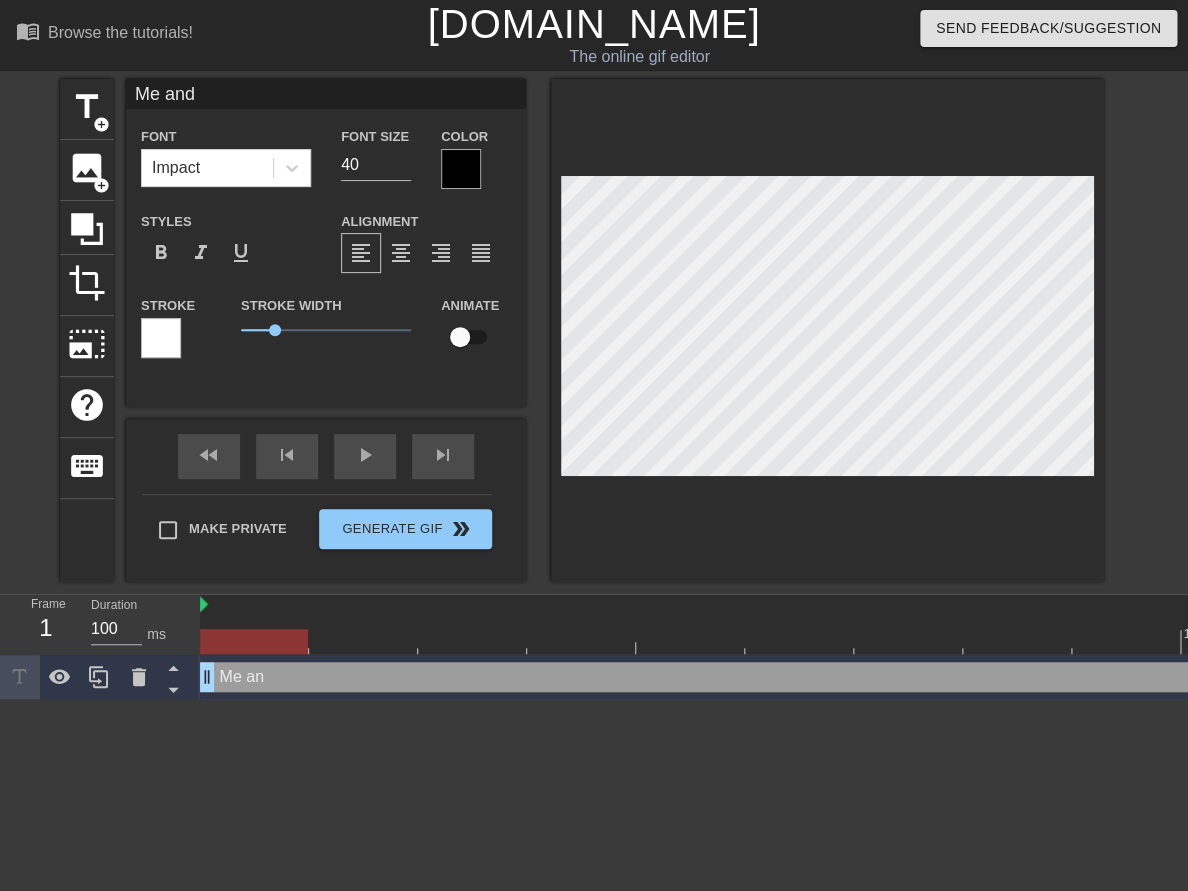 type on "Me and" 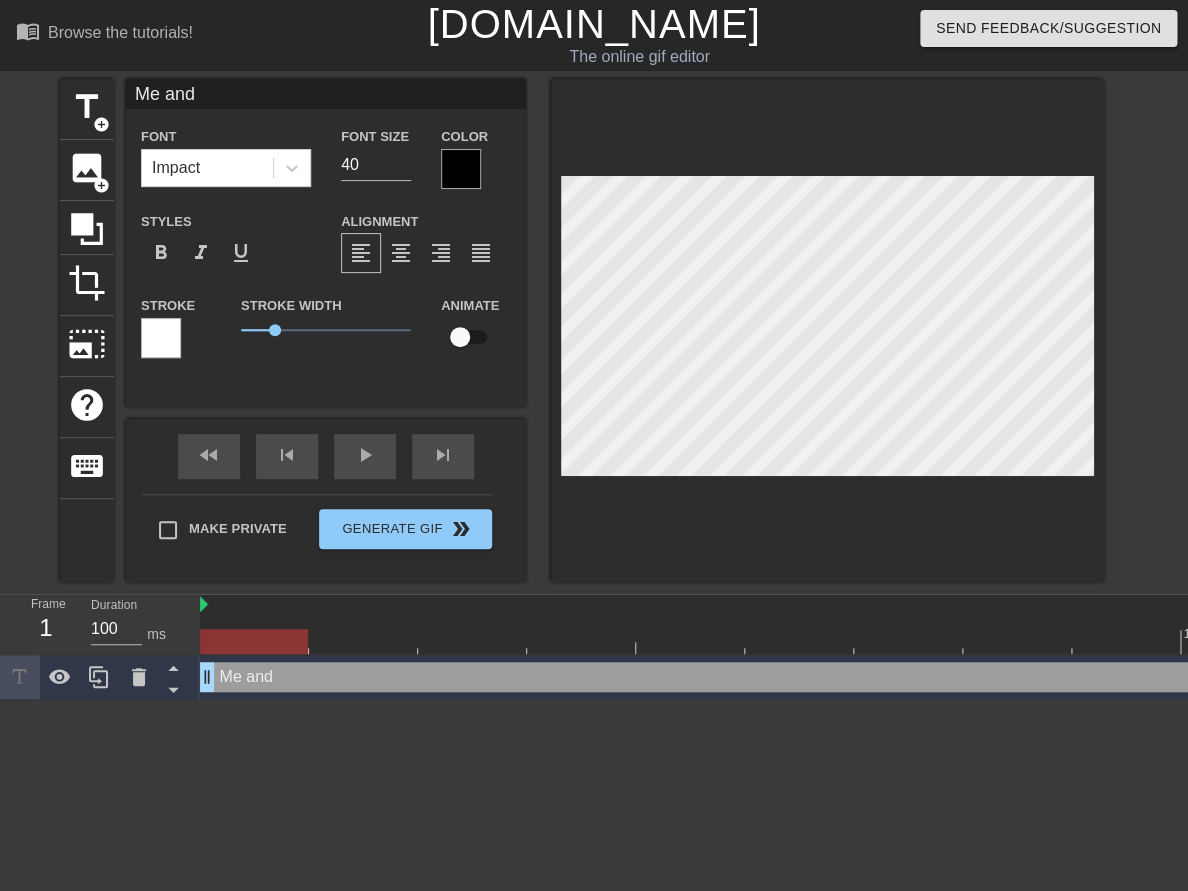 type on "Me and t" 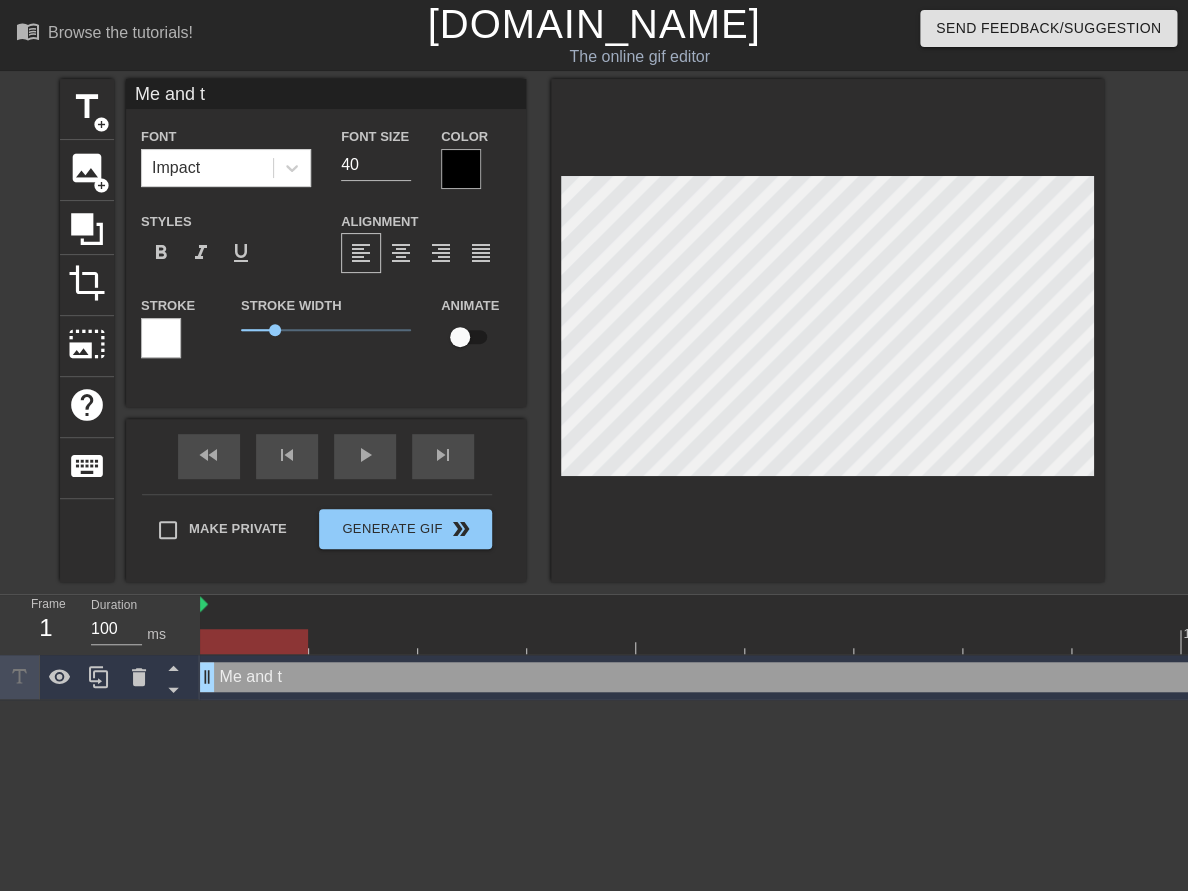type on "Me and th" 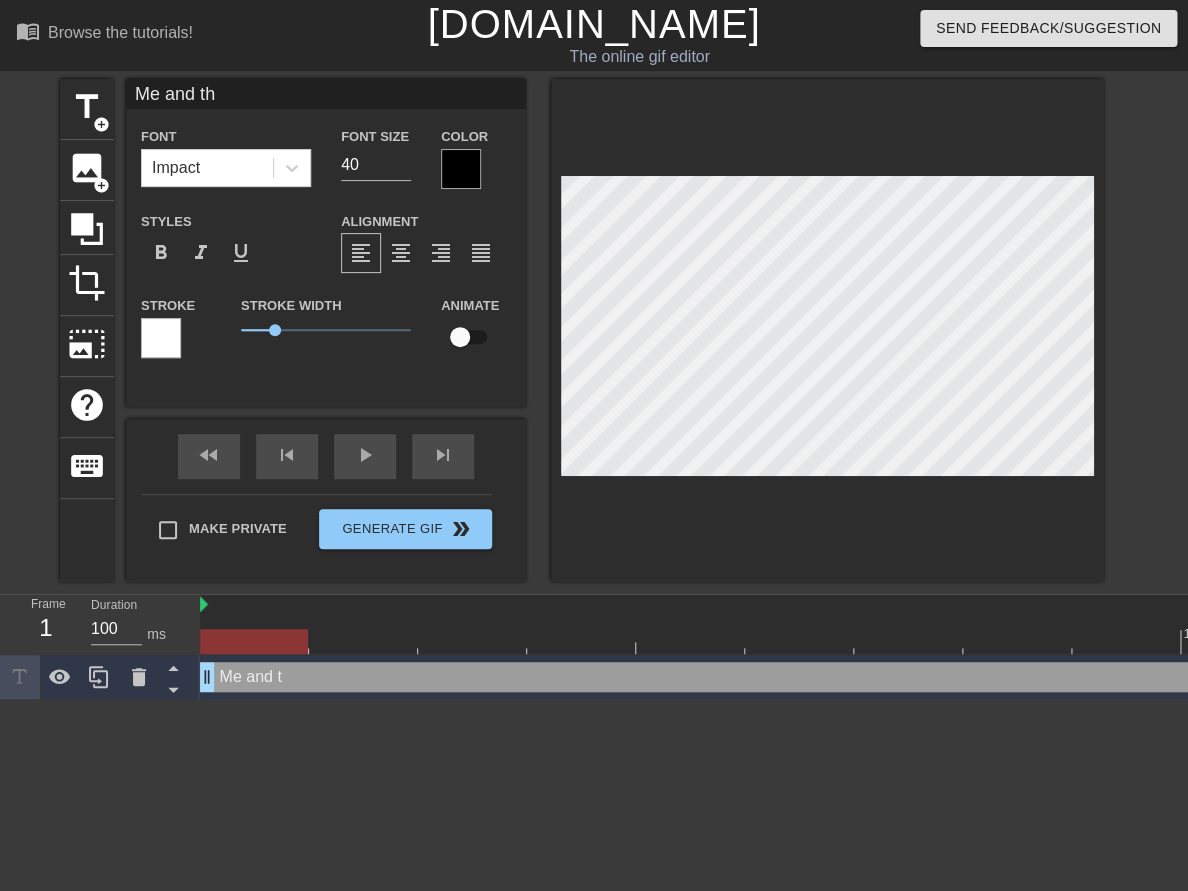 type on "Me and the" 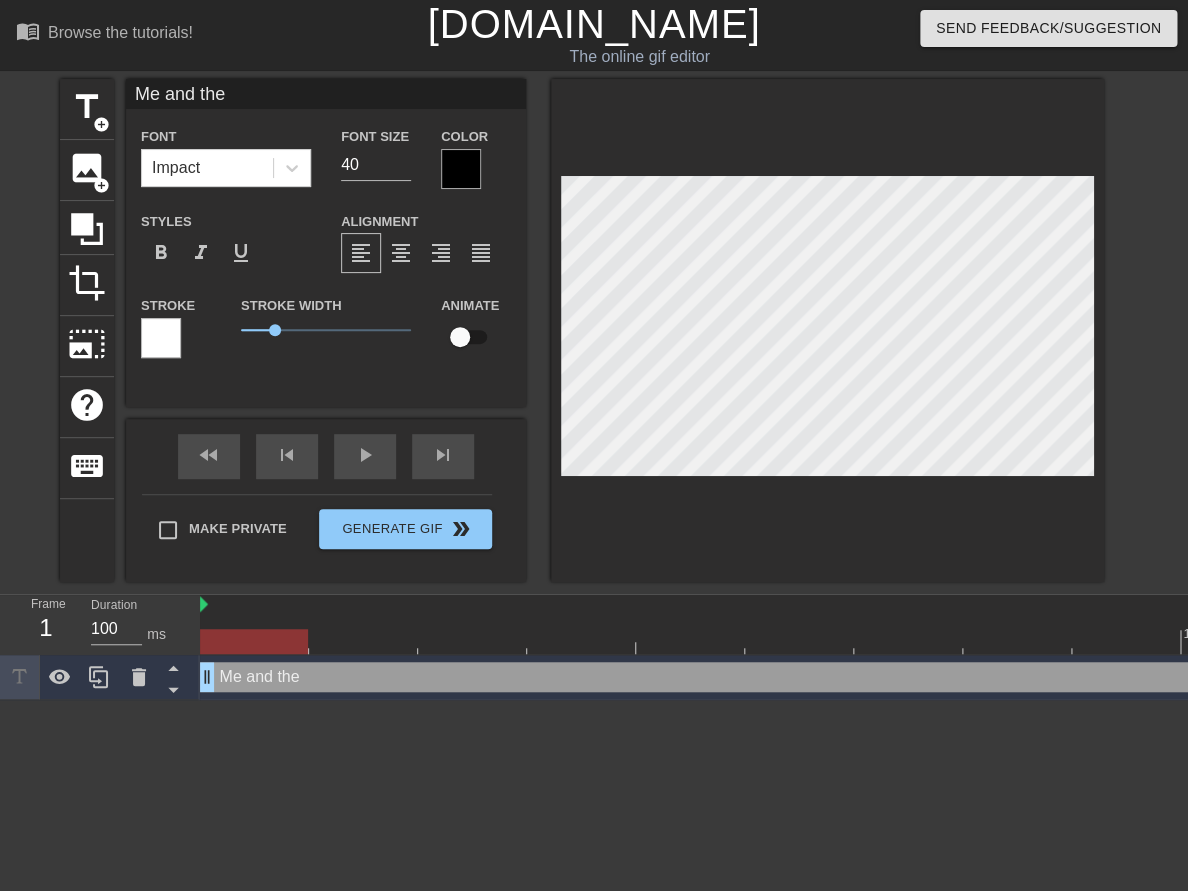 type on "Me and the" 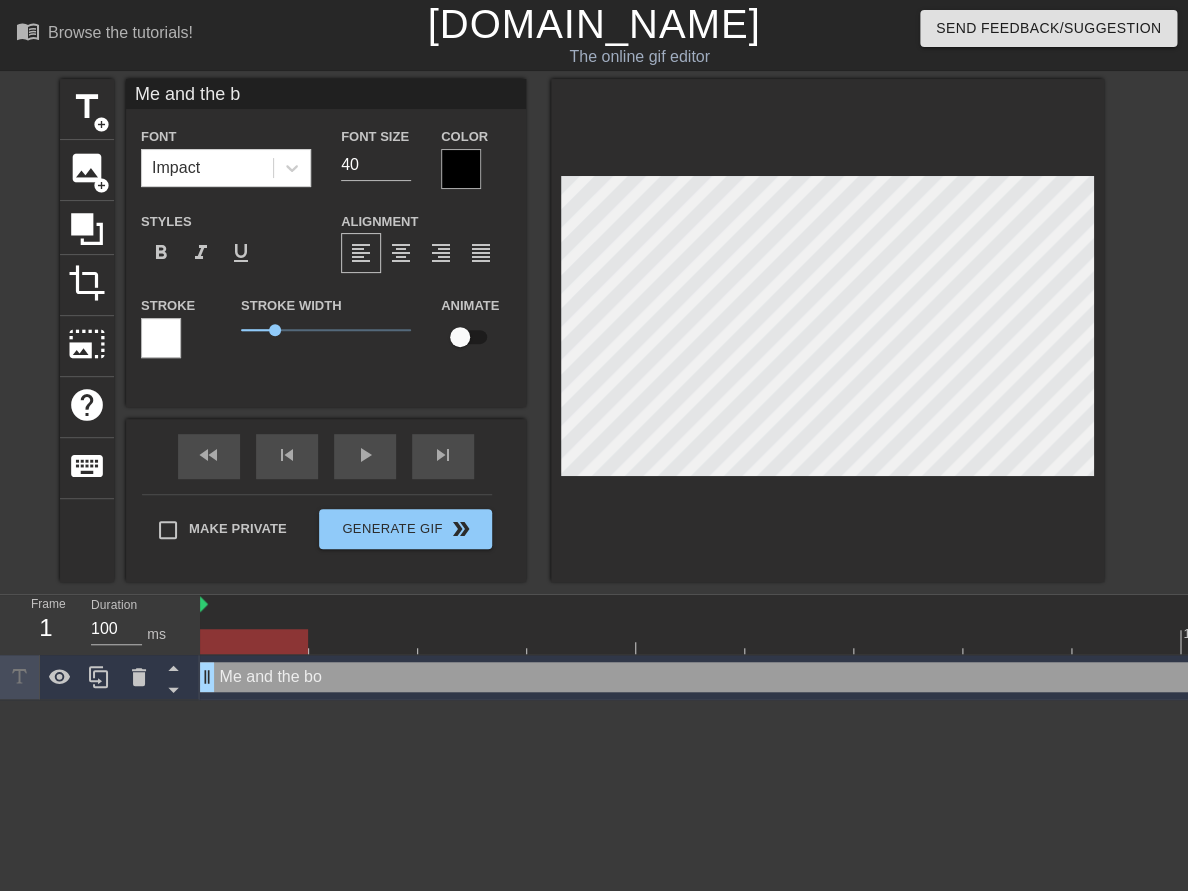 type on "Me and the bo" 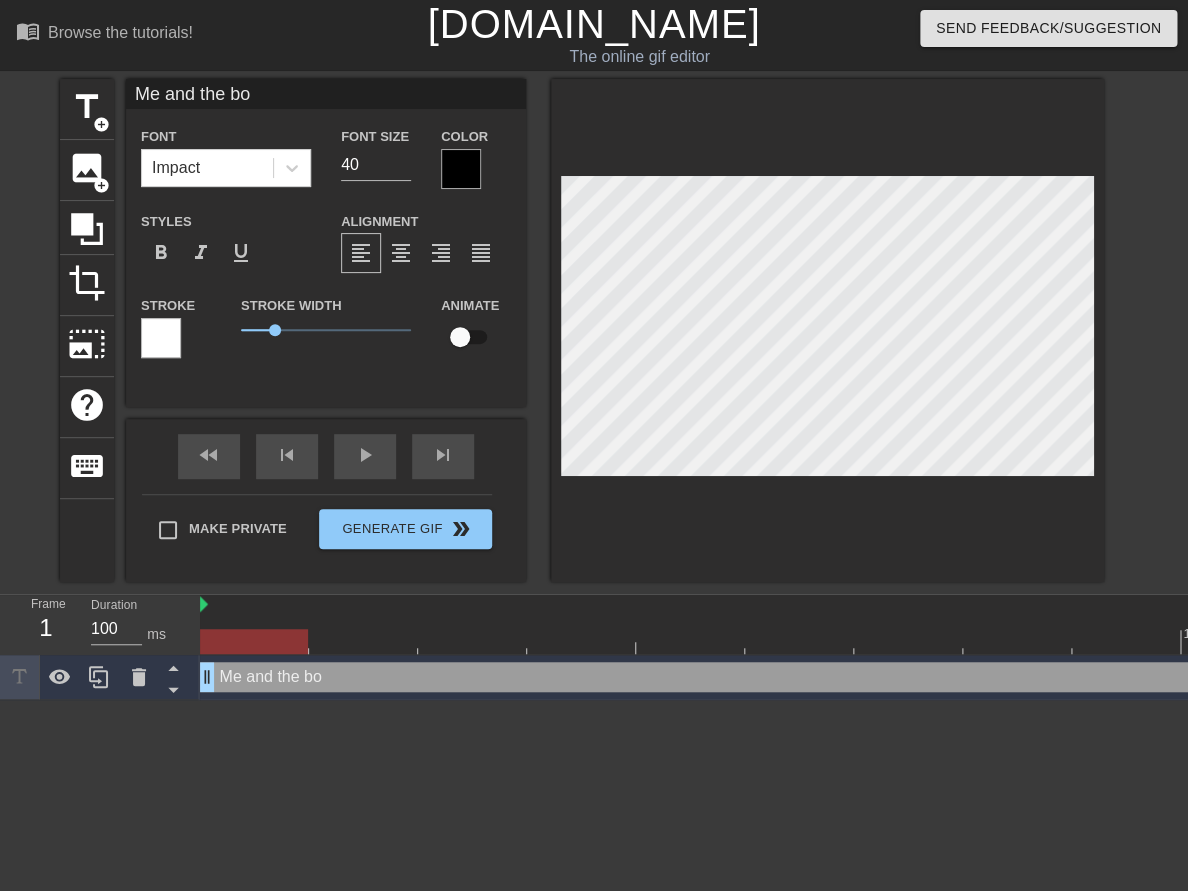 type on "Me and the boy" 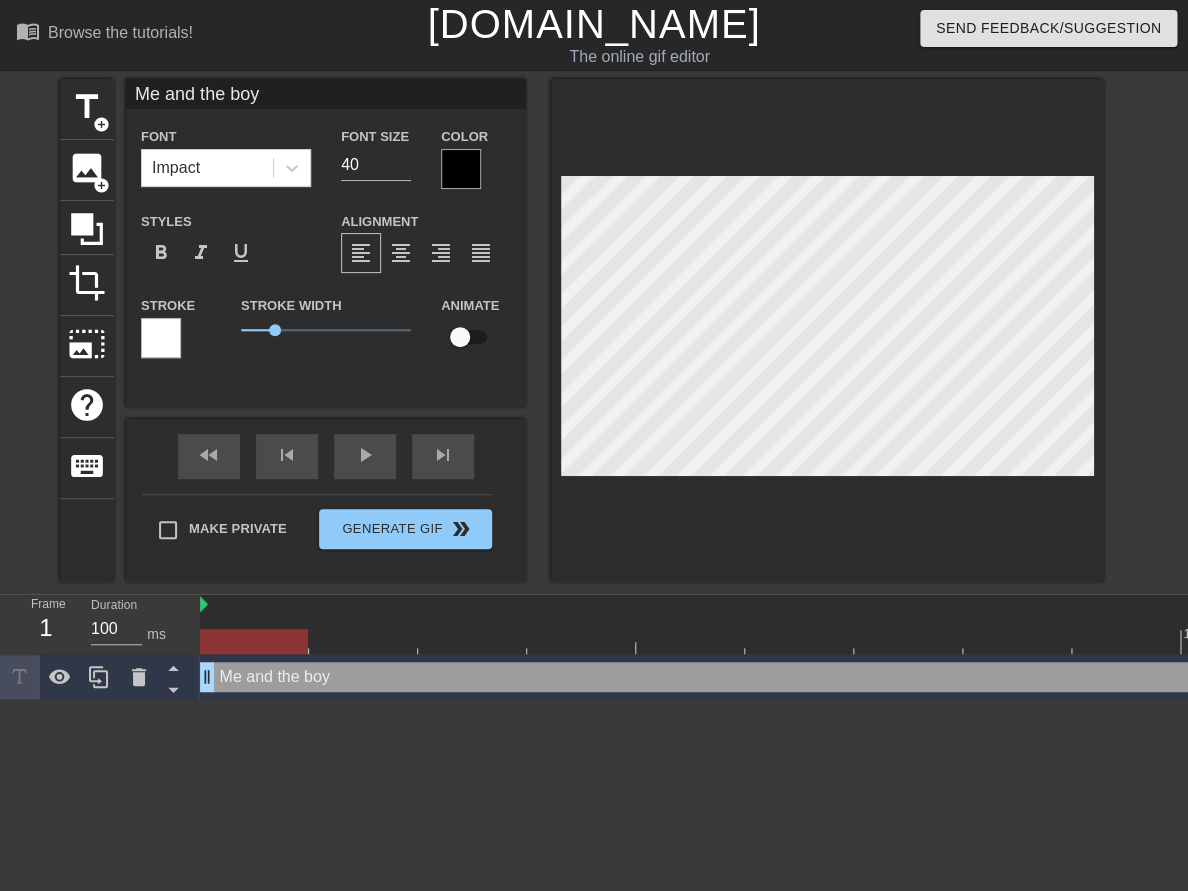type on "Me and the boys" 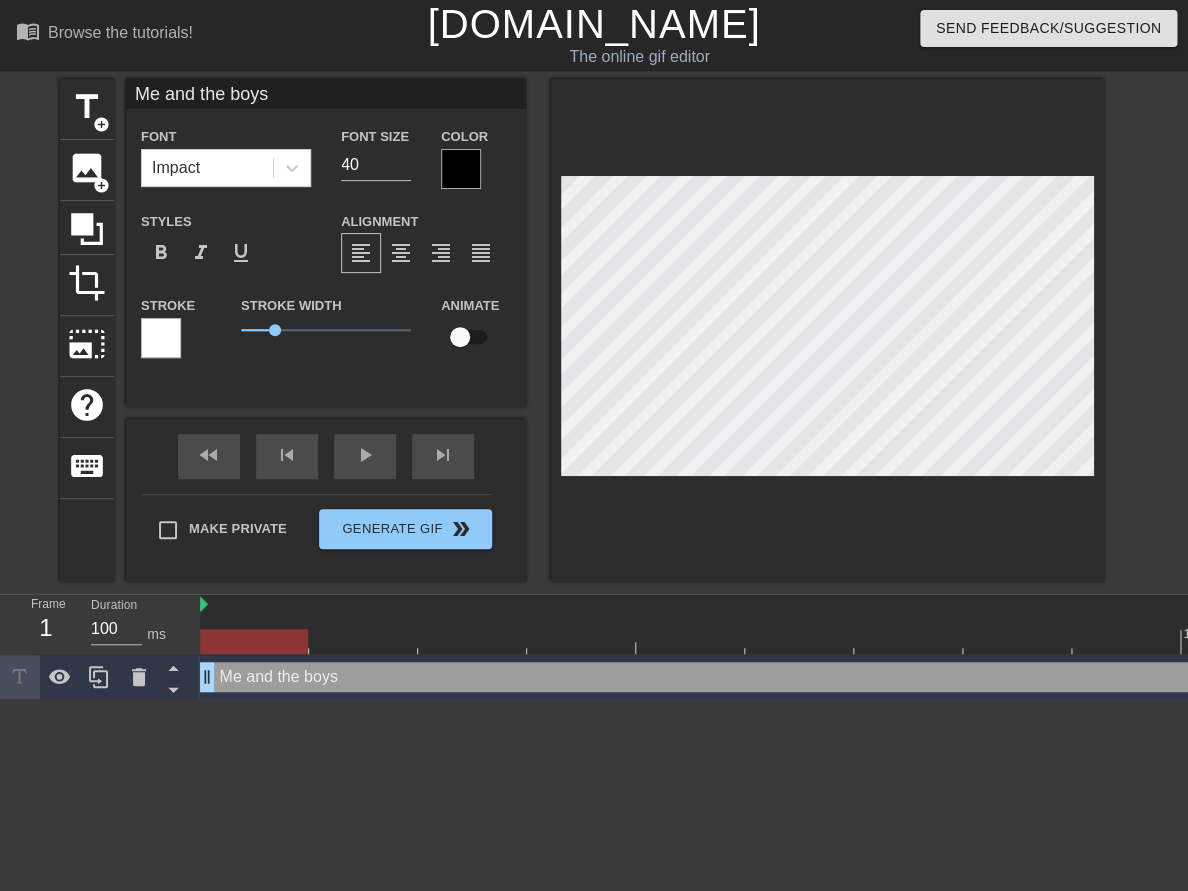 type on "Me and the boys" 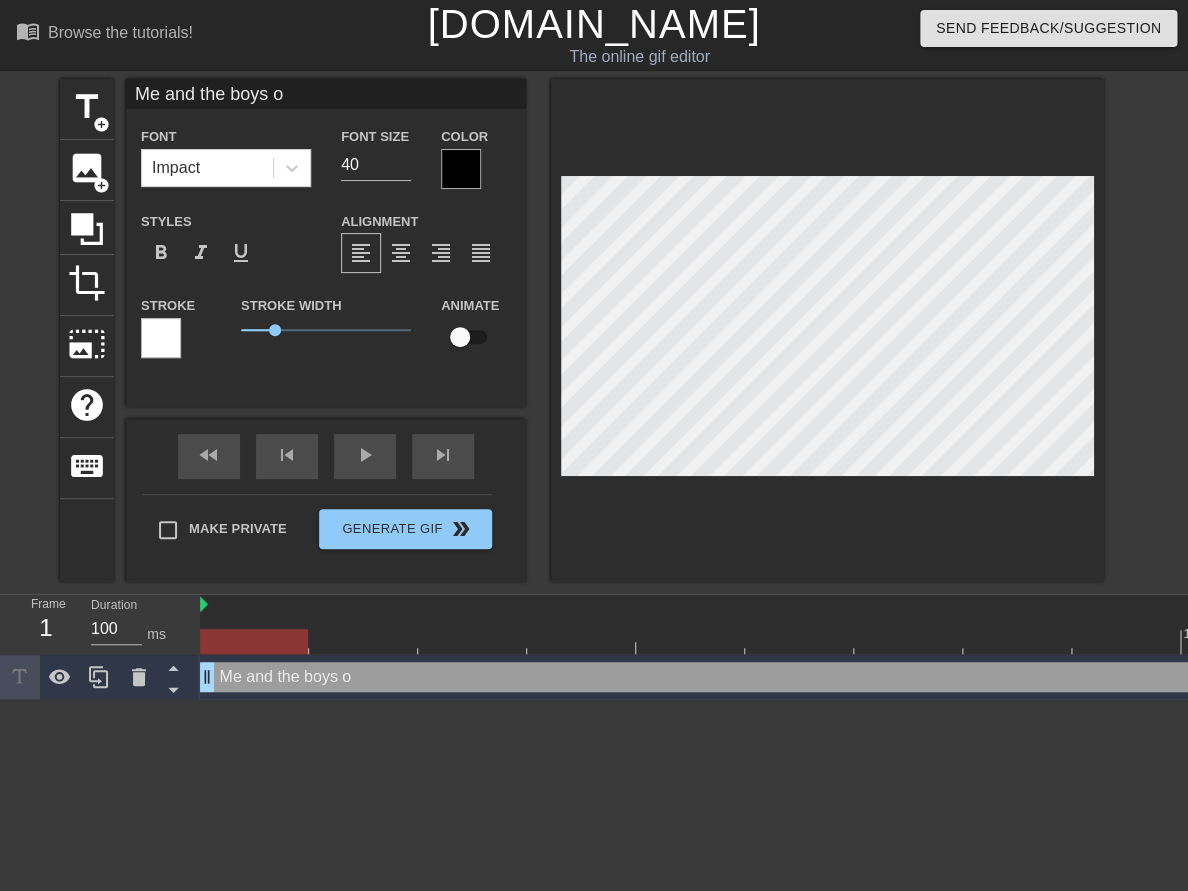 type on "Me and the boys on" 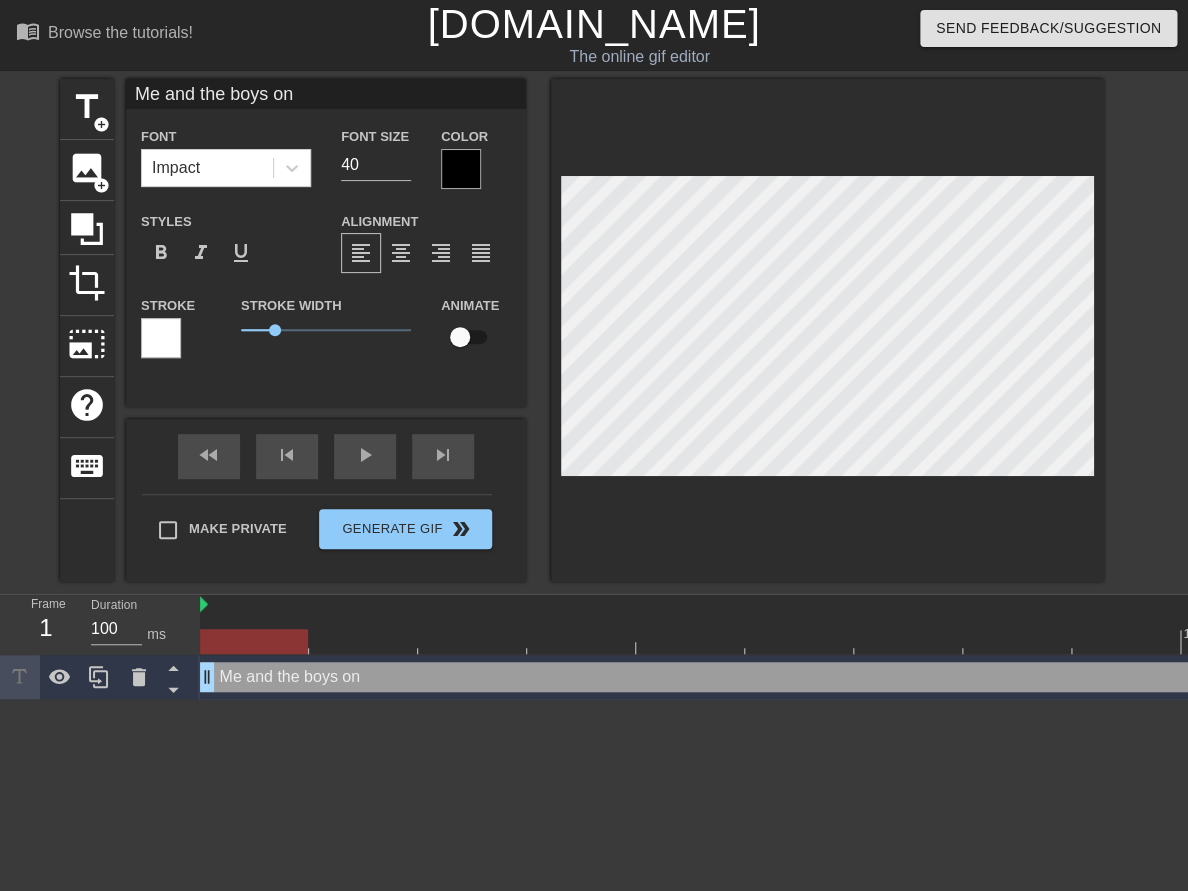 type on "Me and the boys on" 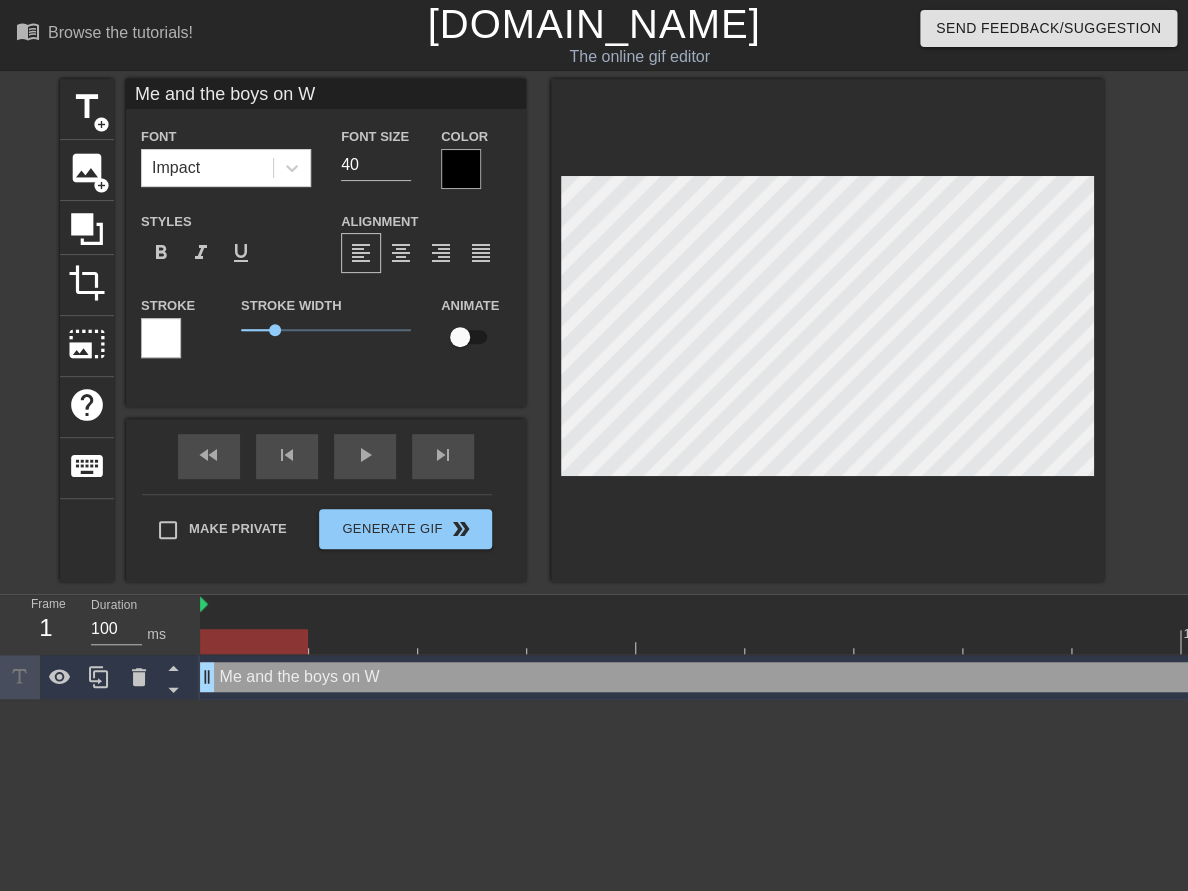 type on "Me and the boys on Wa" 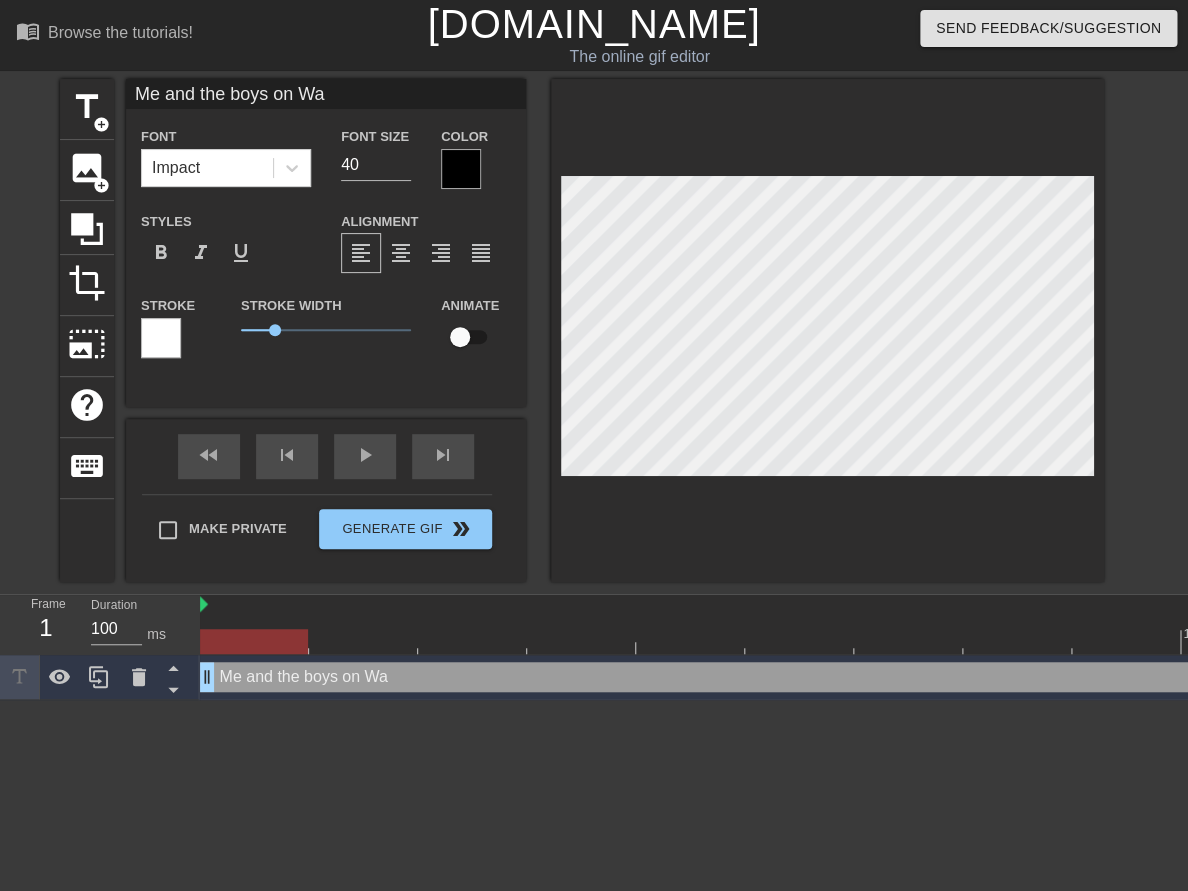 type on "Me and the boys on Wac" 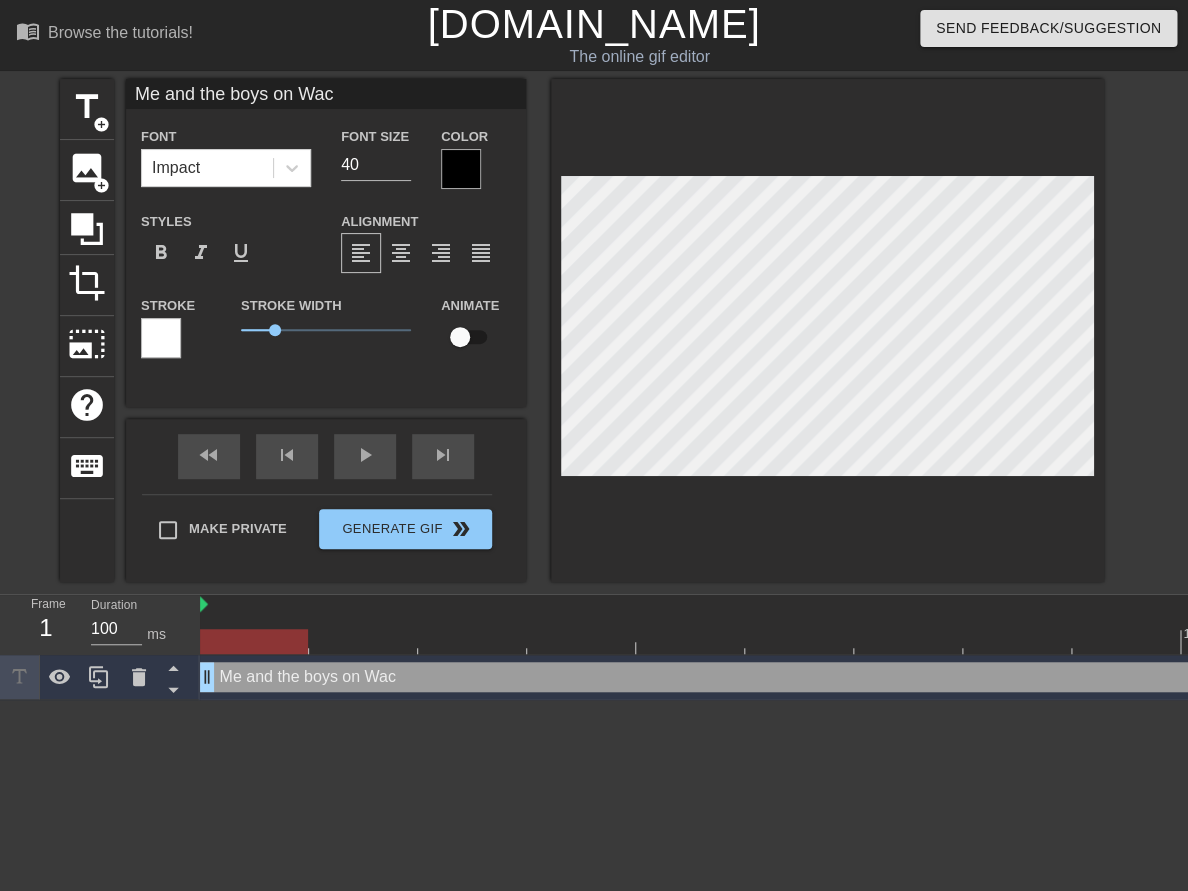 type on "Me and the boys on Wach" 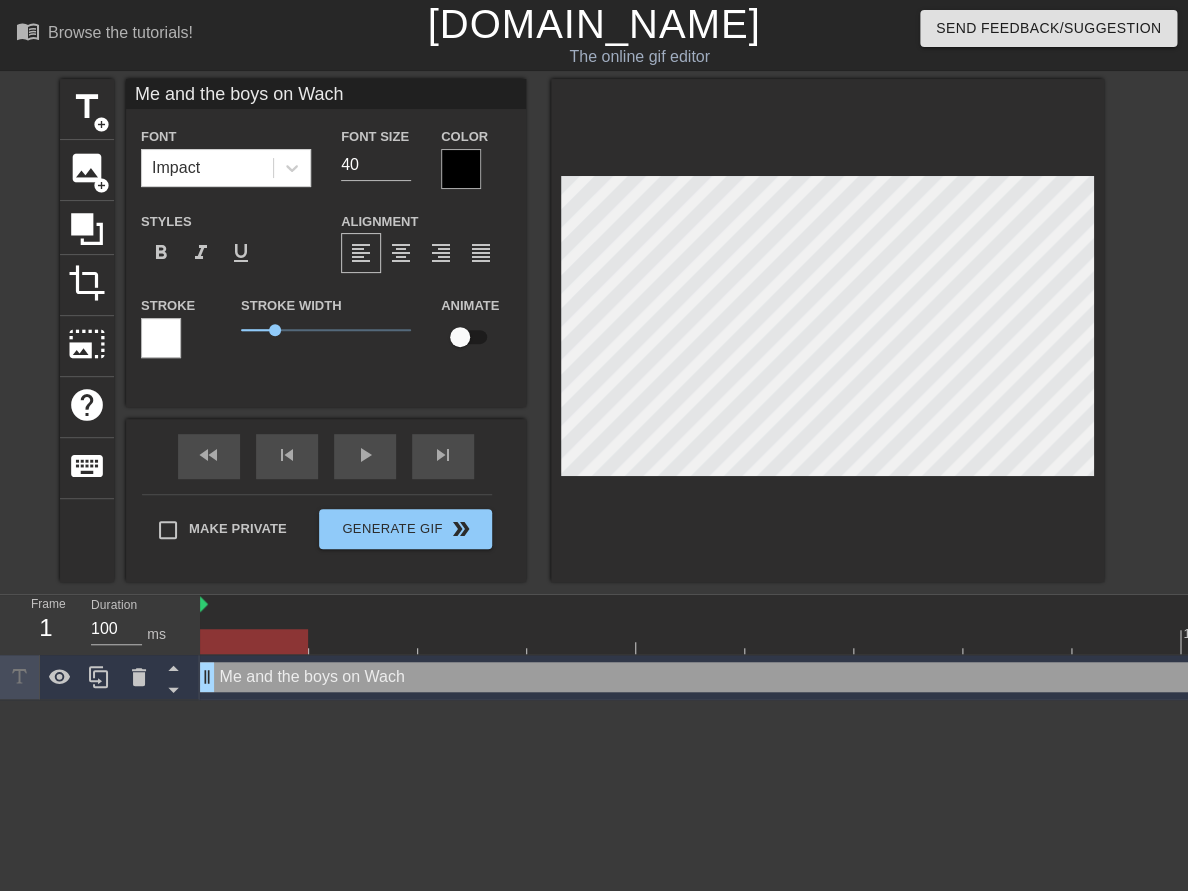 type on "Me and the boys on Wachk" 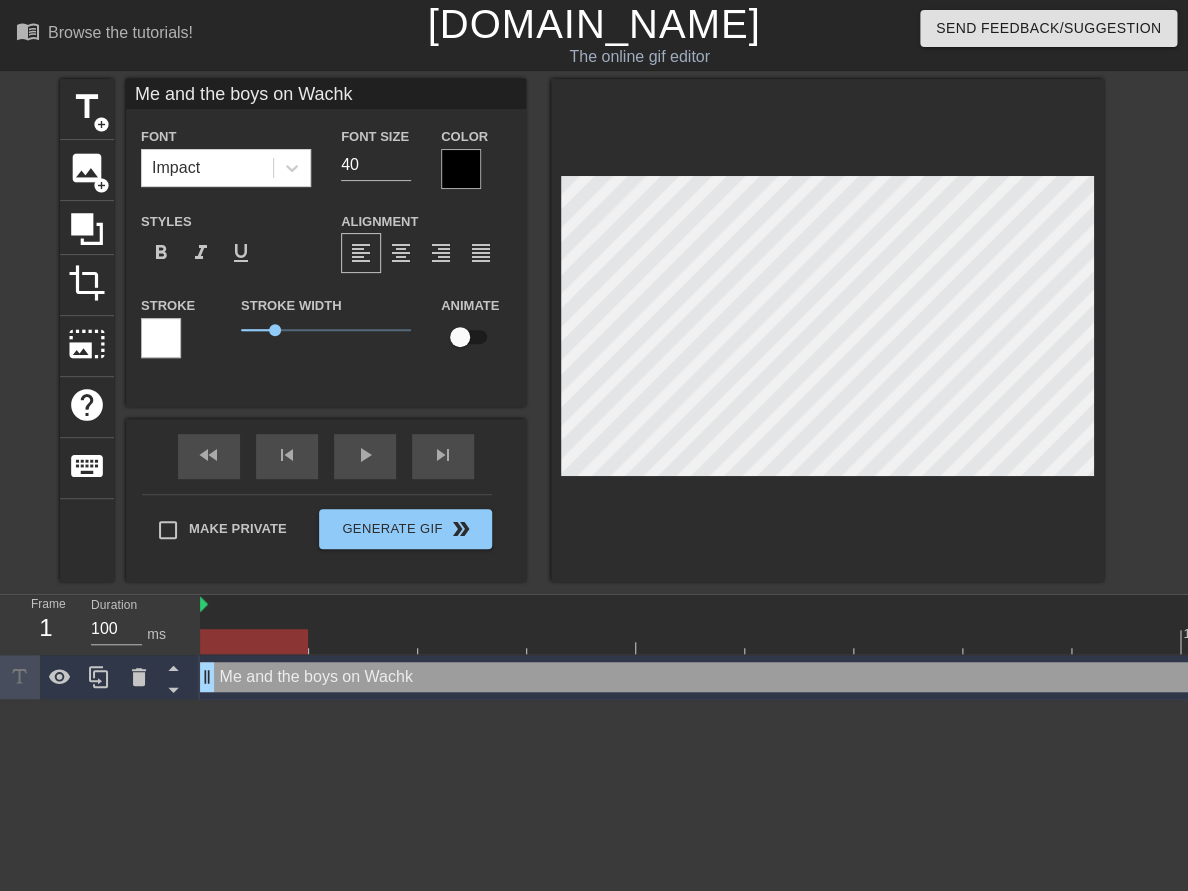 type on "Me and the boys on Wach" 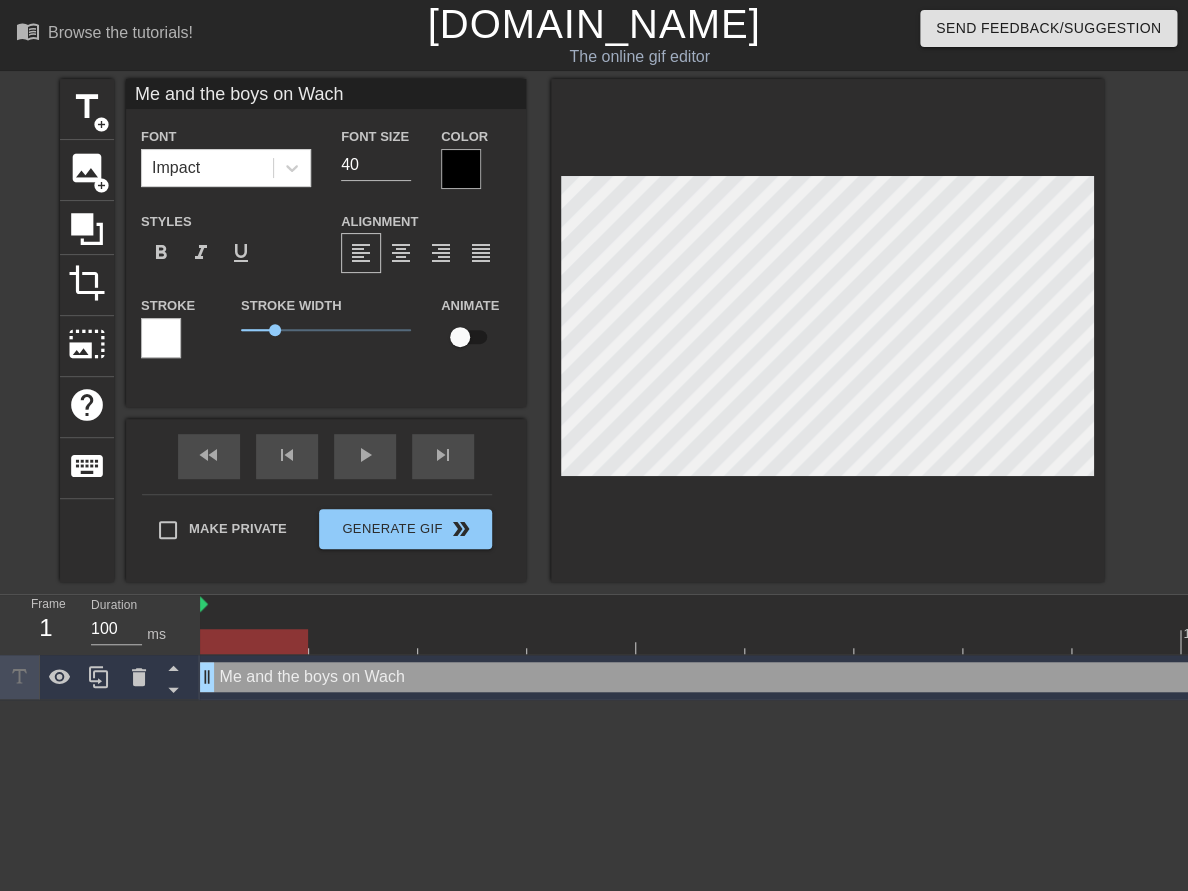 type on "Me and the boys on Wac" 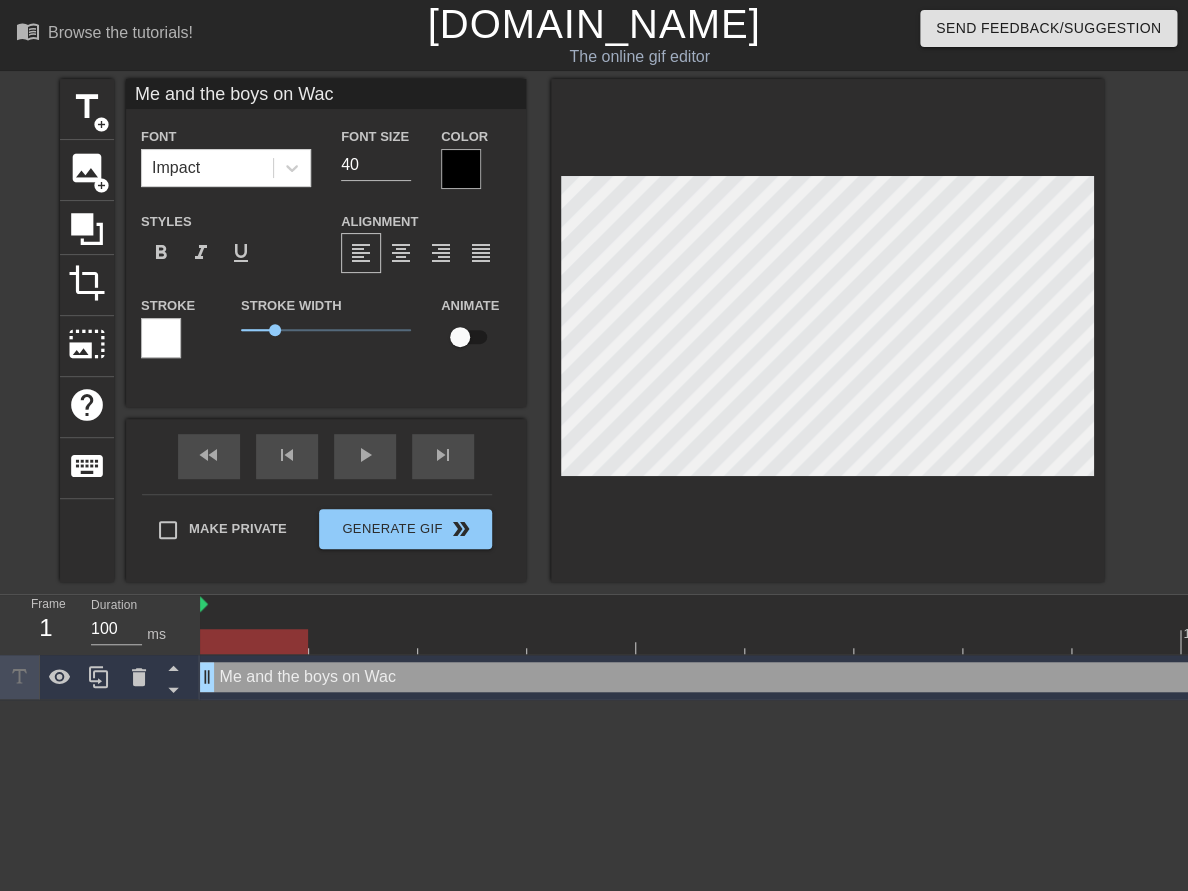 type on "Me and the boys on Wa" 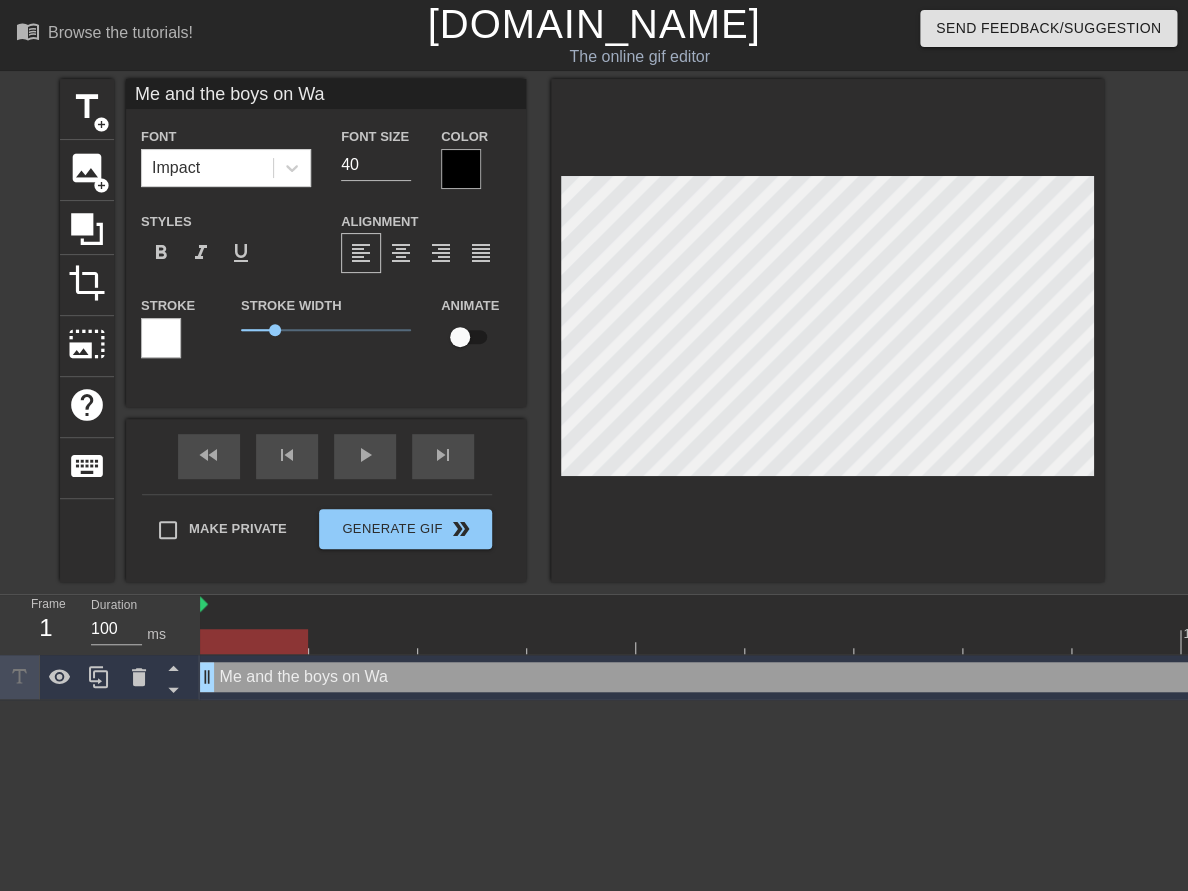 type on "Me and the boys on W" 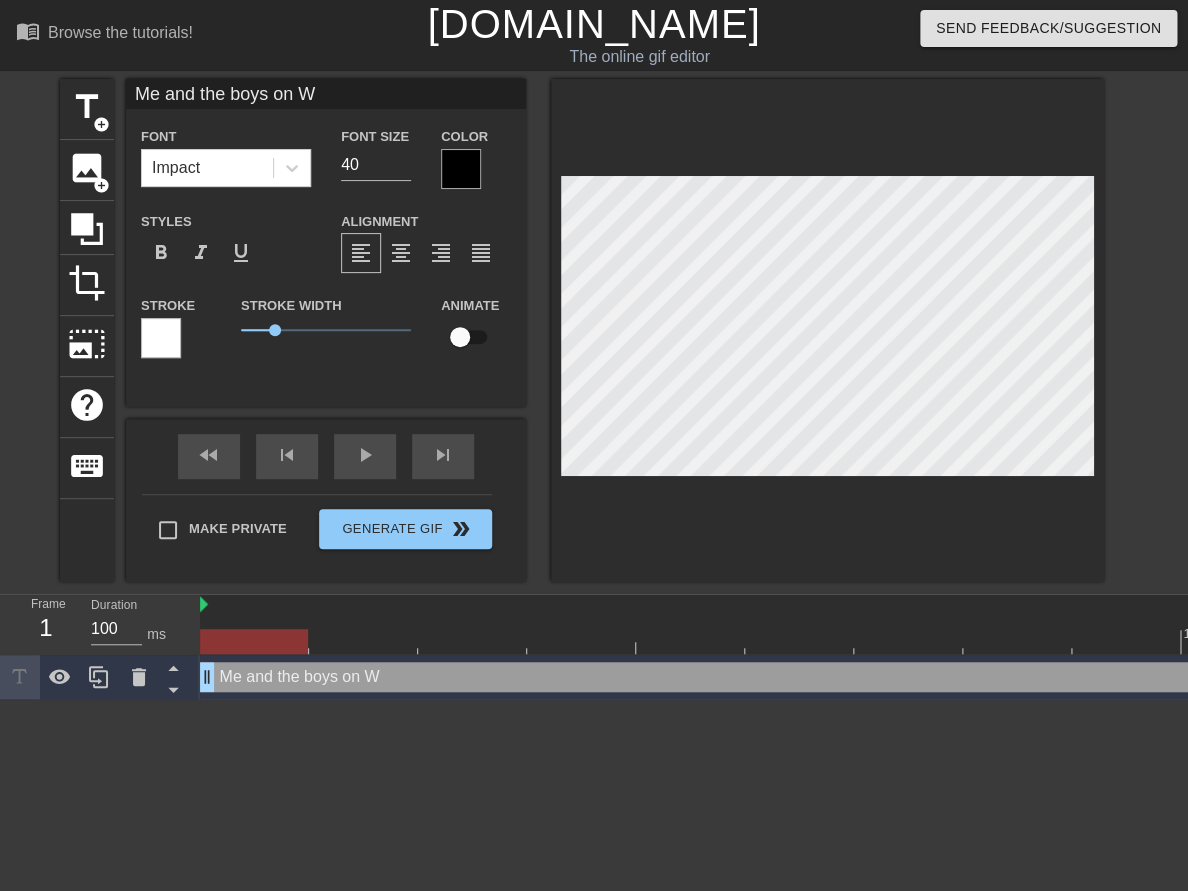 type on "Me and the boys on" 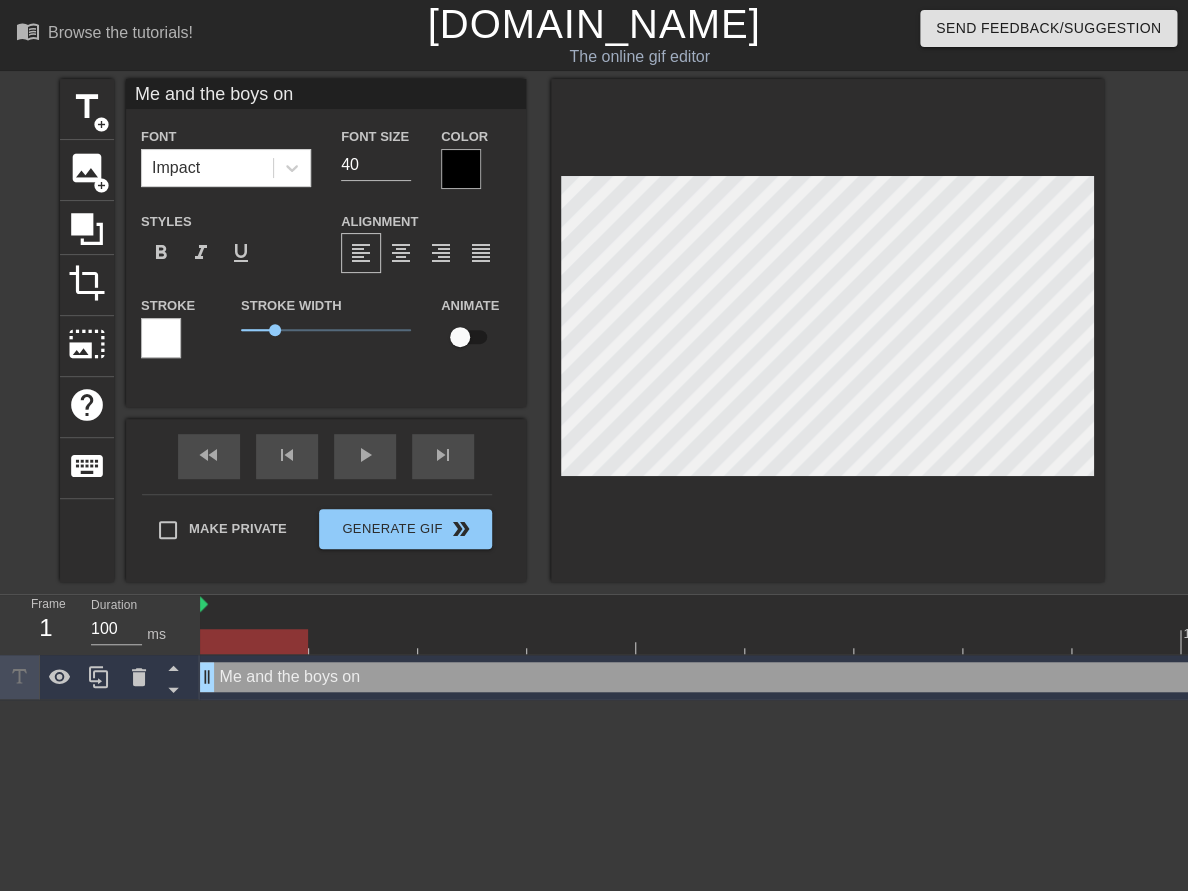 type on "Me and the boys on w" 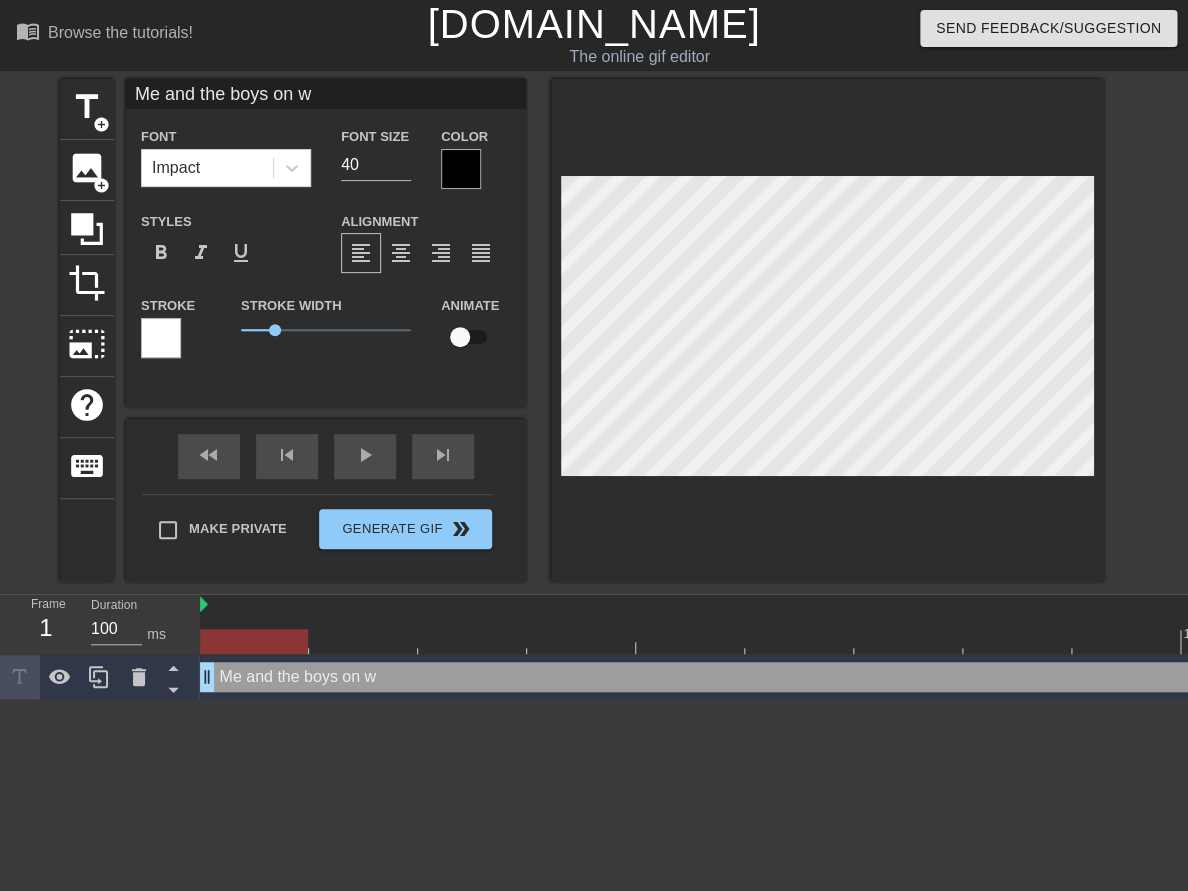 type on "Me and the boys on wa" 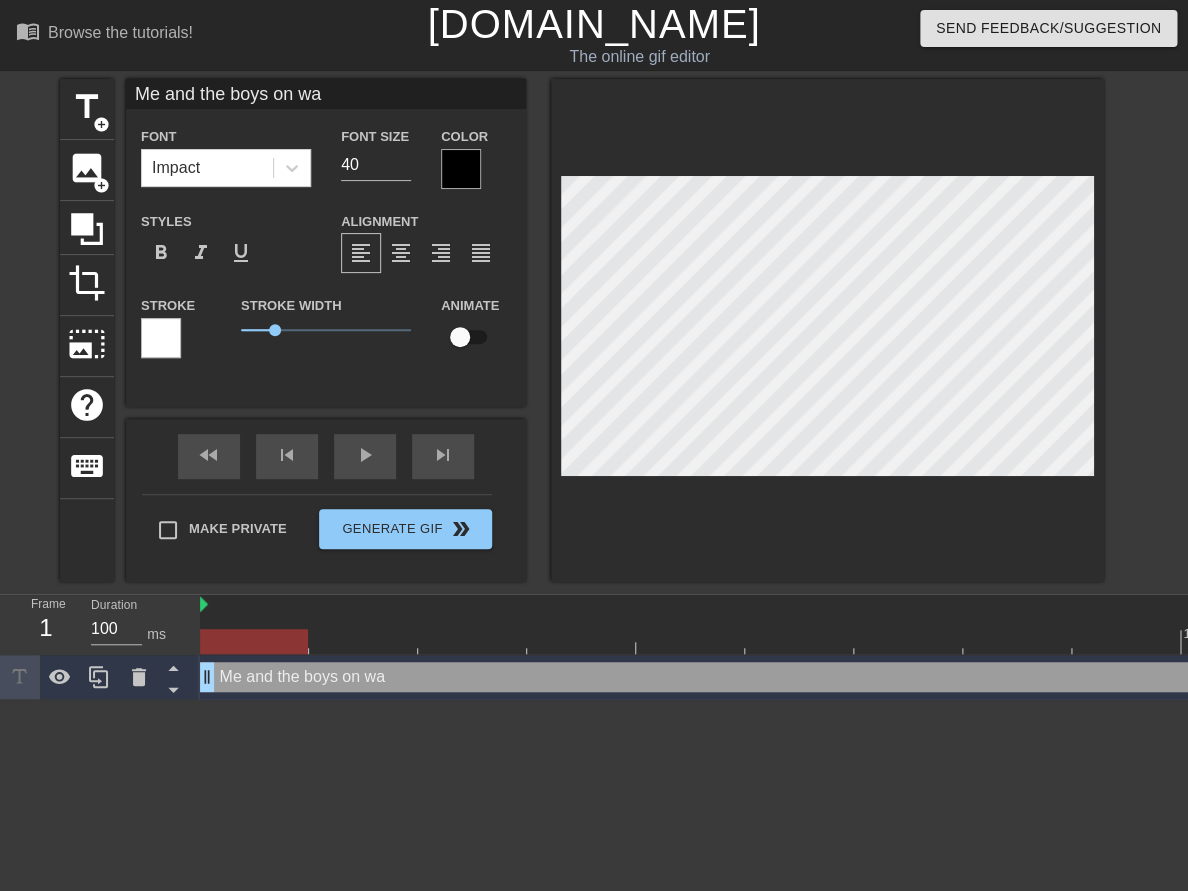type on "Me and the boys on wac" 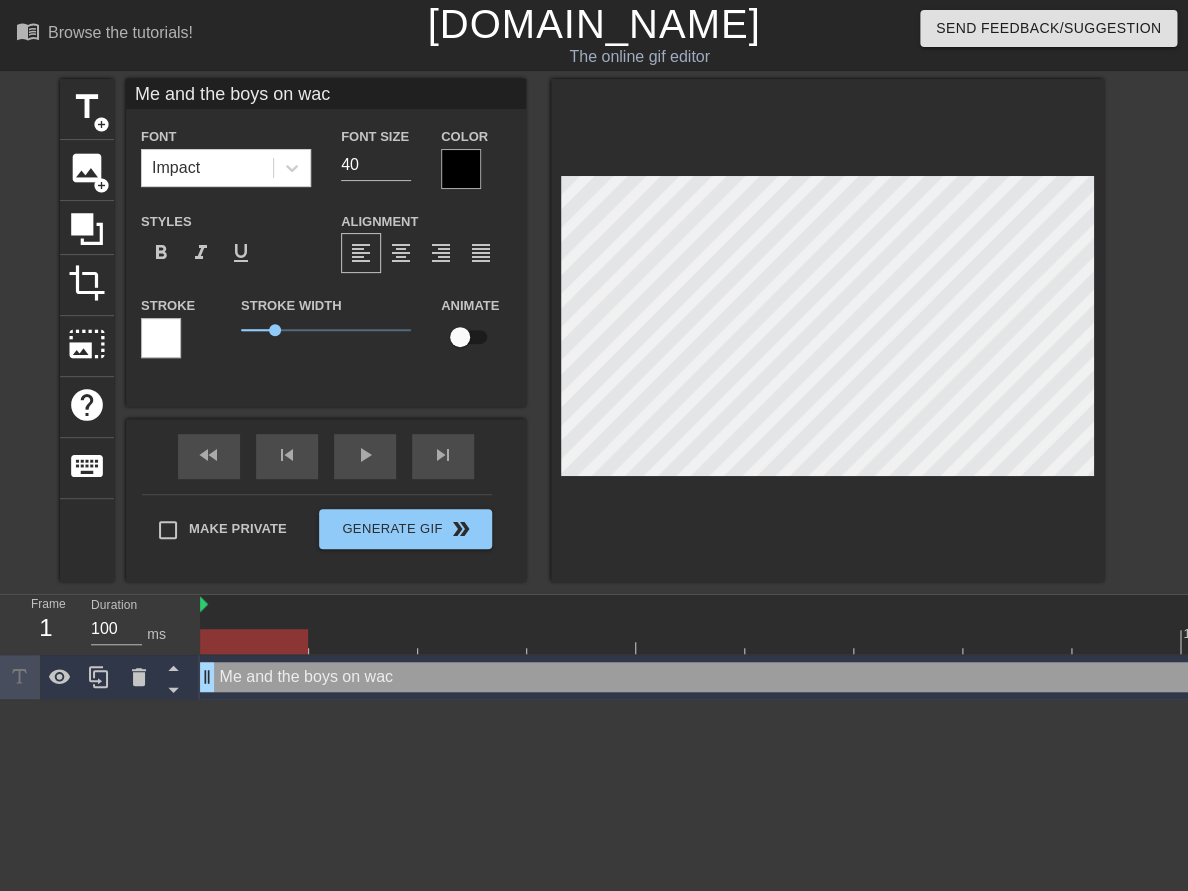 type on "Me and the boys on wack" 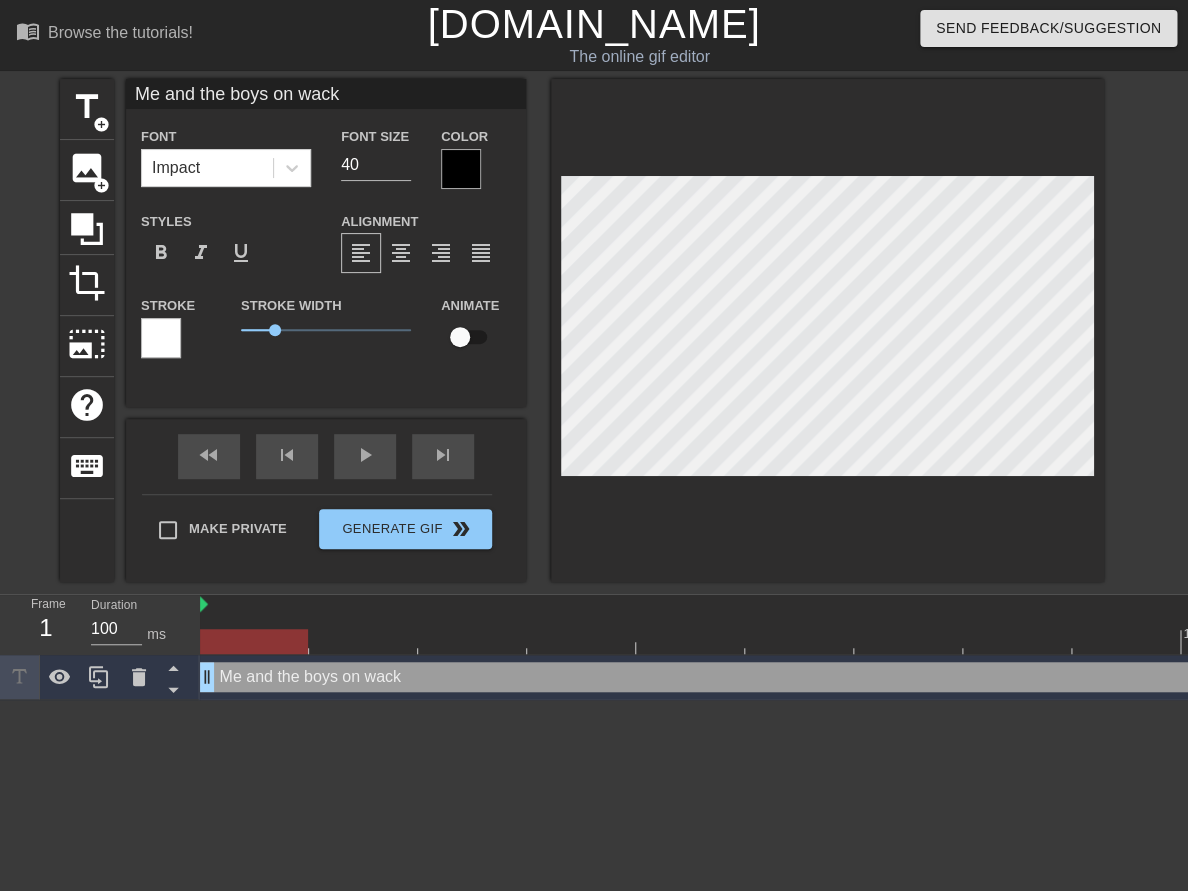 type on "Me and the boys on wacky" 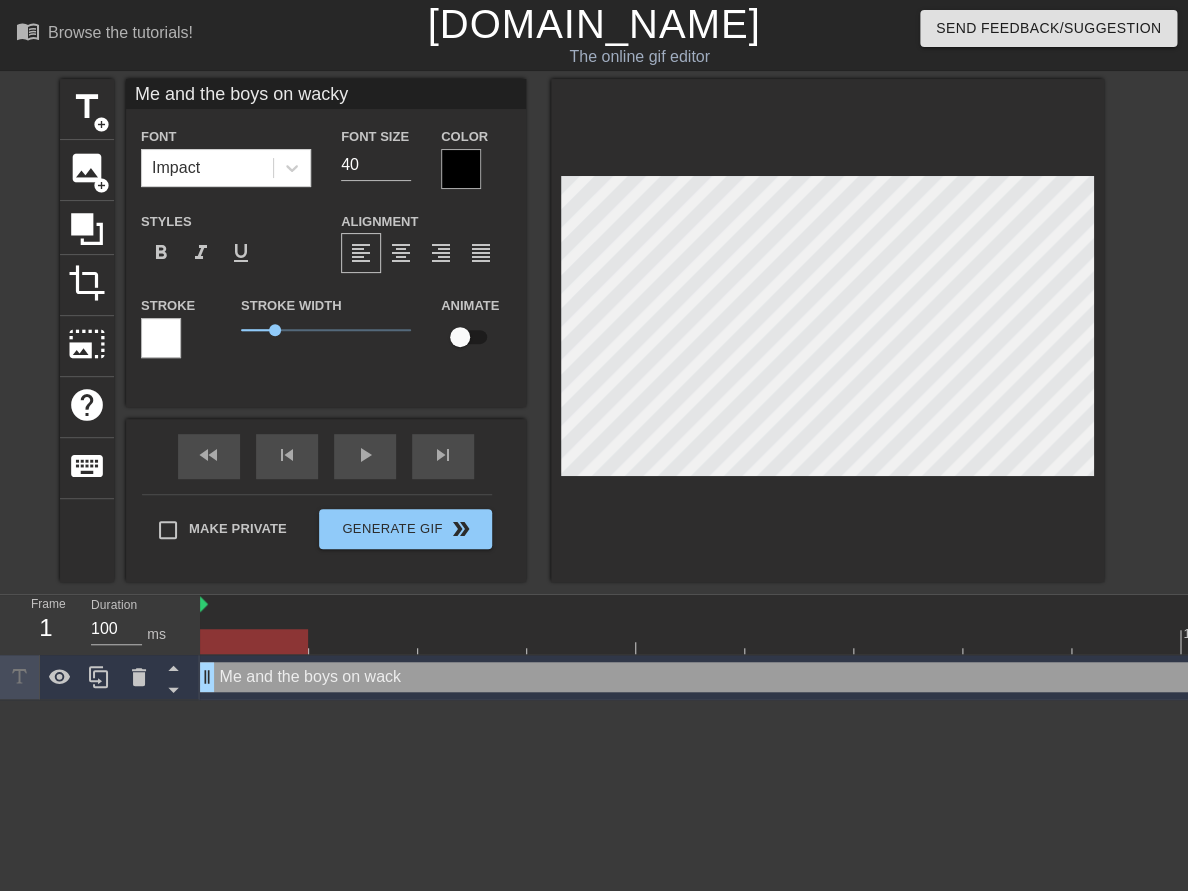 scroll, scrollTop: 0, scrollLeft: 12, axis: horizontal 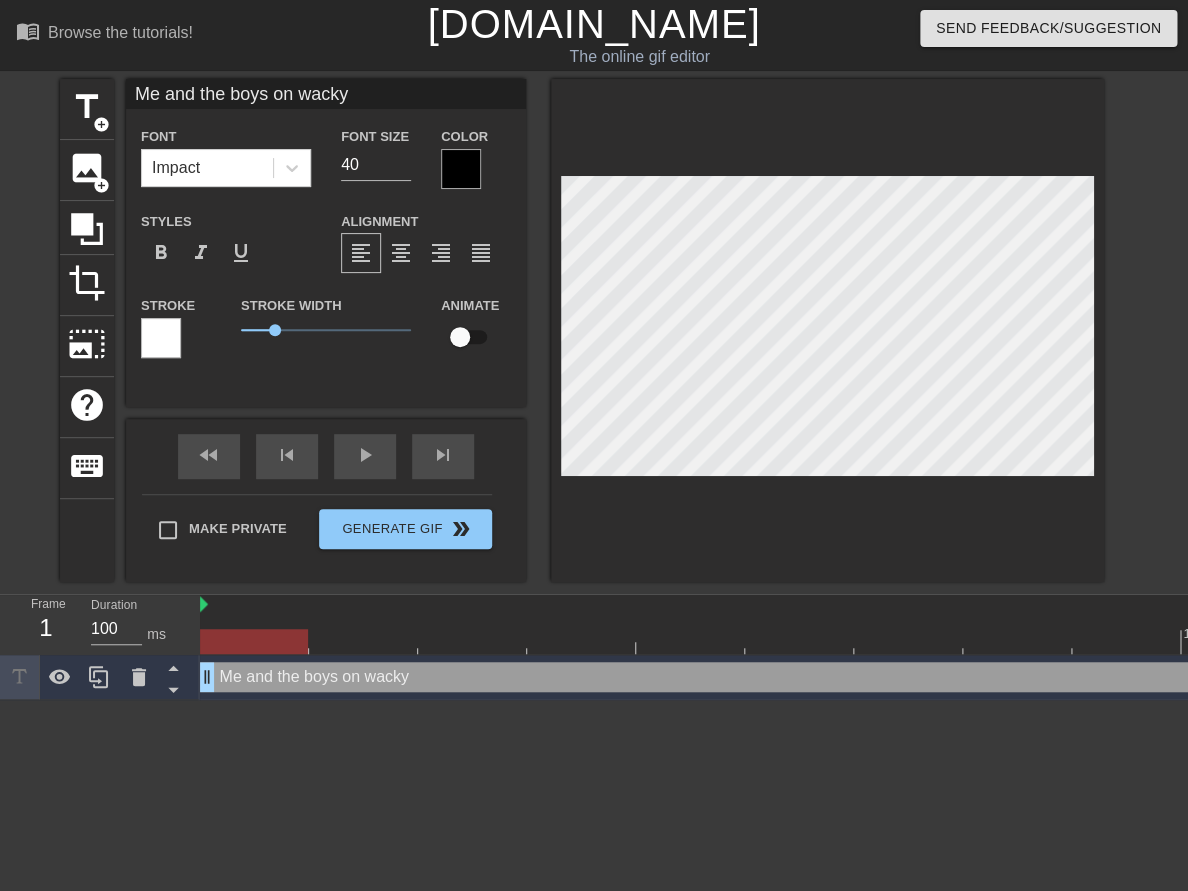 type on "Me and the boys on wacky" 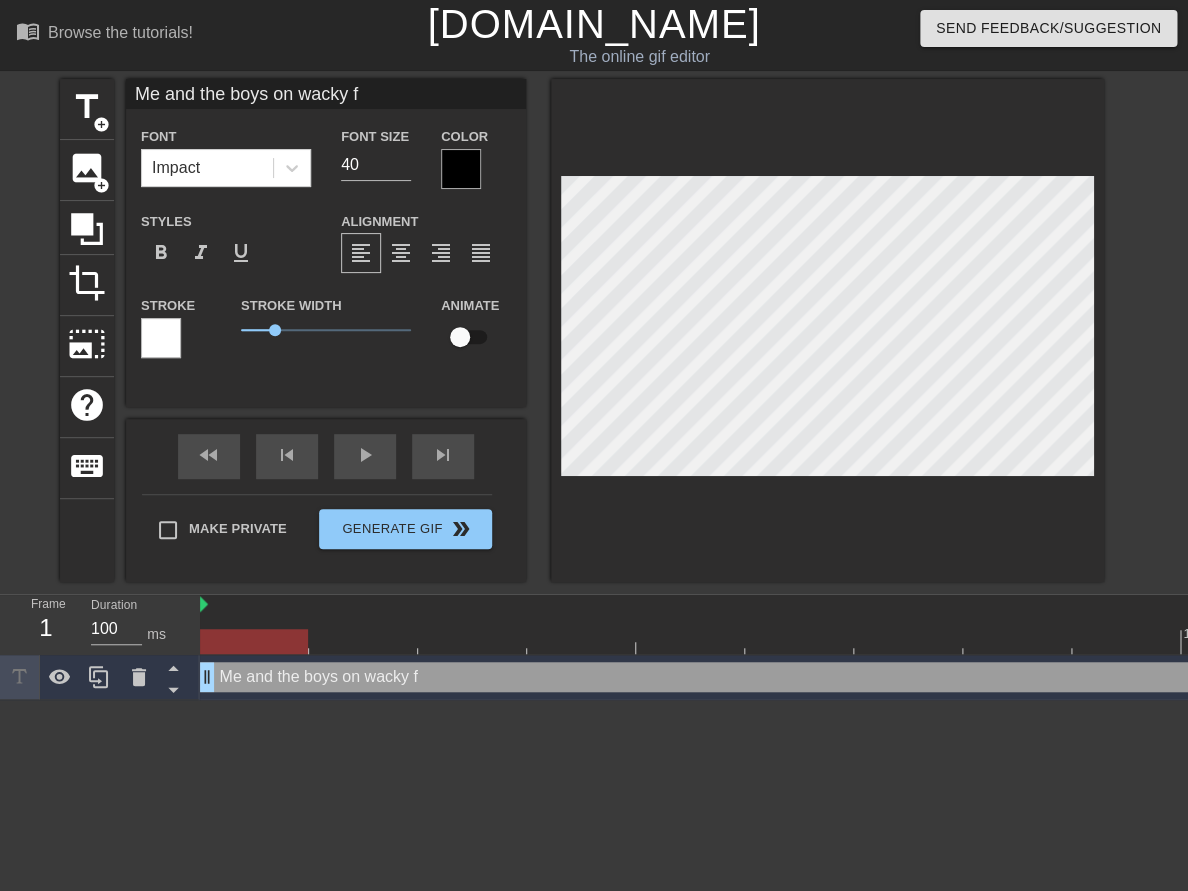 type on "Me and the boys on wacky fr" 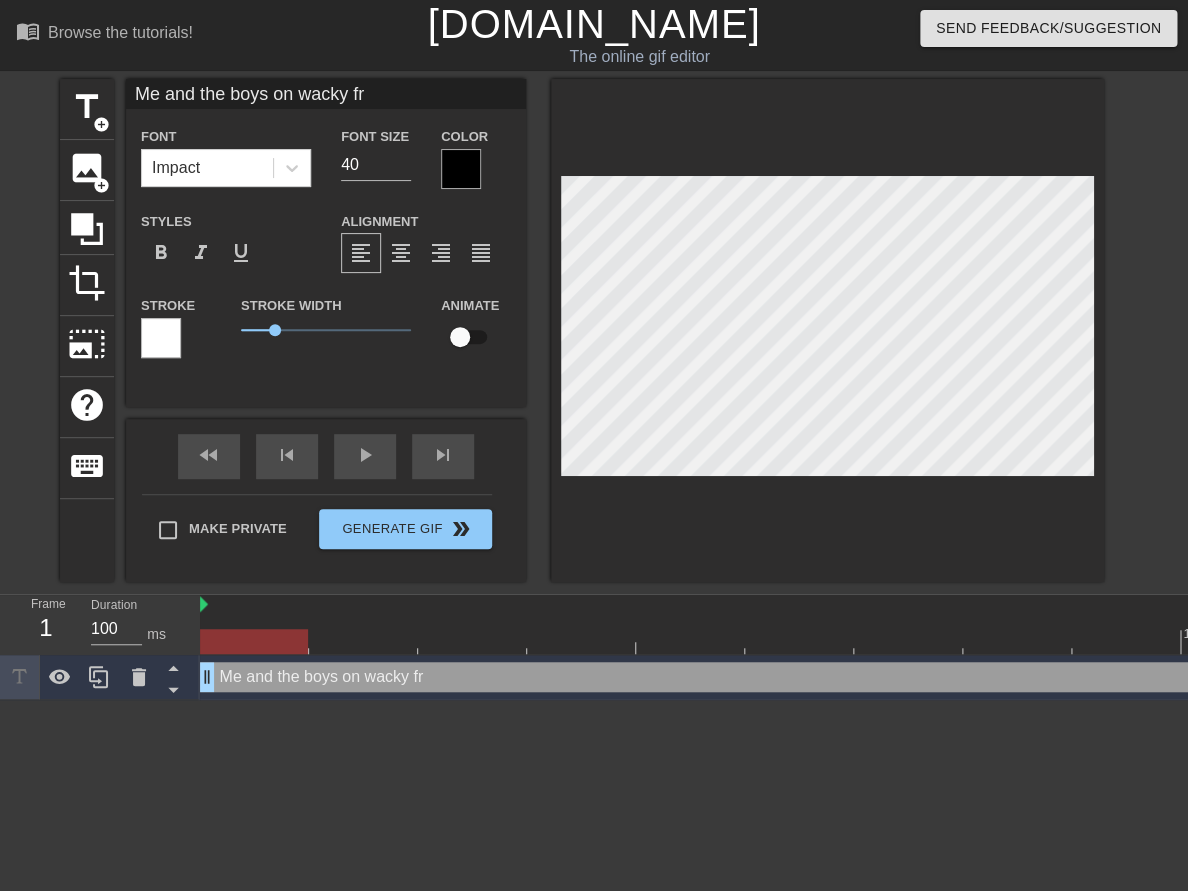type on "Me and the boys on wacky fre" 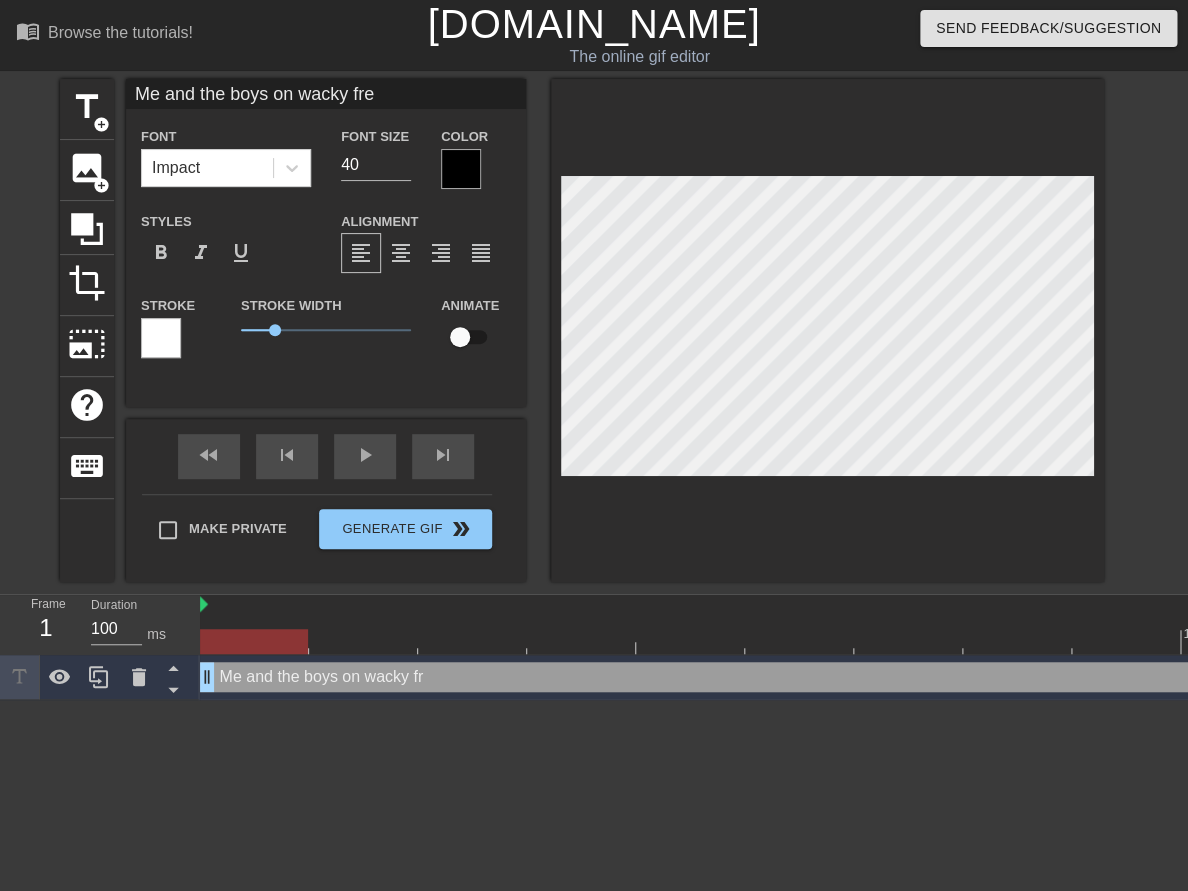type on "Me and the boys on wacky [PERSON_NAME]" 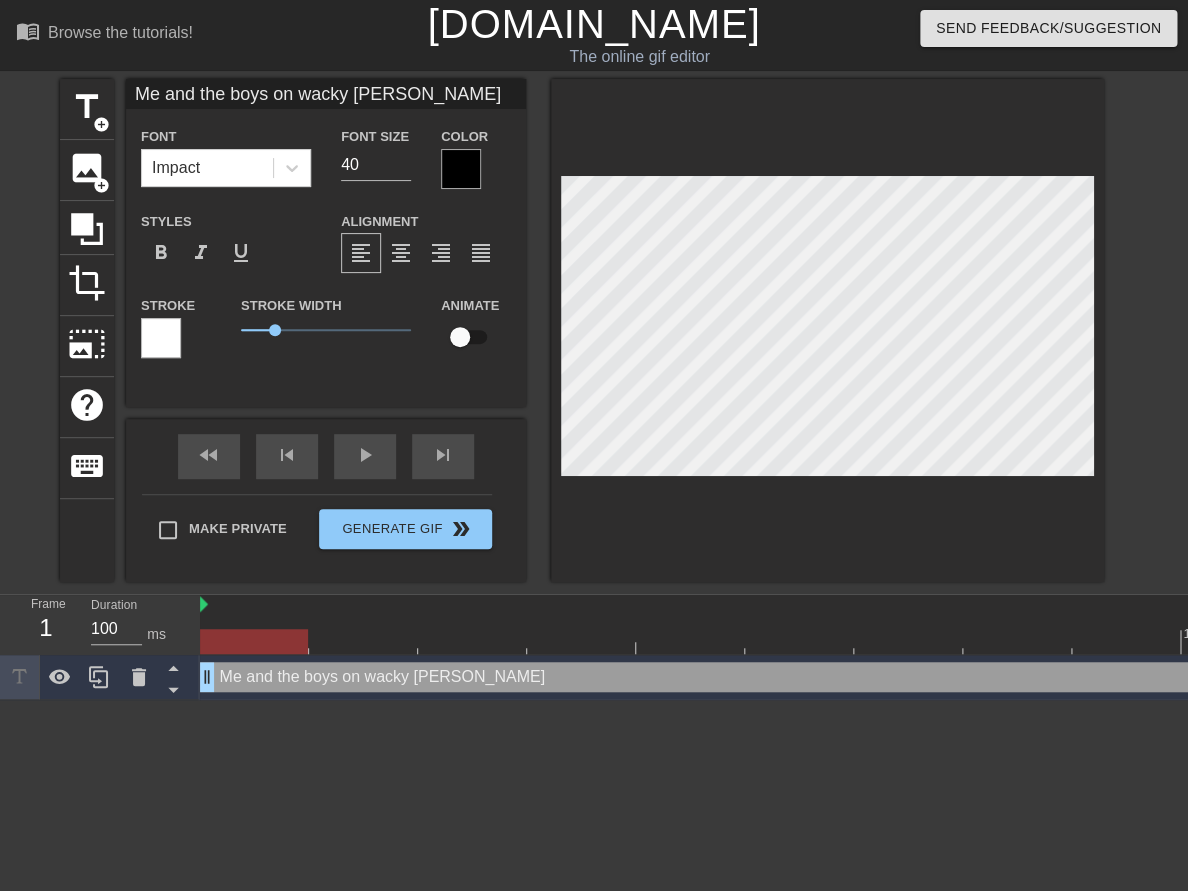 type on "Me and the boys on wacky [PERSON_NAME]" 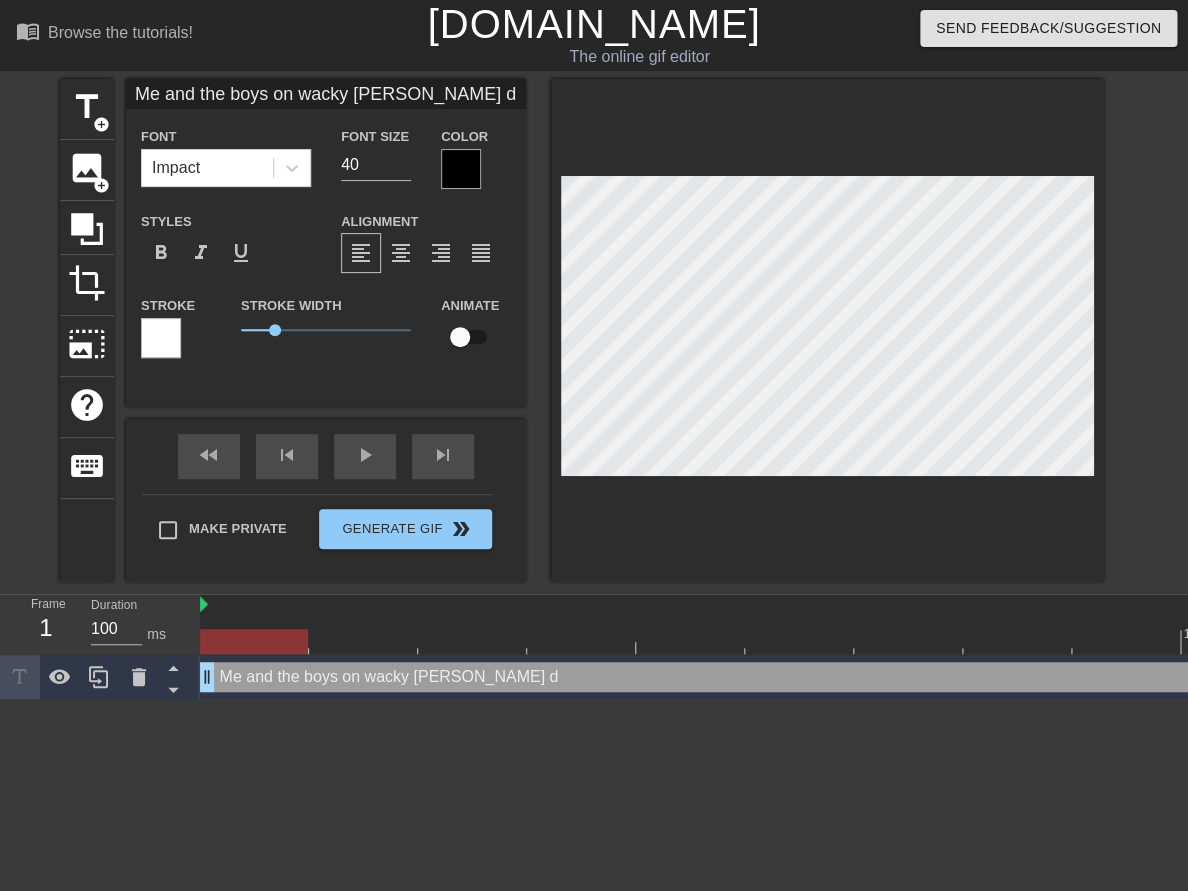 type on "Me and the boys on wacky [PERSON_NAME] da" 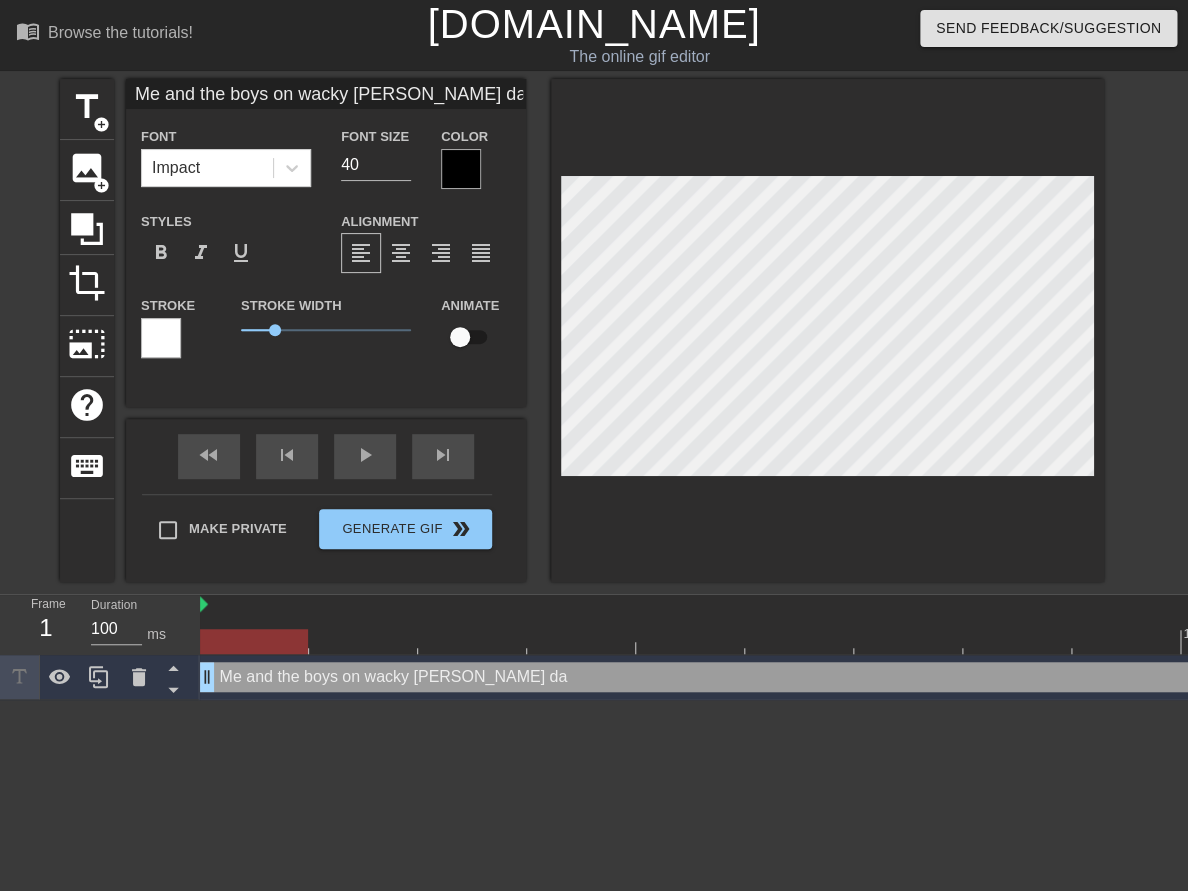 type on "Me and the boys on wacky [PERSON_NAME]" 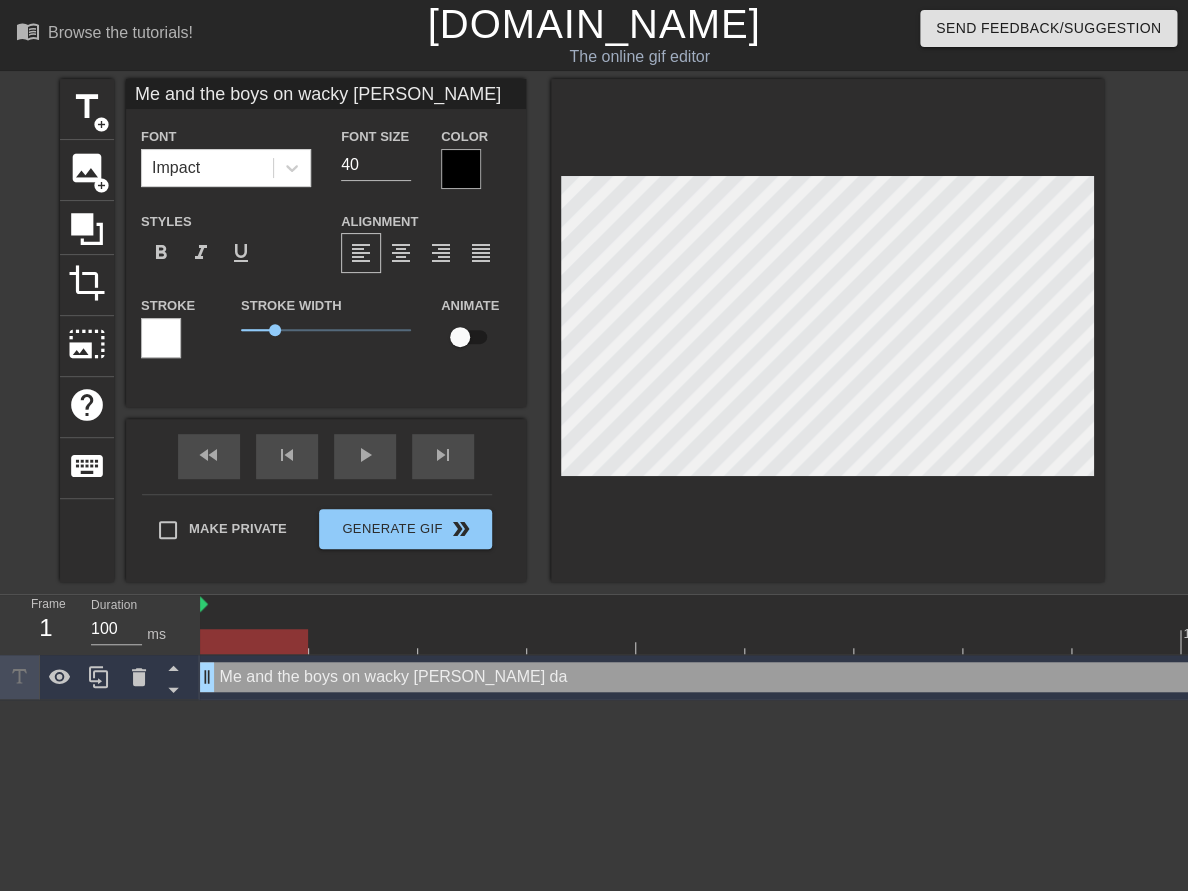 scroll, scrollTop: 0, scrollLeft: 16, axis: horizontal 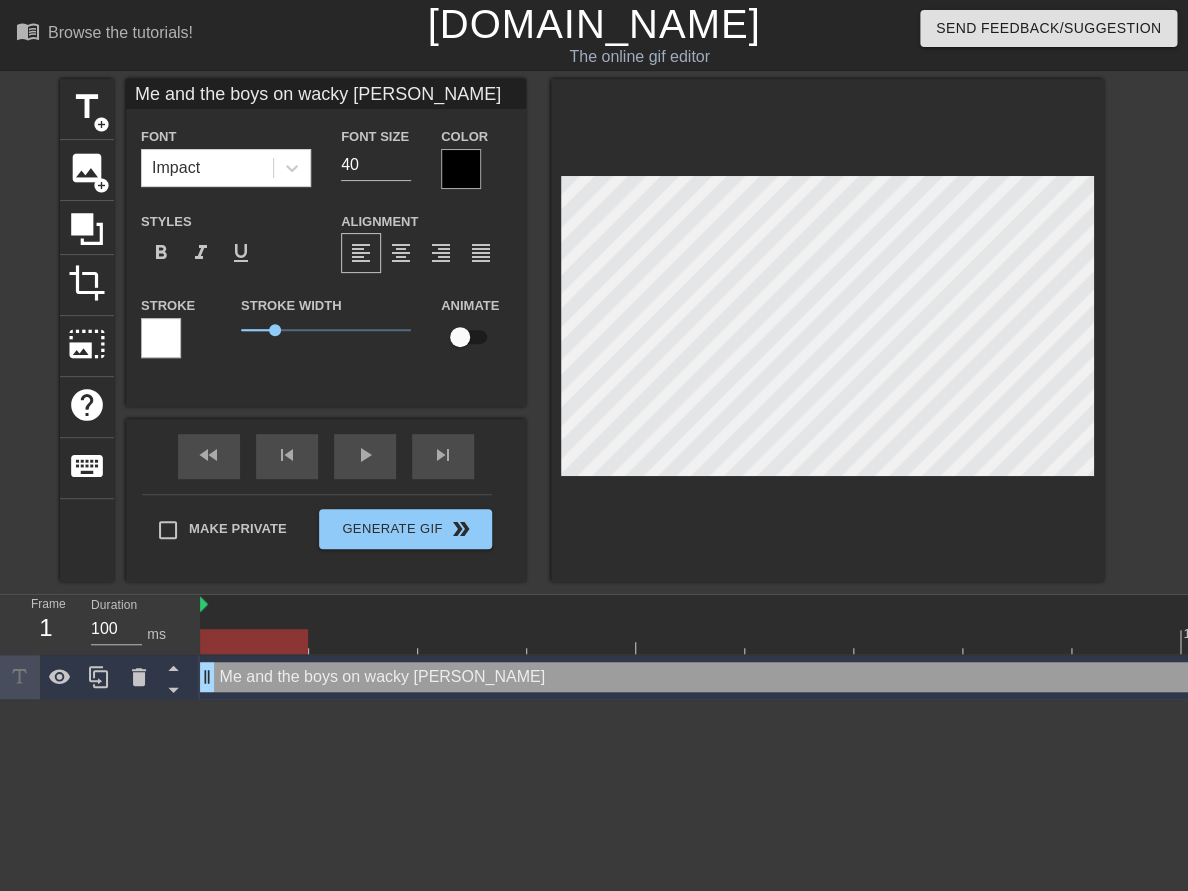 type on "Me and the boys on wacky [PERSON_NAME]" 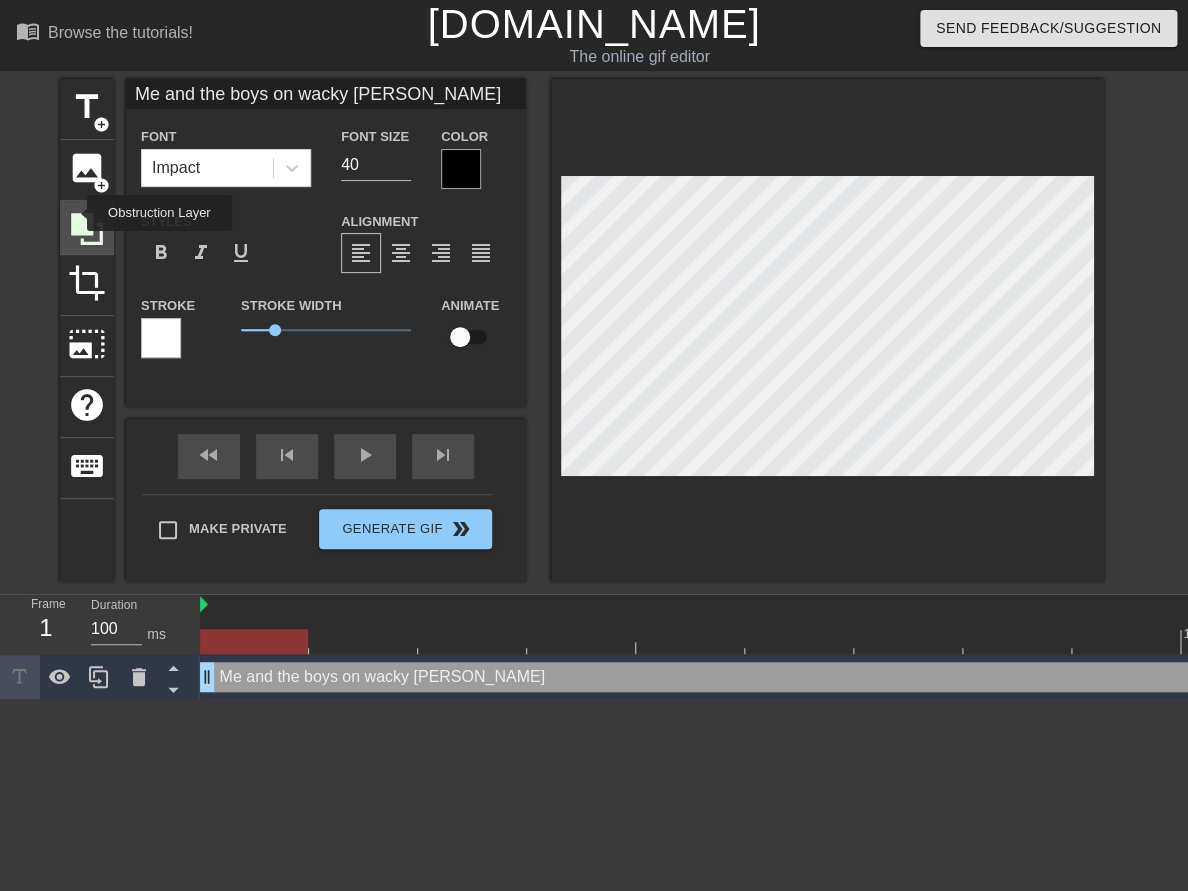 click 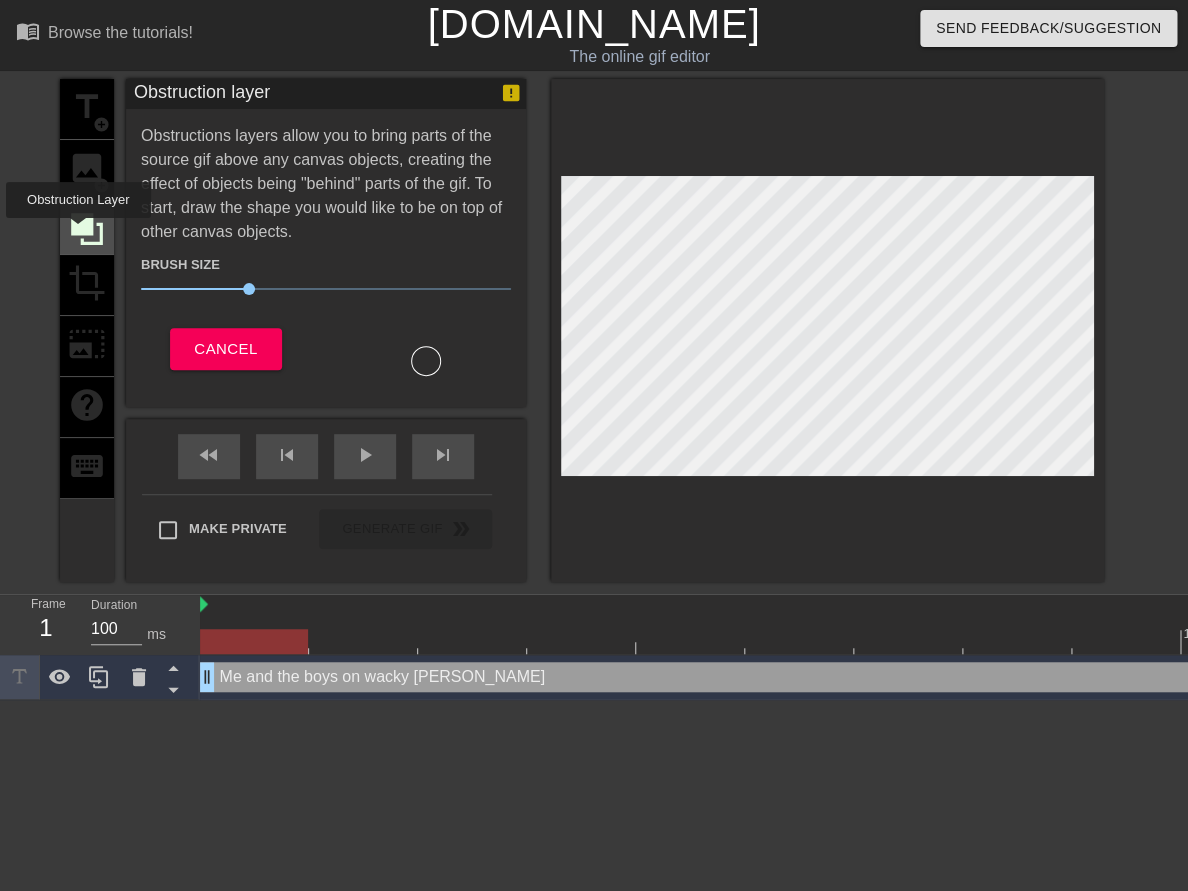 click 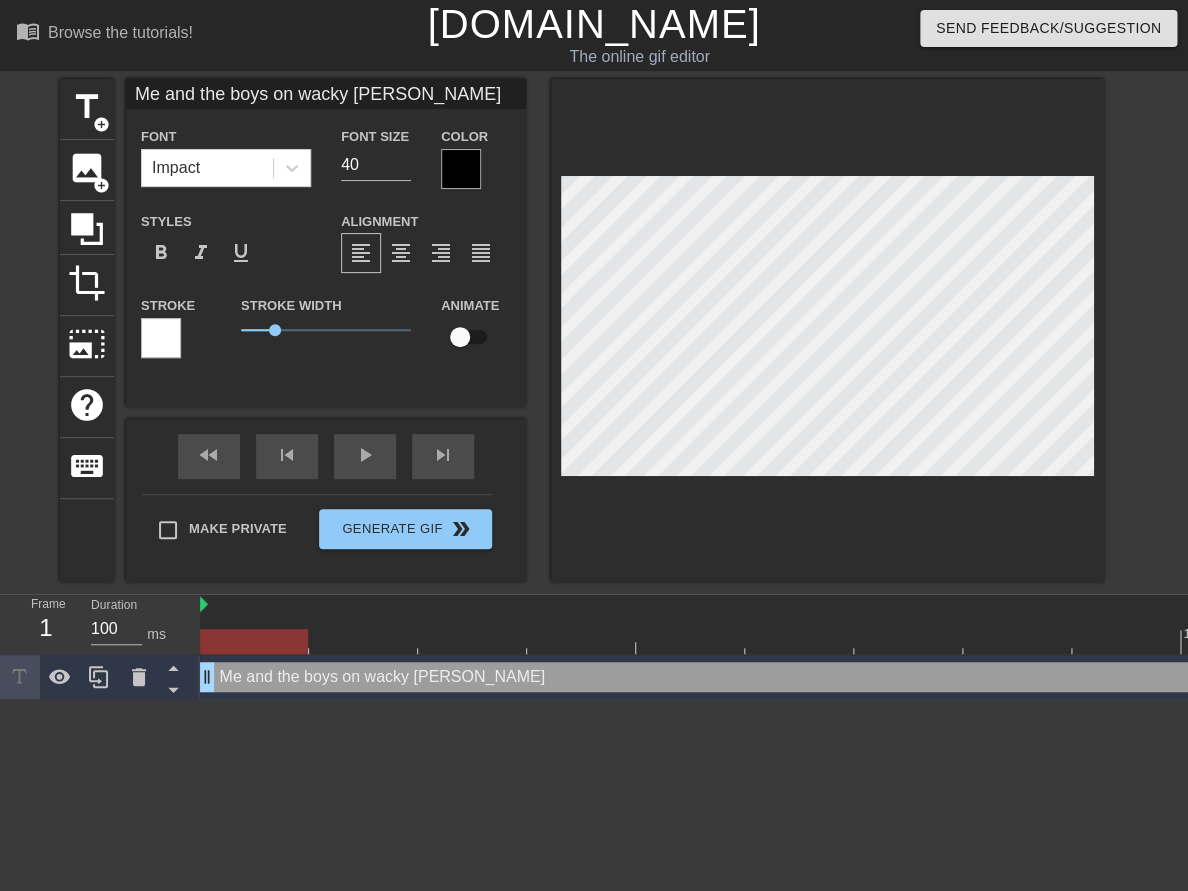 click at bounding box center (461, 169) 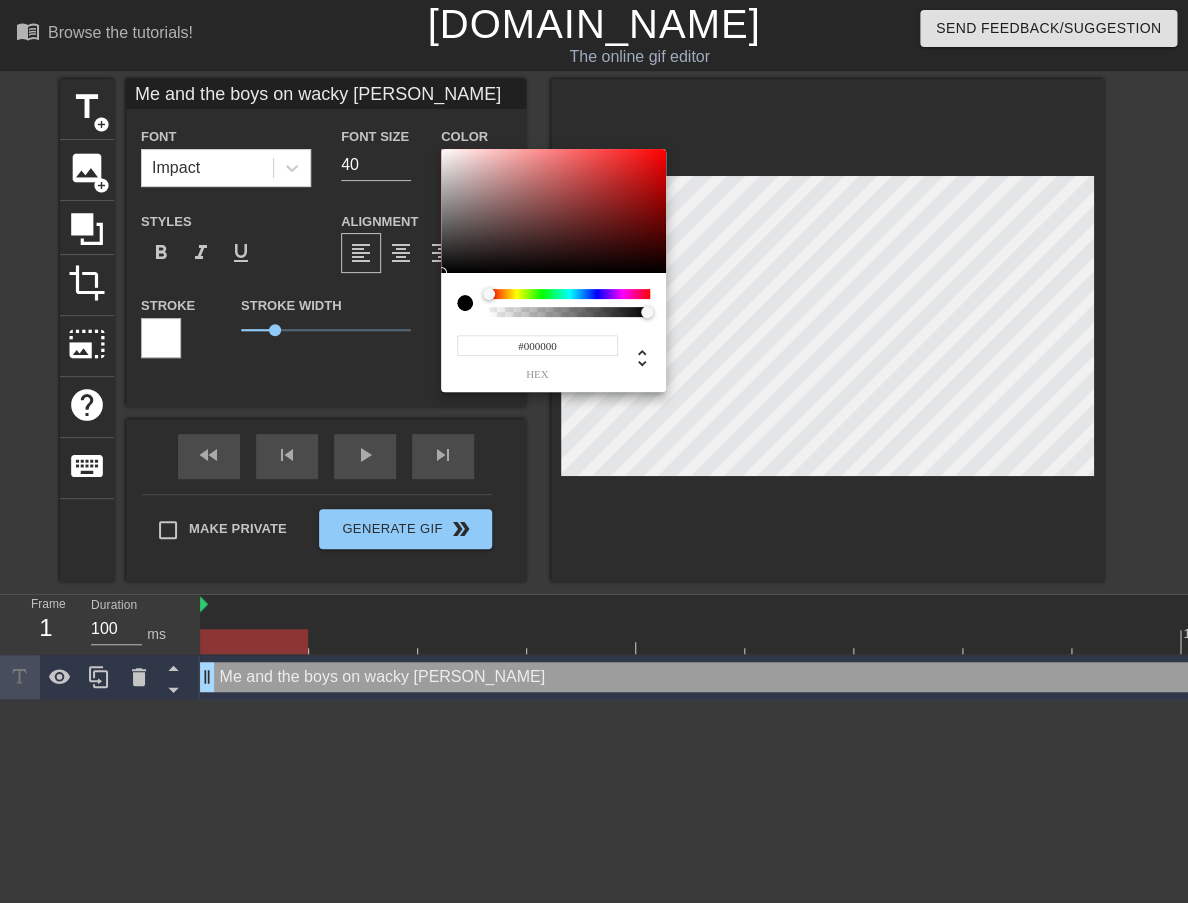 type on "Me and the boys on wacky [PERSON_NAME]" 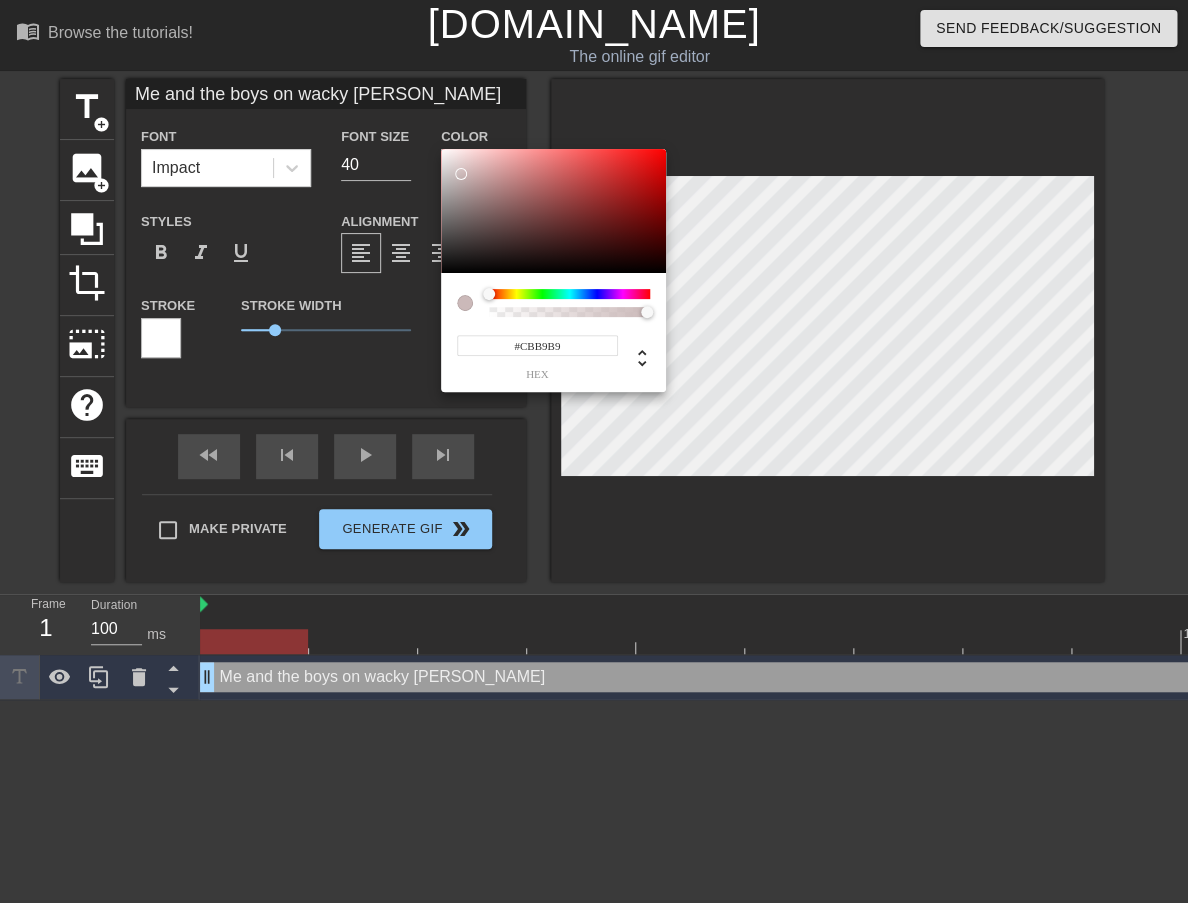 type on "Me and the boys on wacky [PERSON_NAME]" 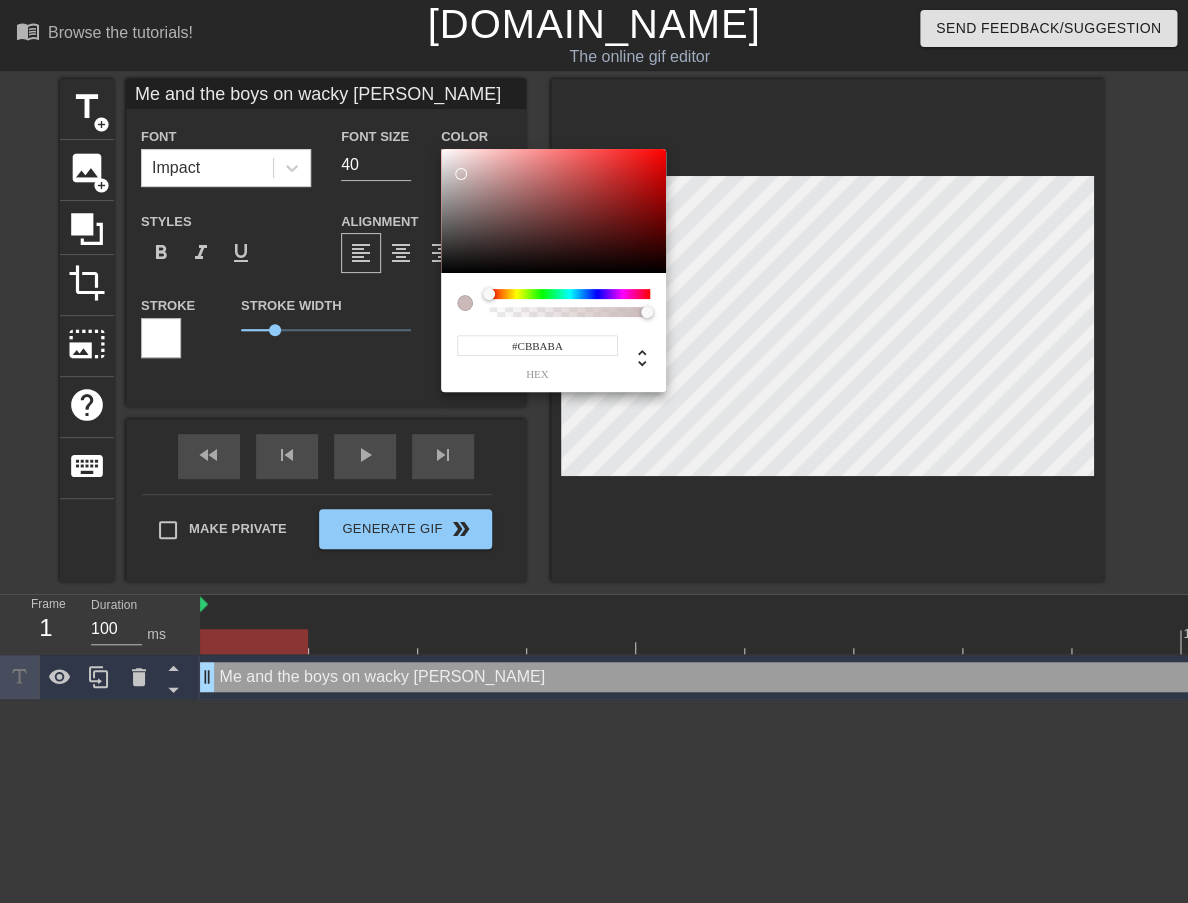 type on "Me and the boys on wacky [PERSON_NAME]" 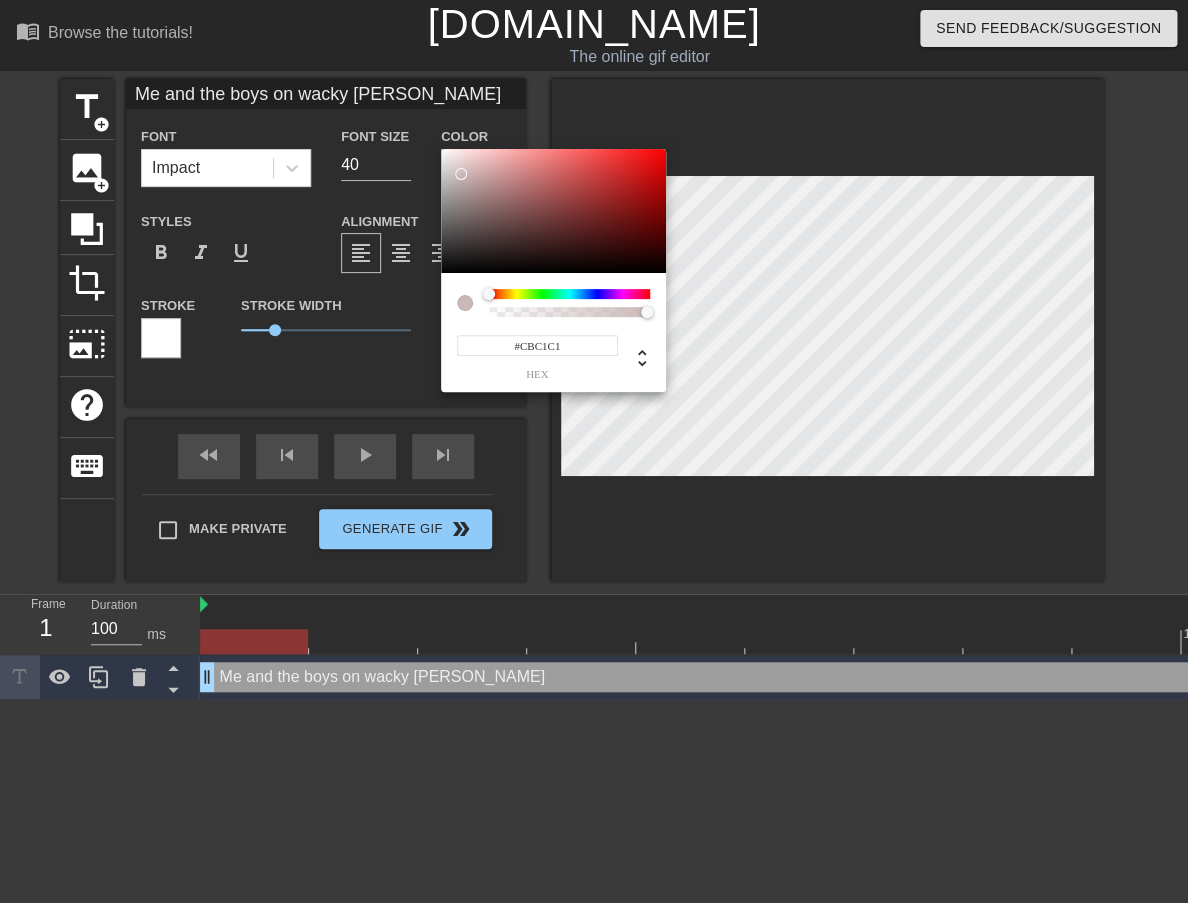 type on "Me and the boys on wacky [PERSON_NAME]" 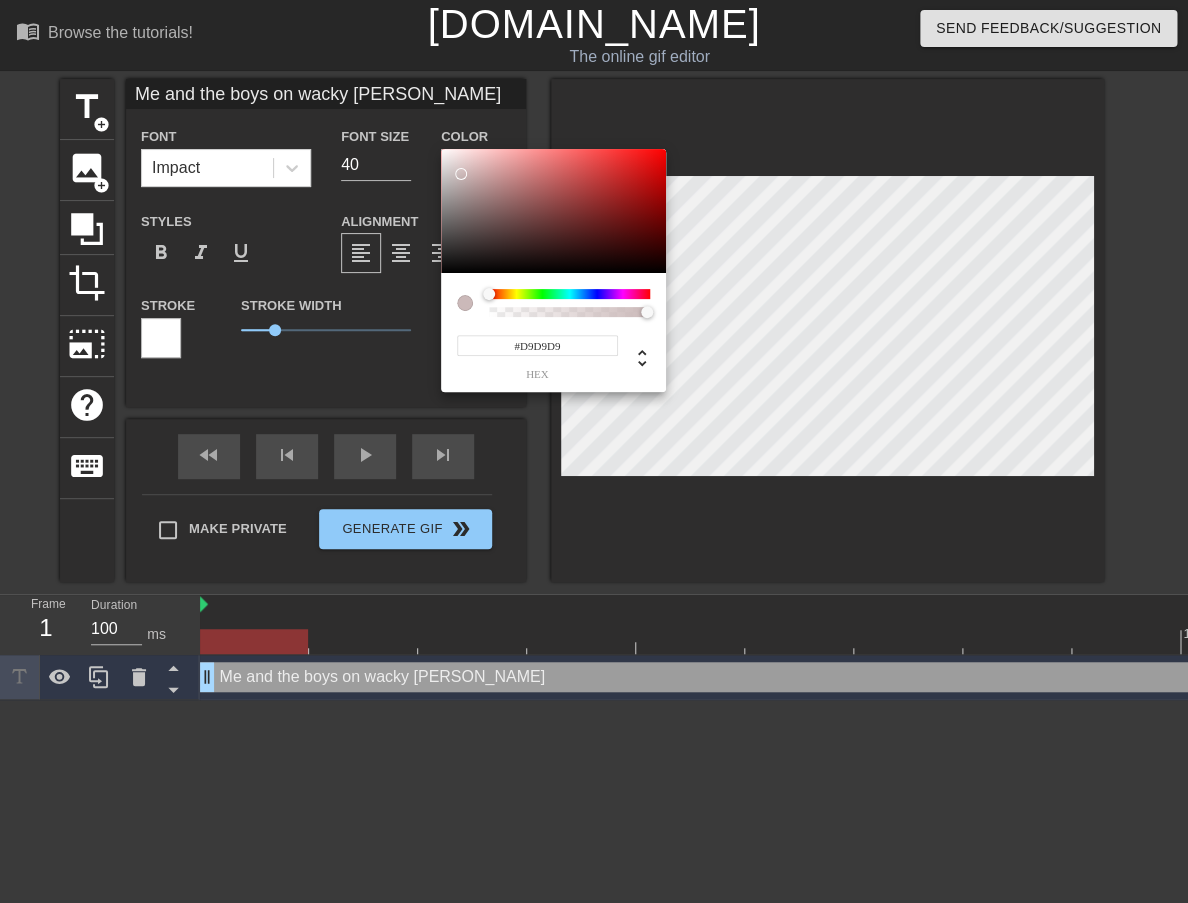 type on "Me and the boys on wacky [PERSON_NAME]" 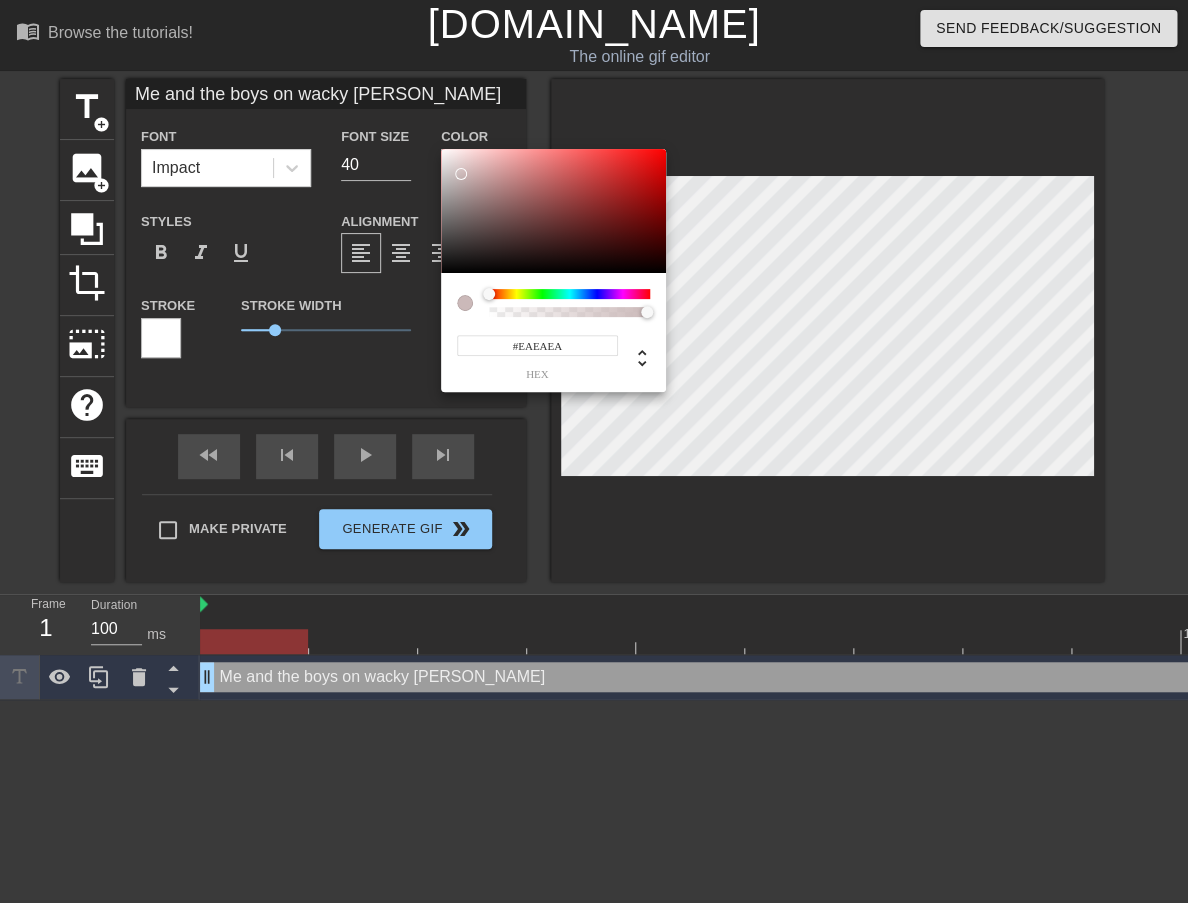 type on "Me and the boys on wacky [PERSON_NAME]" 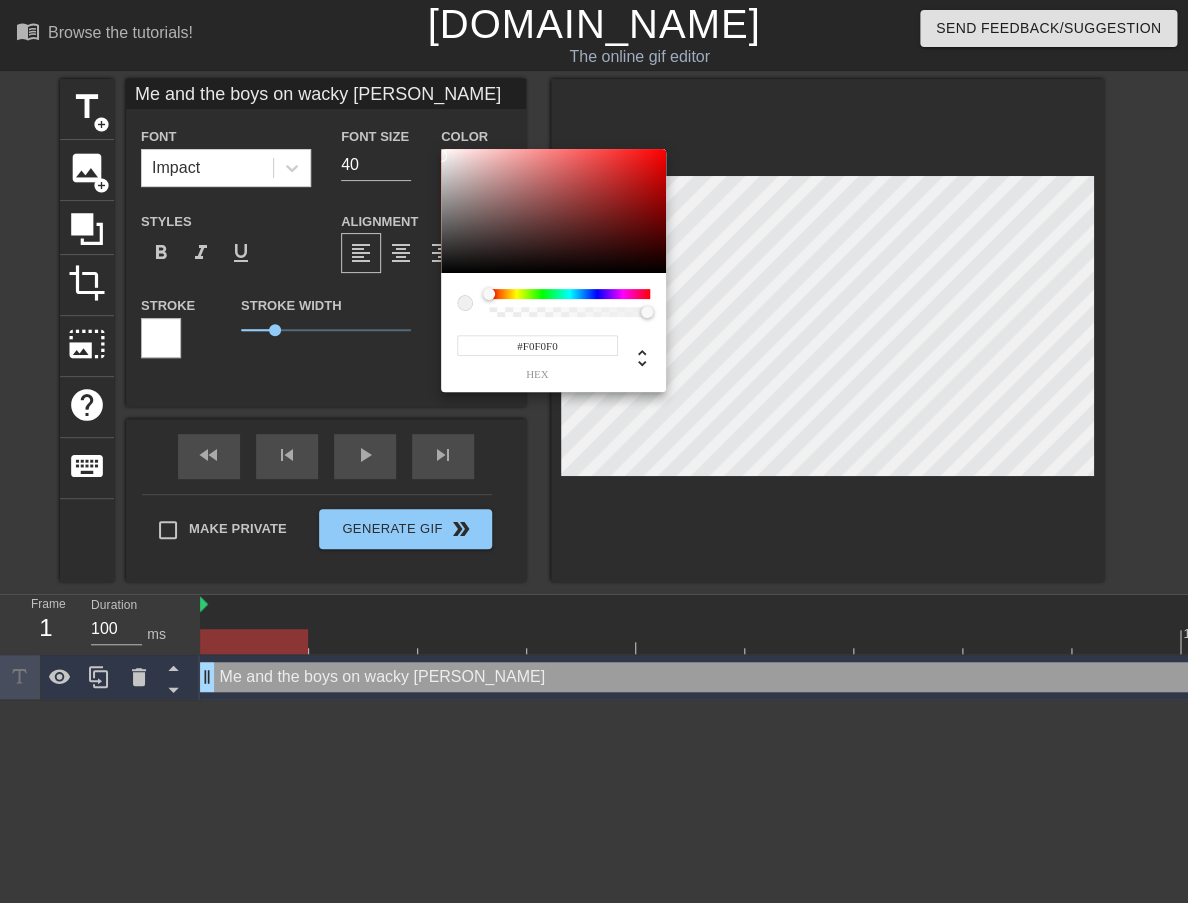 type on "Me and the boys on wacky [PERSON_NAME]" 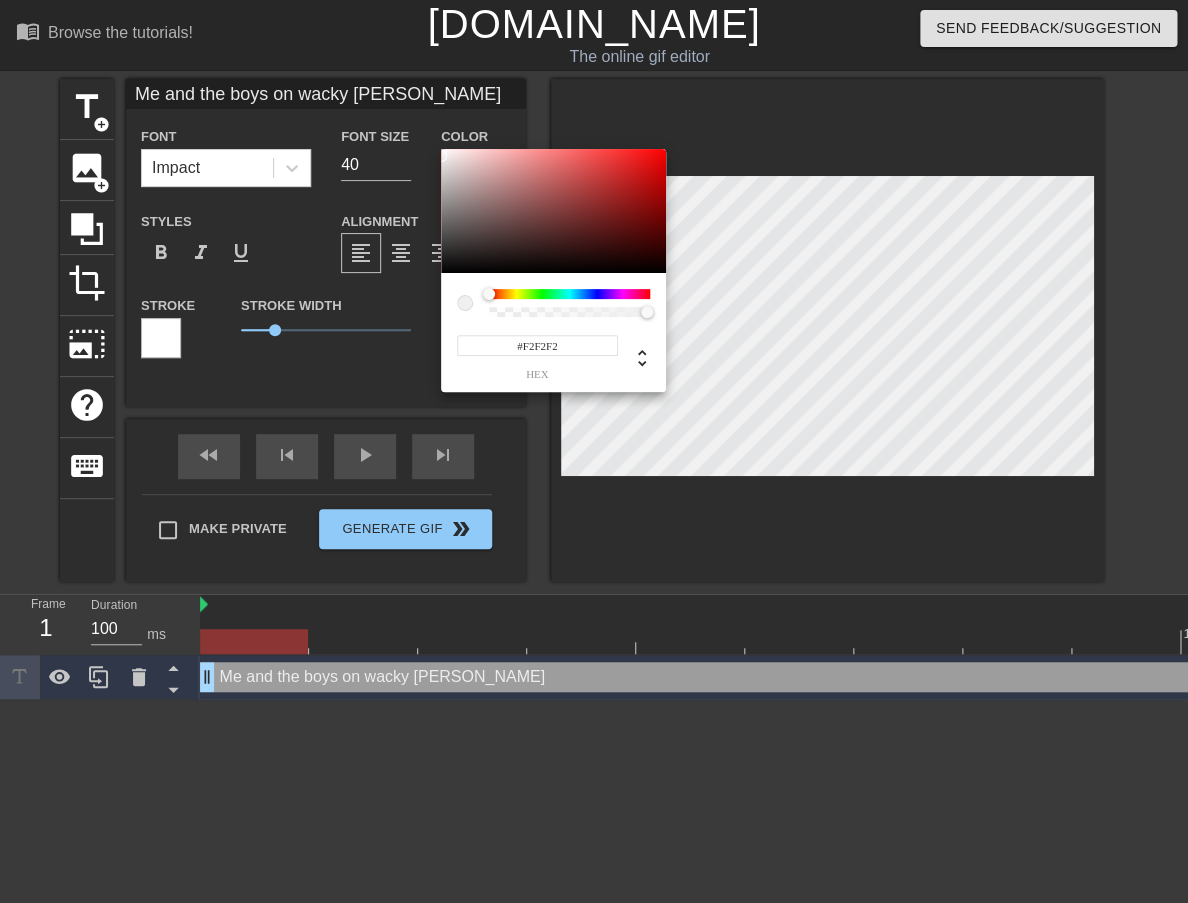 type on "Me and the boys on wacky [PERSON_NAME]" 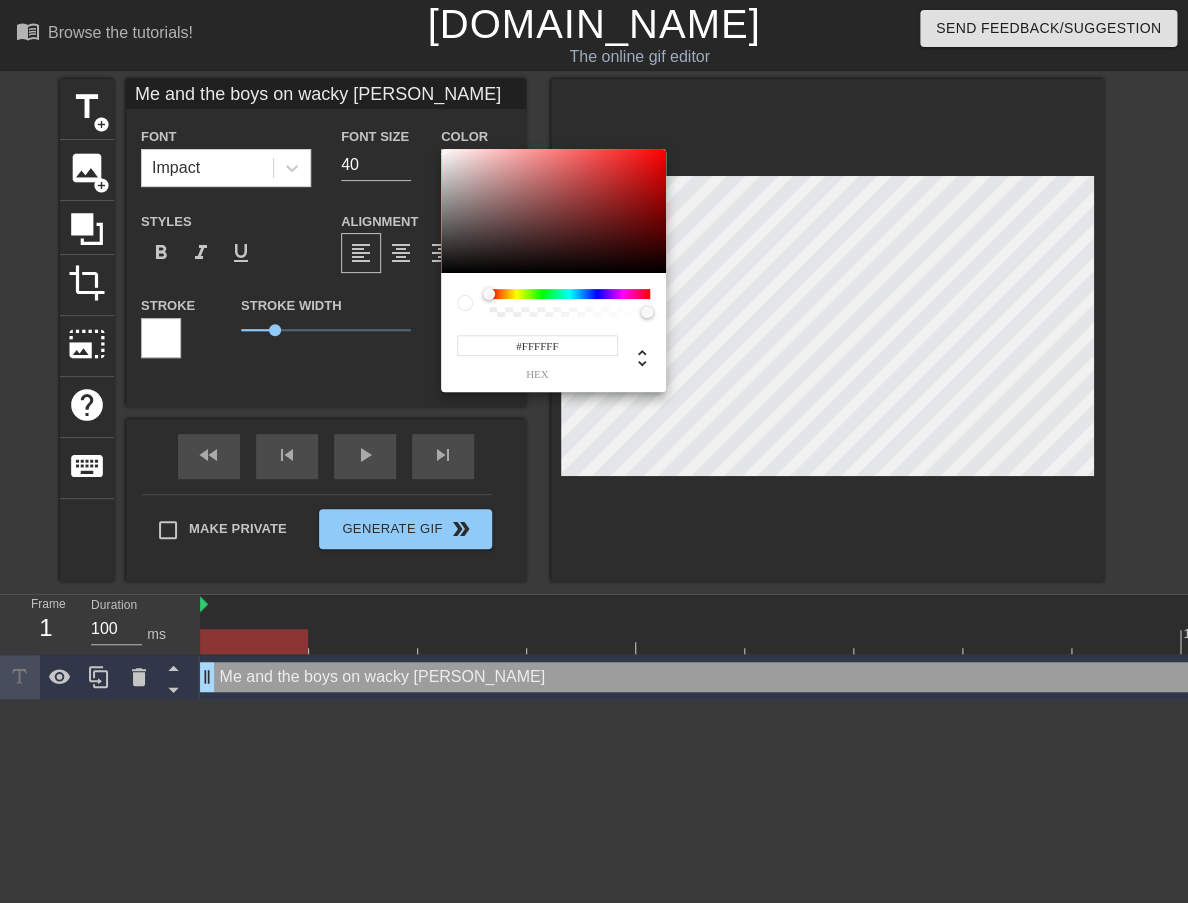 type on "Me and the boys on wacky [PERSON_NAME]" 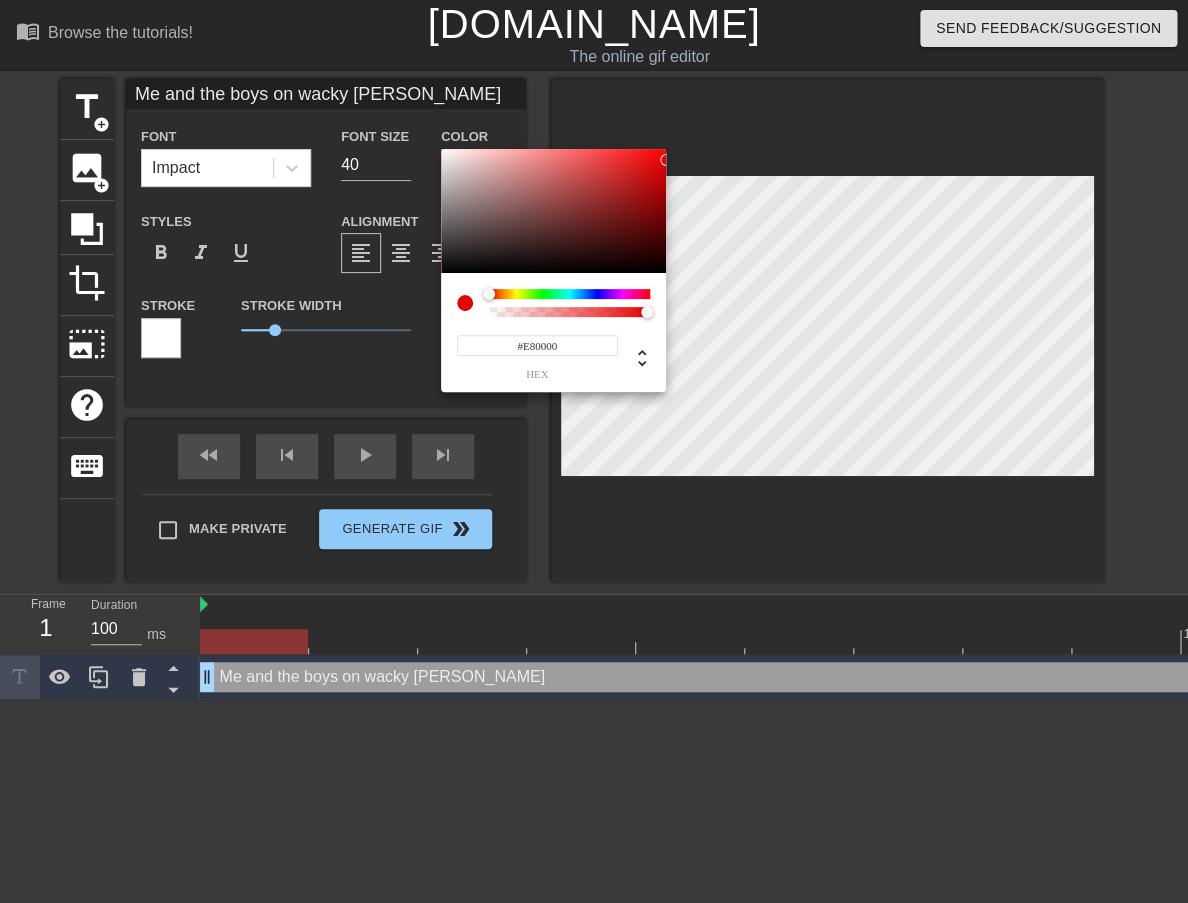 type on "Me and the boys on wacky [PERSON_NAME]" 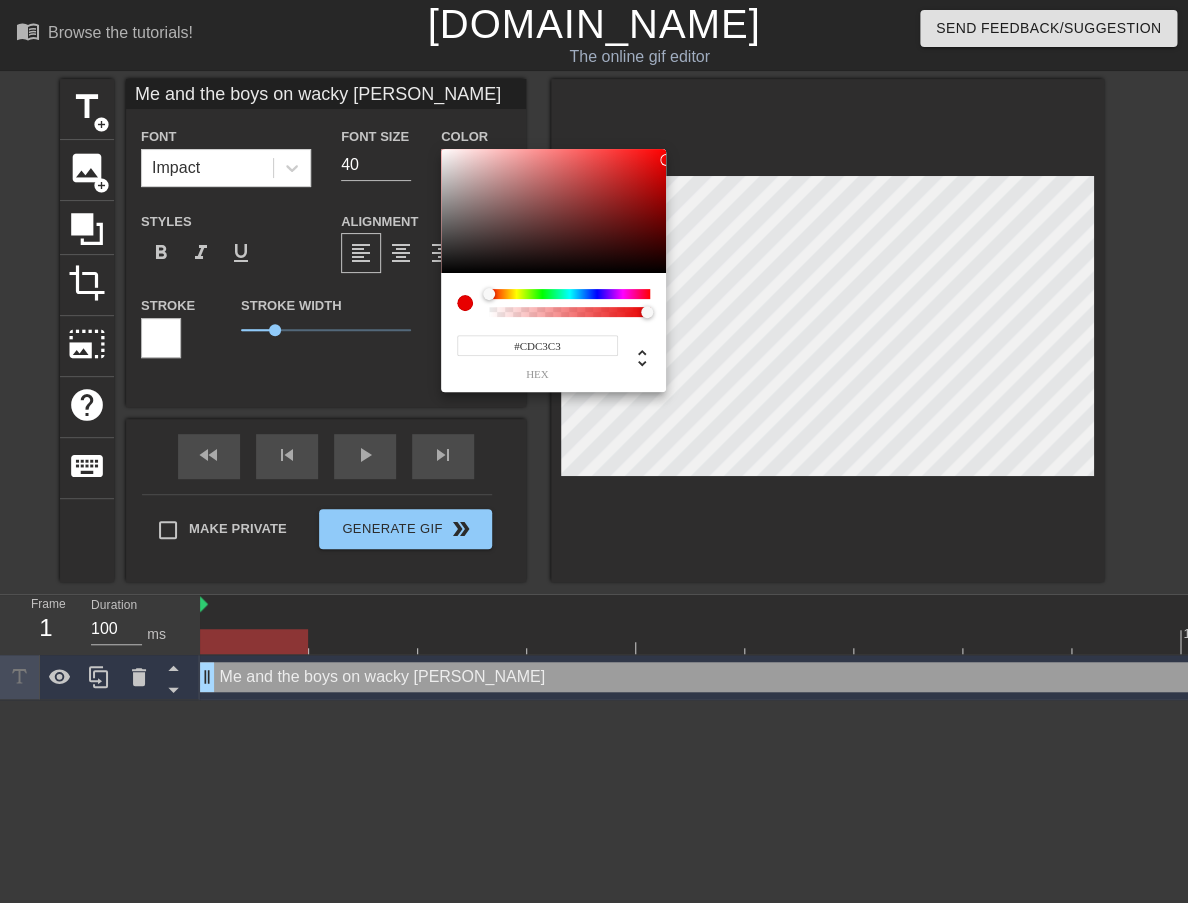 type on "Me and the boys on wacky [PERSON_NAME]" 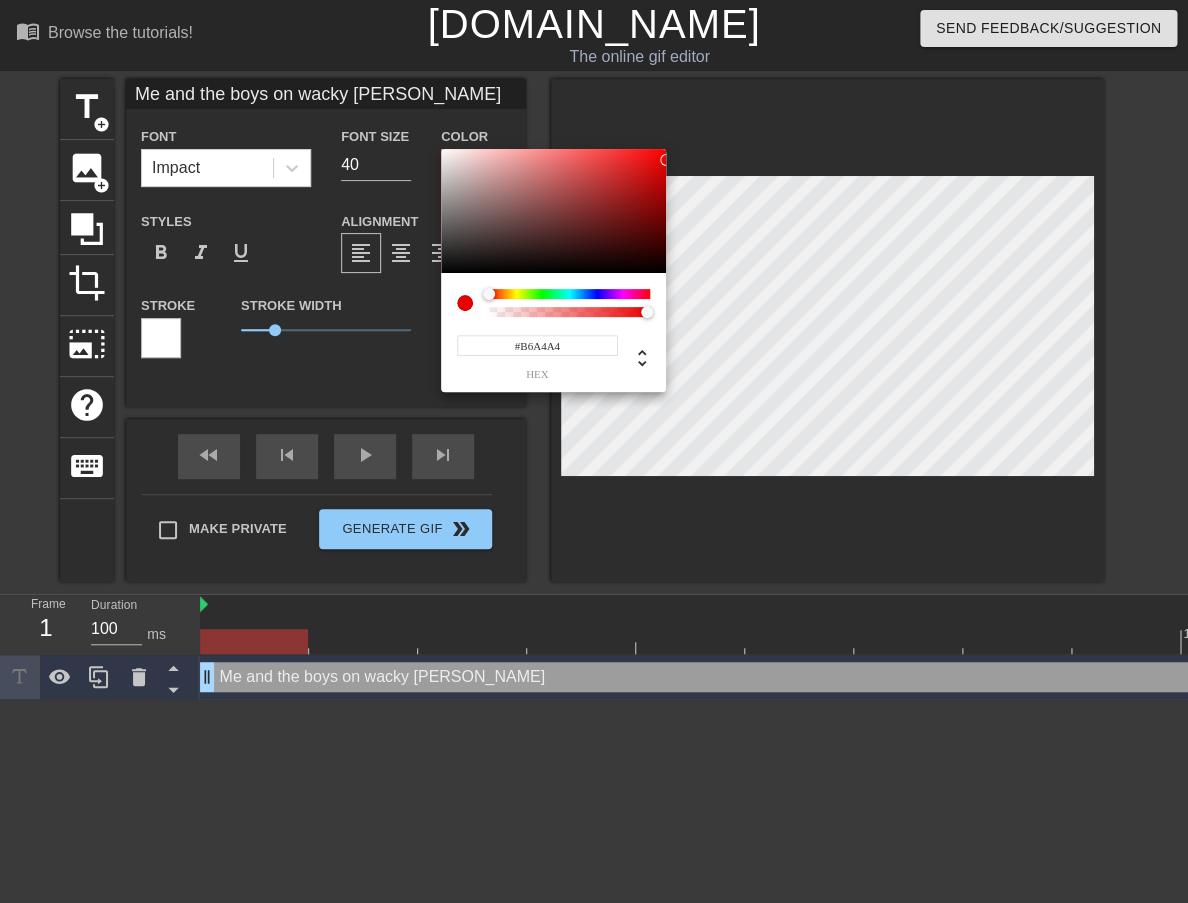 type on "Me and the boys on wacky [PERSON_NAME]" 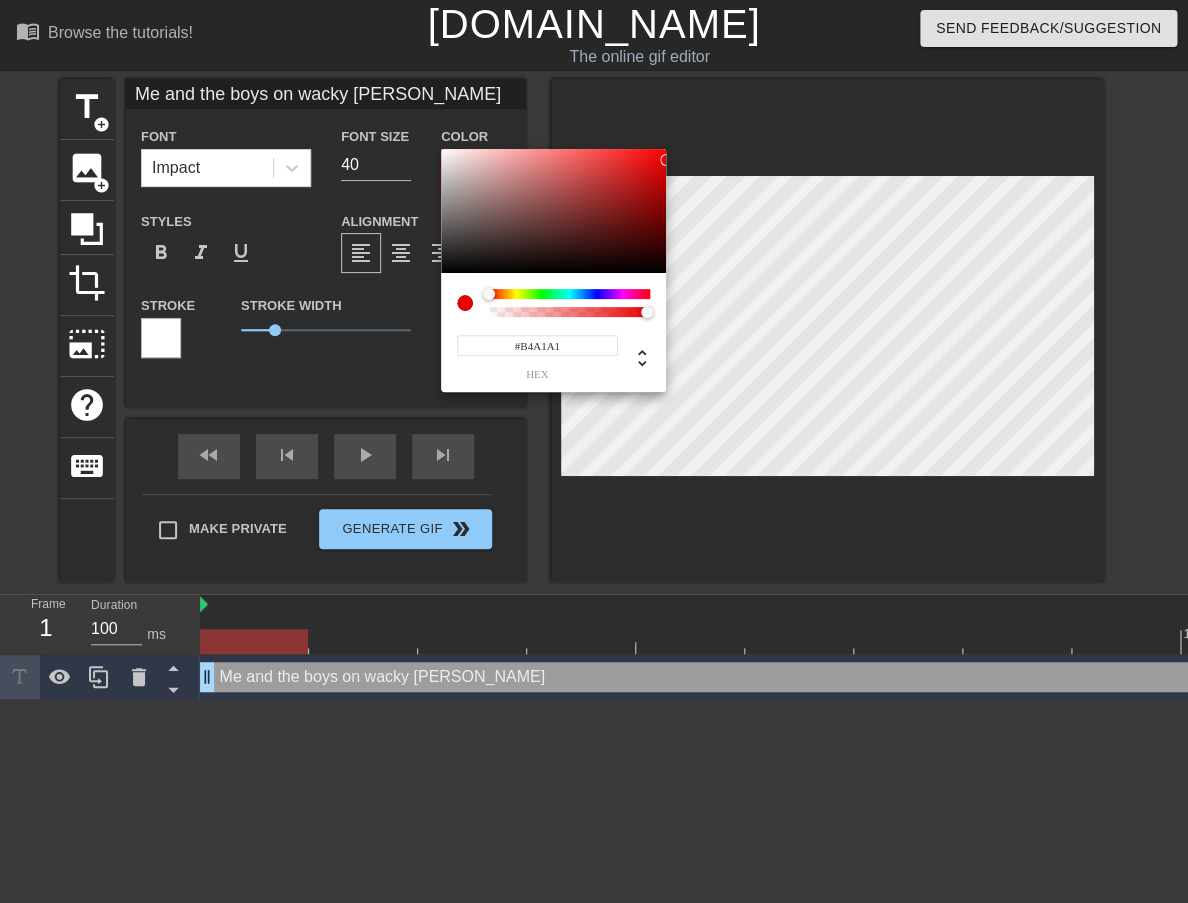 type on "Me and the boys on wacky [PERSON_NAME]" 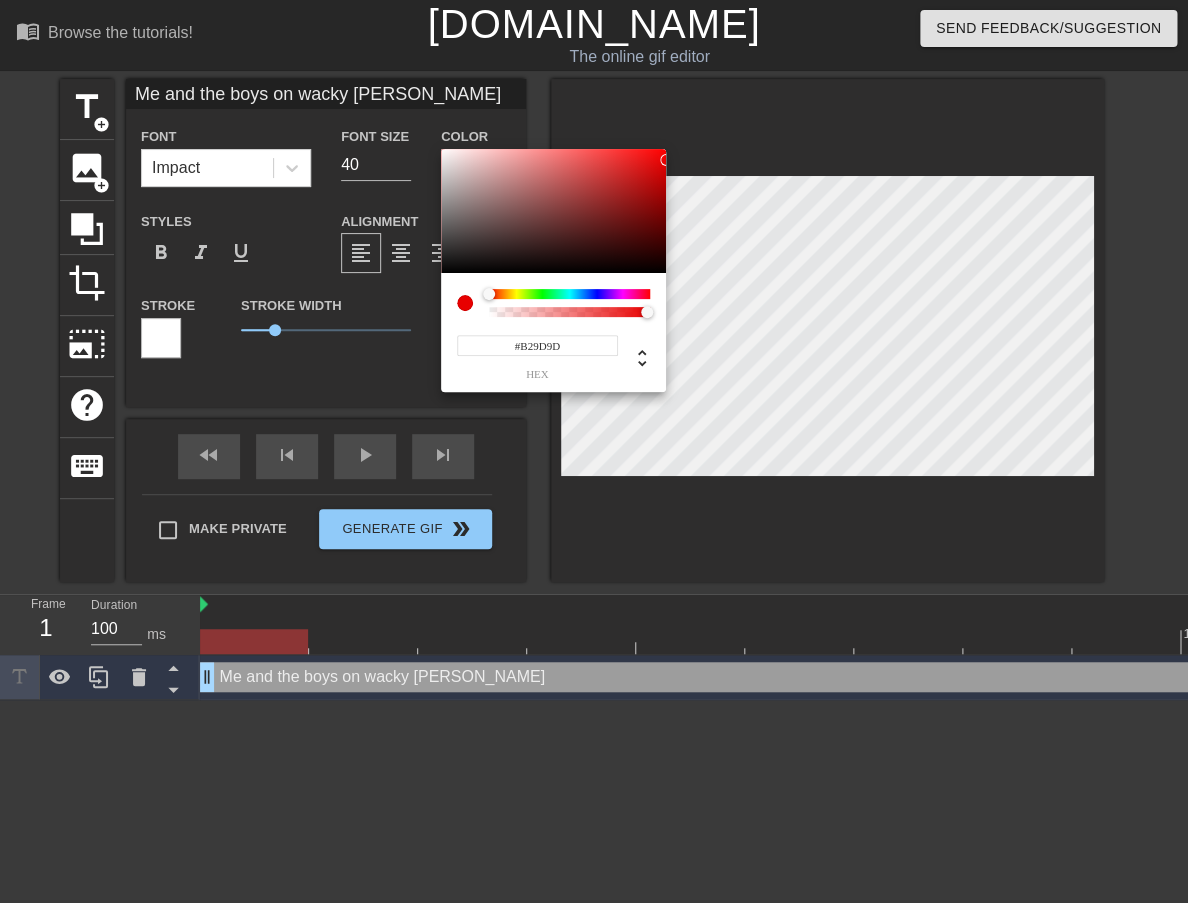 type on "Me and the boys on wacky [PERSON_NAME]" 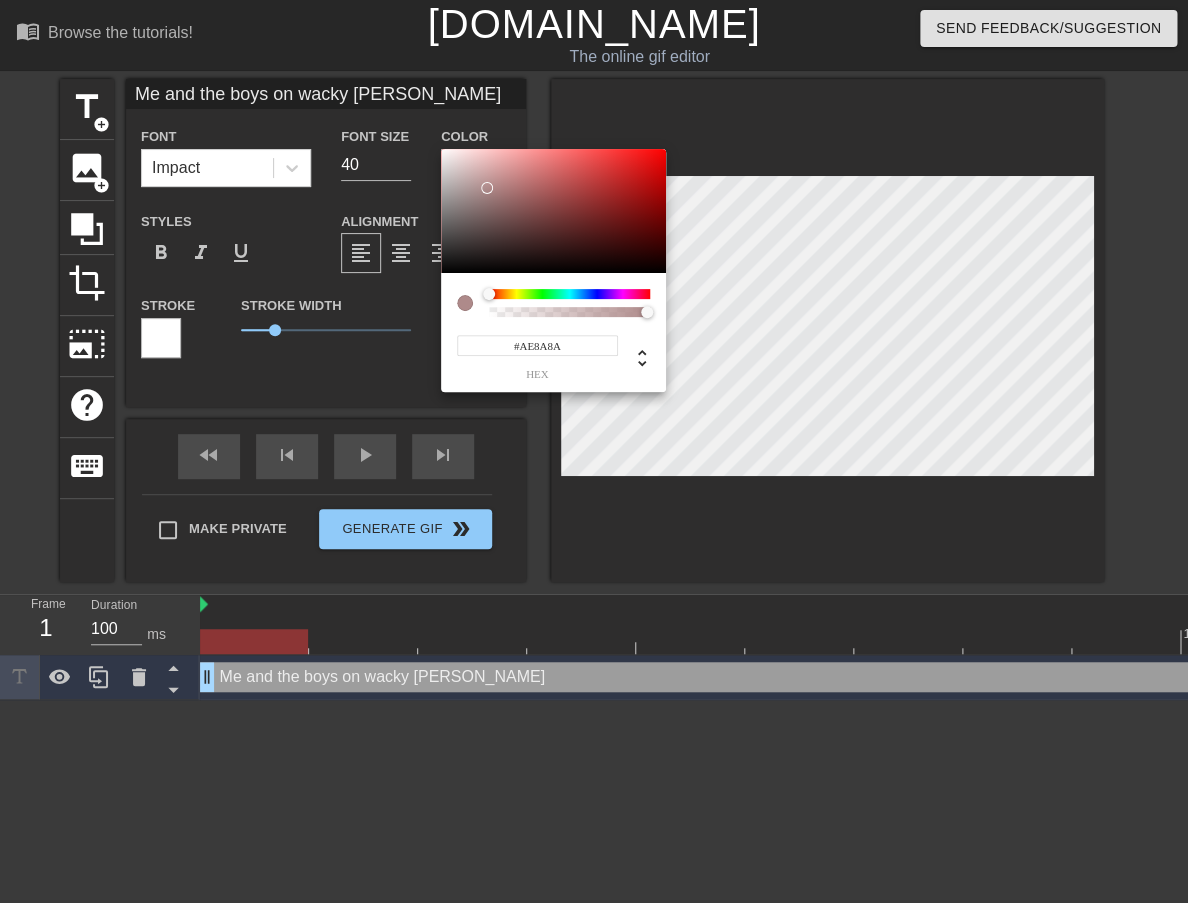 type on "Me and the boys on wacky [PERSON_NAME]" 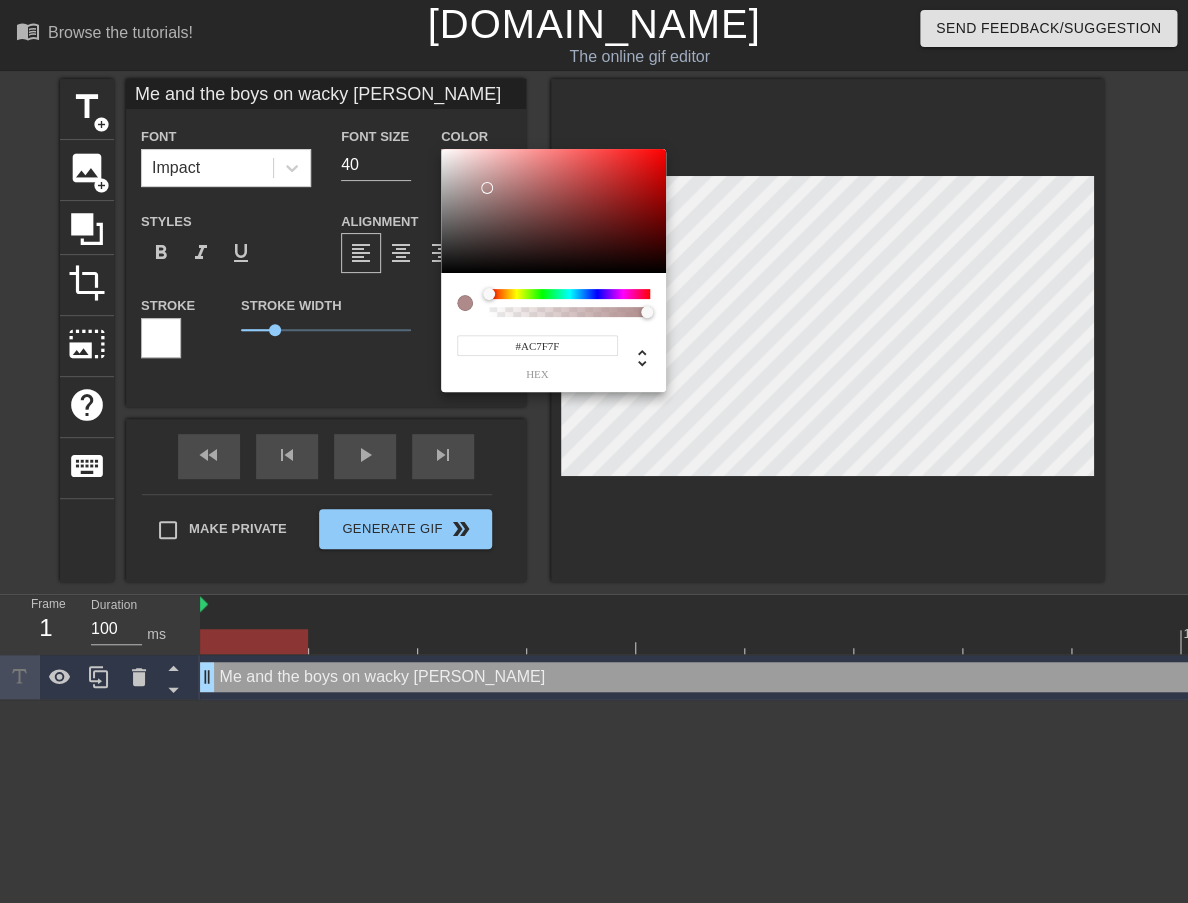type on "Me and the boys on wacky [PERSON_NAME]" 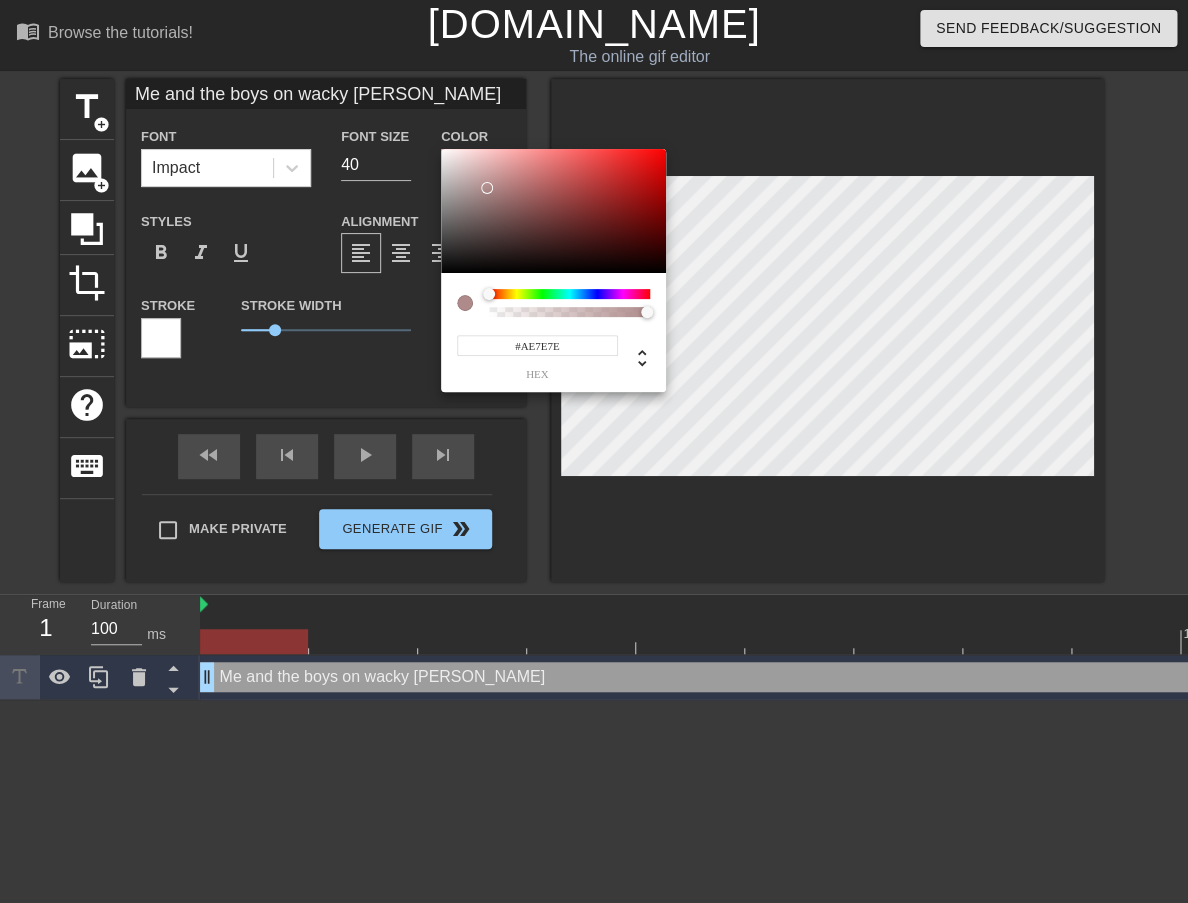 type on "Me and the boys on wacky [PERSON_NAME]" 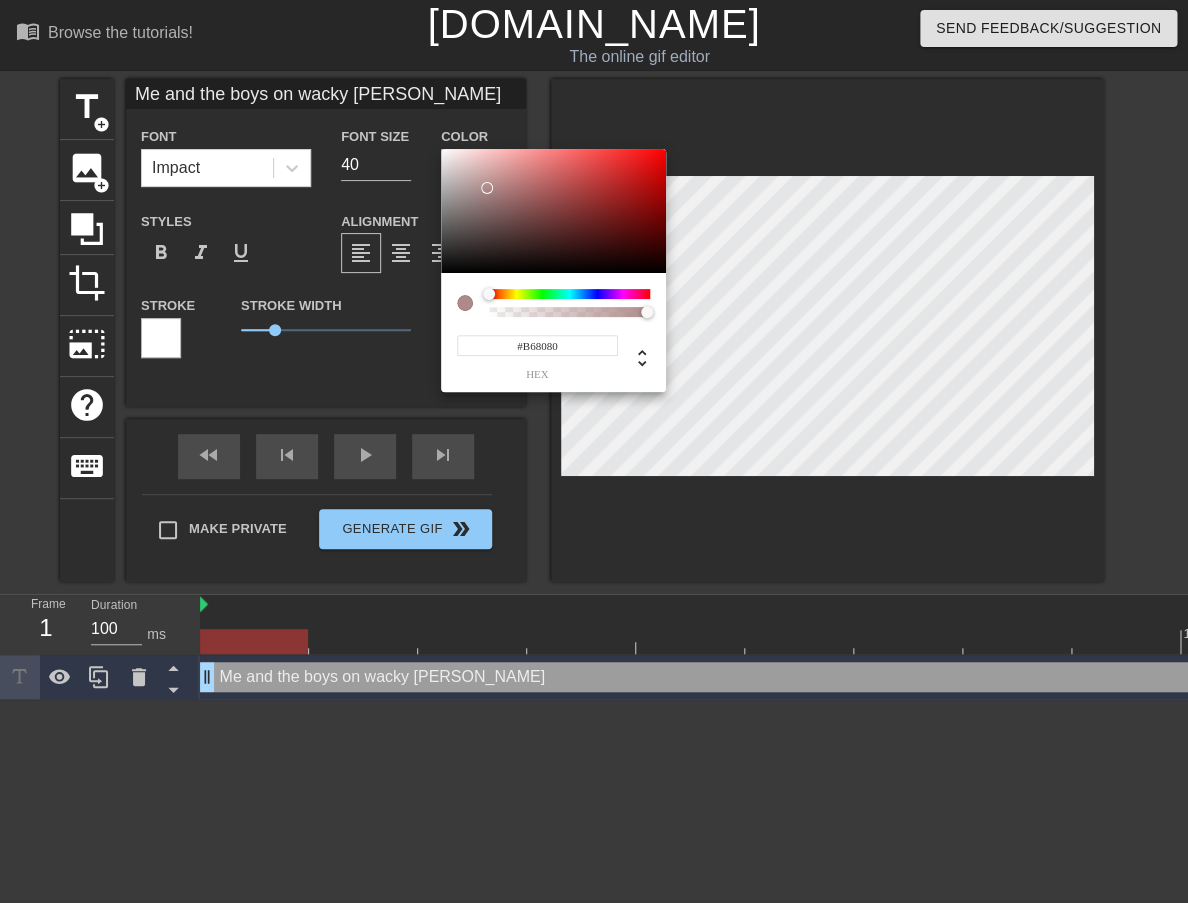 type on "Me and the boys on wacky [PERSON_NAME]" 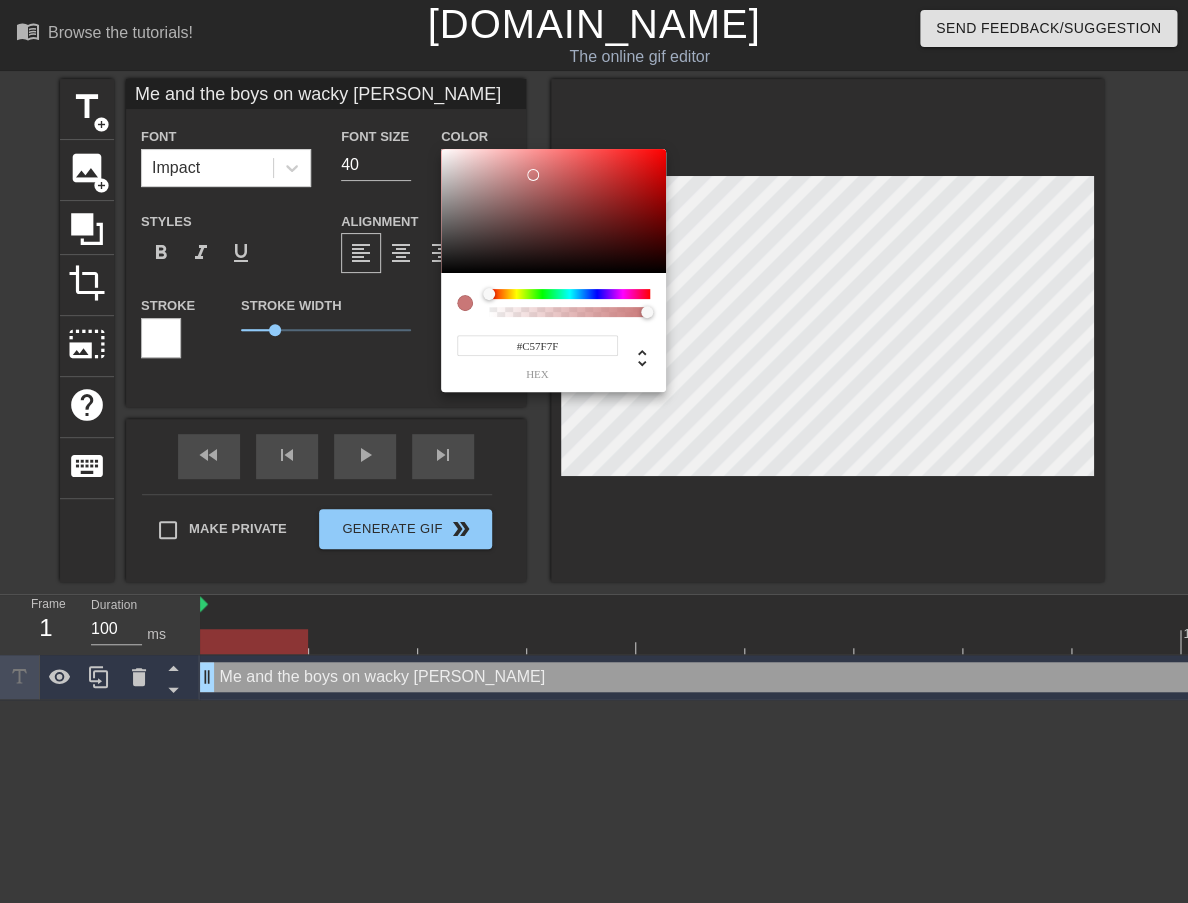 type on "Me and the boys on wacky [PERSON_NAME]" 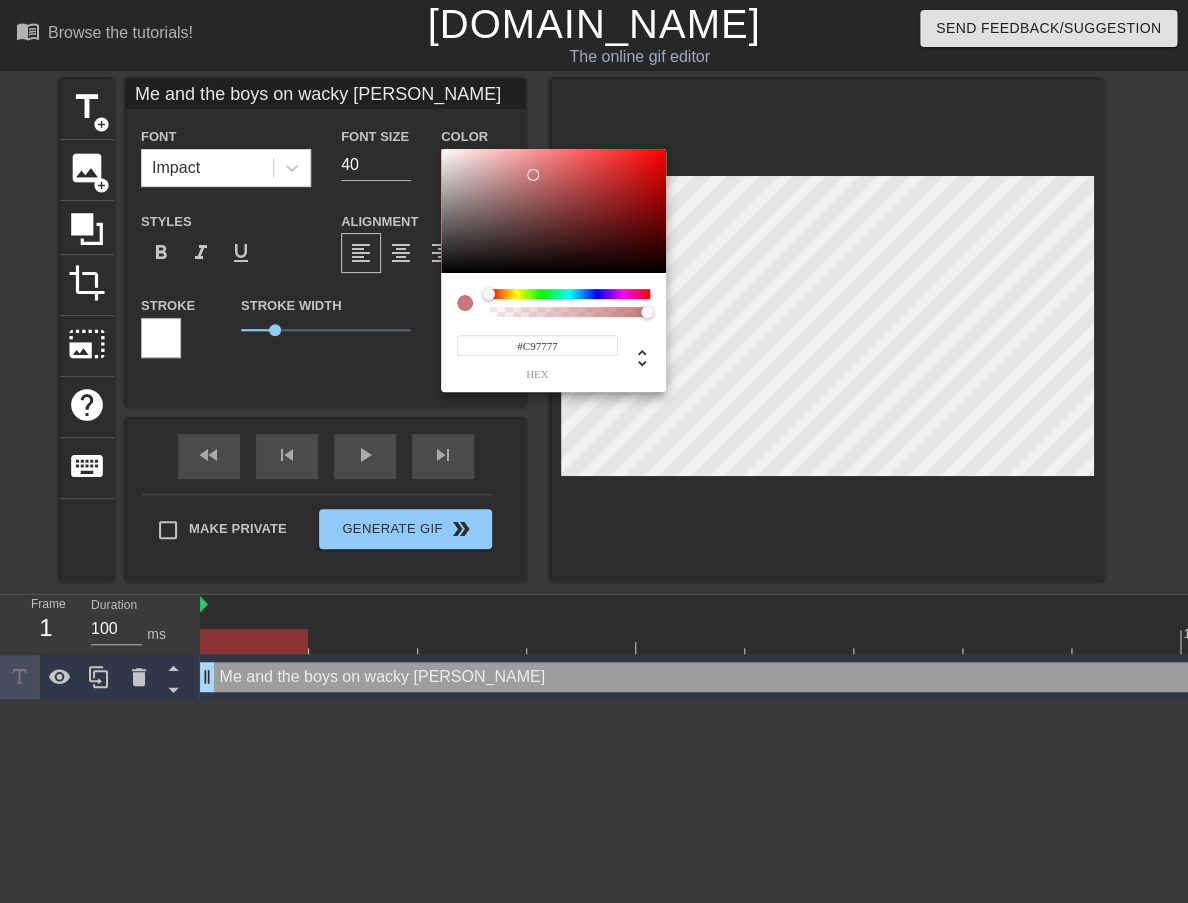 type on "Me and the boys on wacky [PERSON_NAME]" 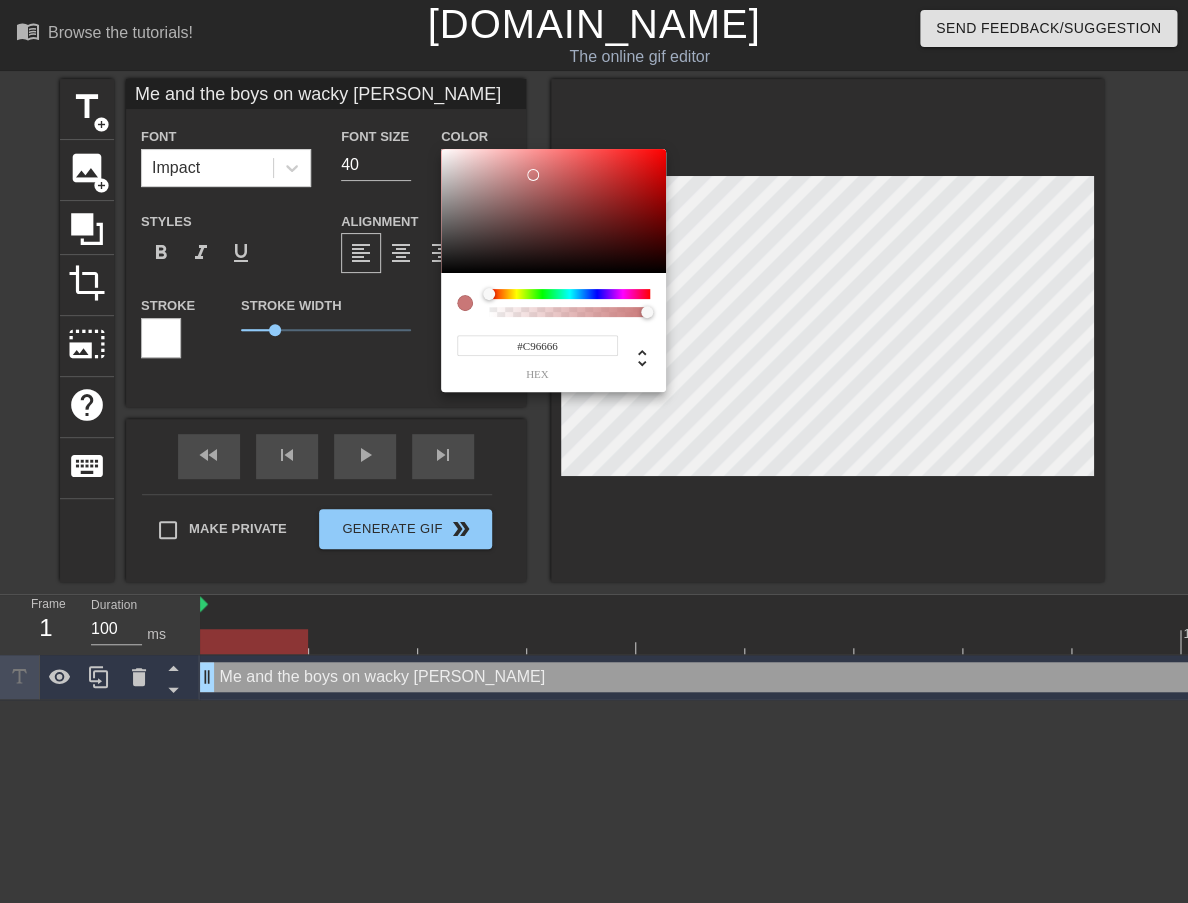 type on "Me and the boys on wacky [PERSON_NAME]" 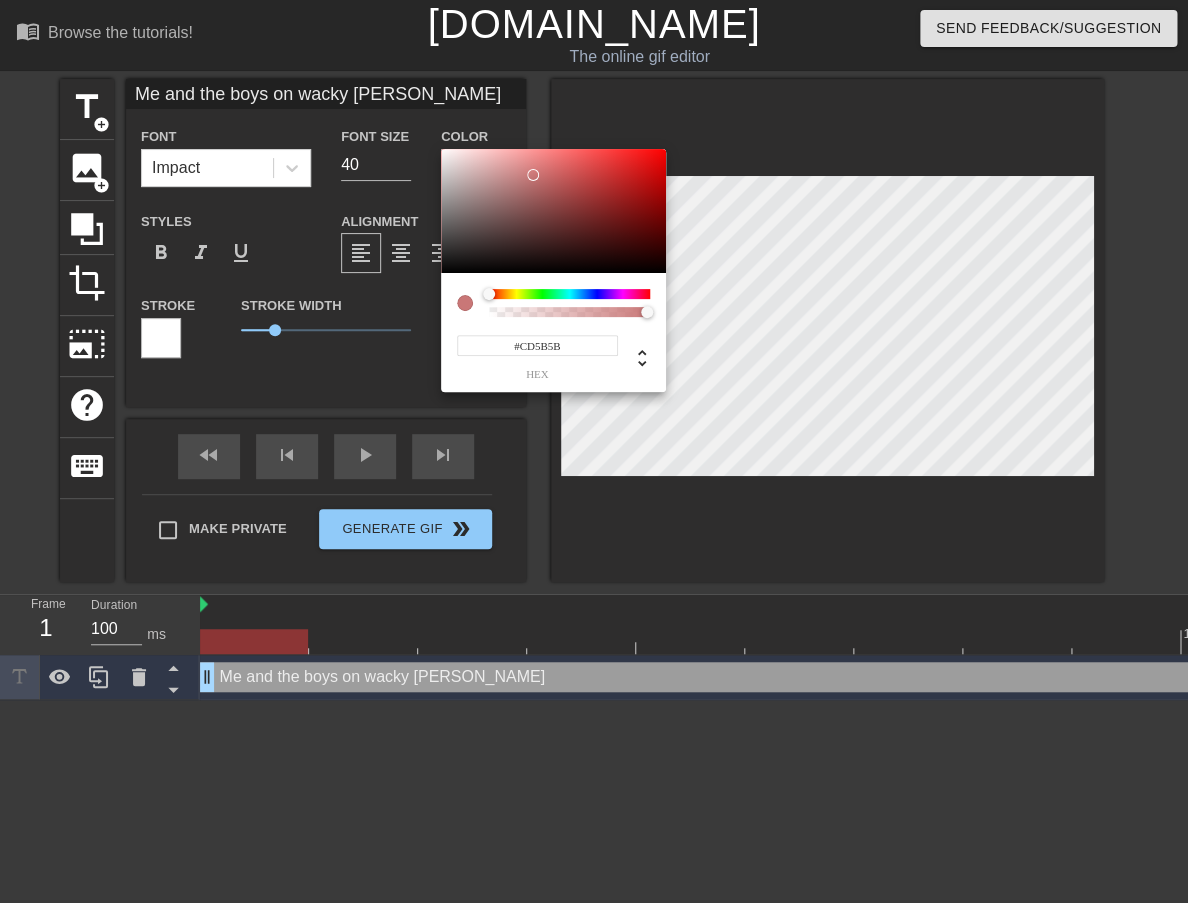 type on "Me and the boys on wacky [PERSON_NAME]" 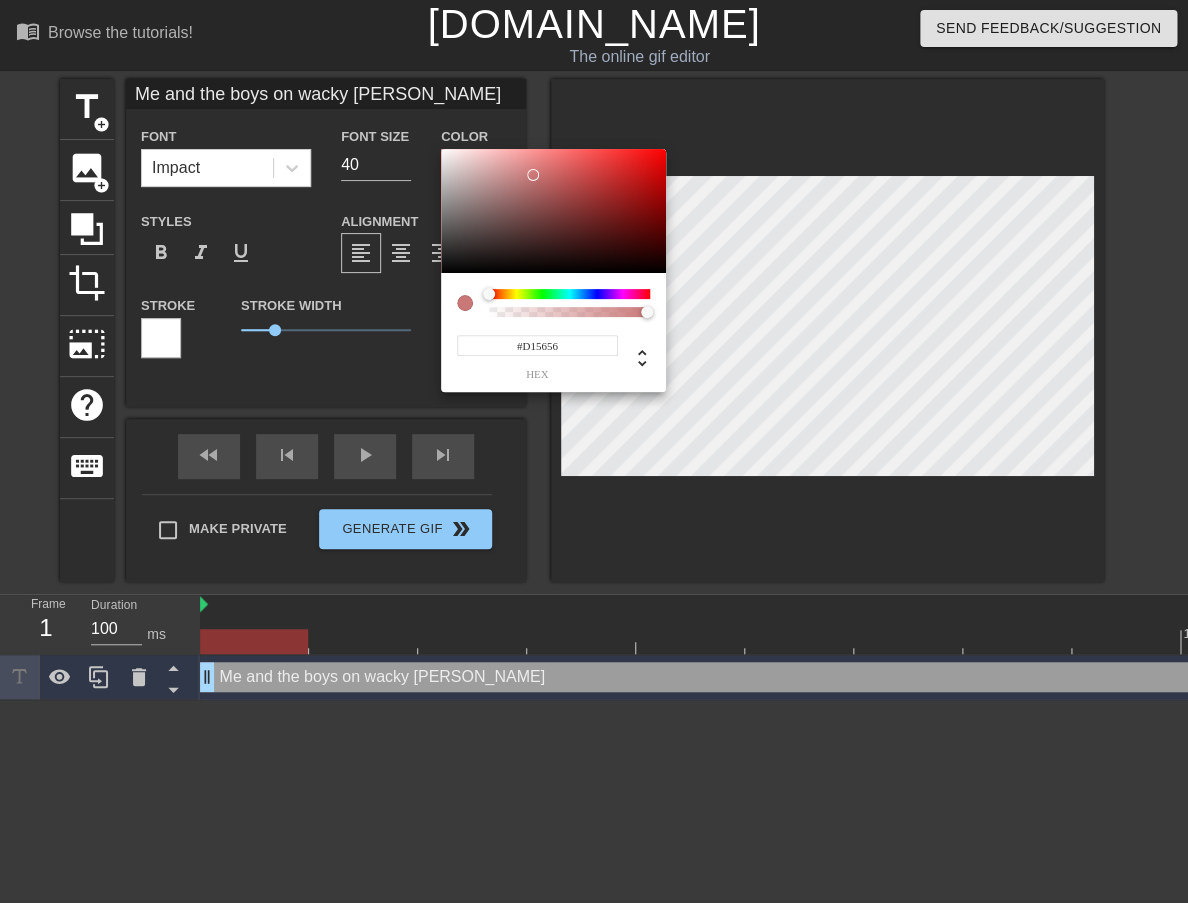 type on "Me and the boys on wacky [PERSON_NAME]" 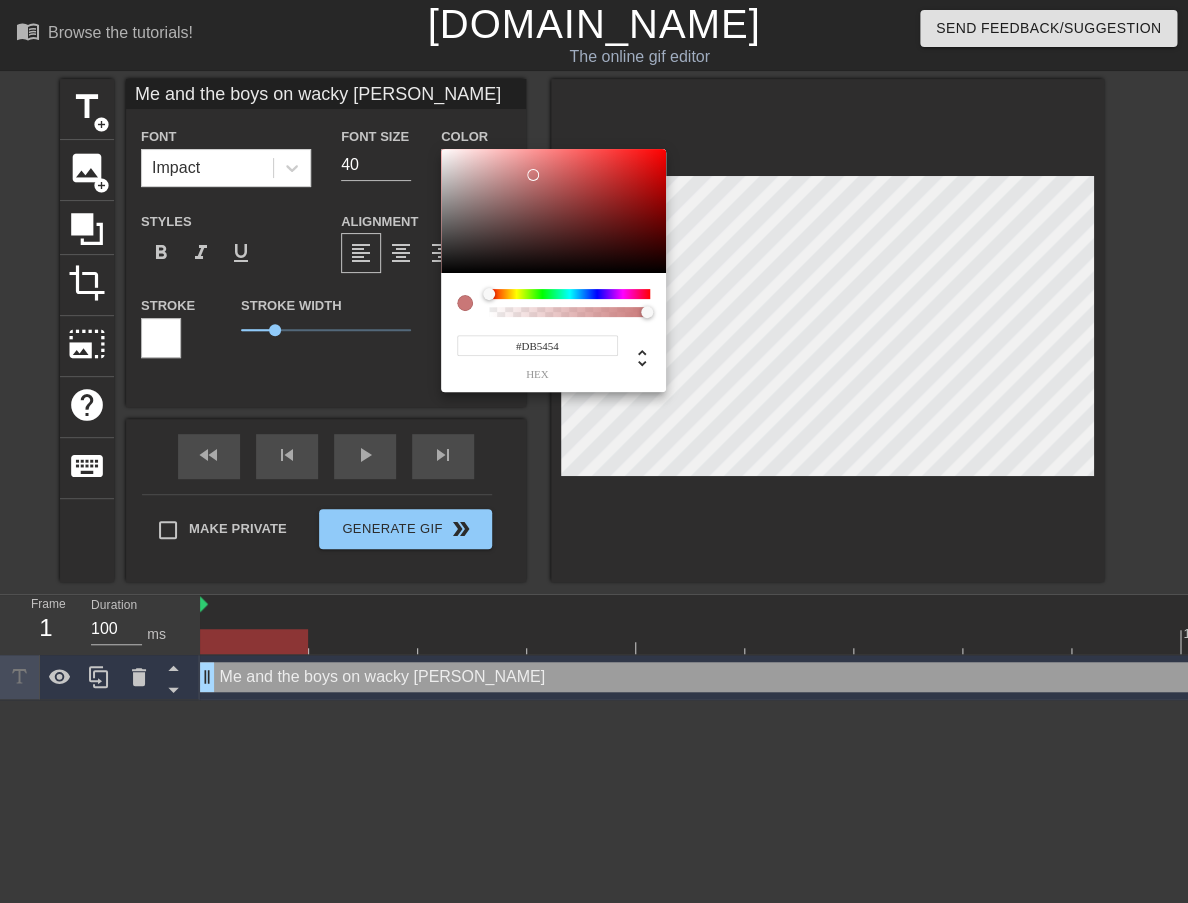 type on "Me and the boys on wacky [PERSON_NAME]" 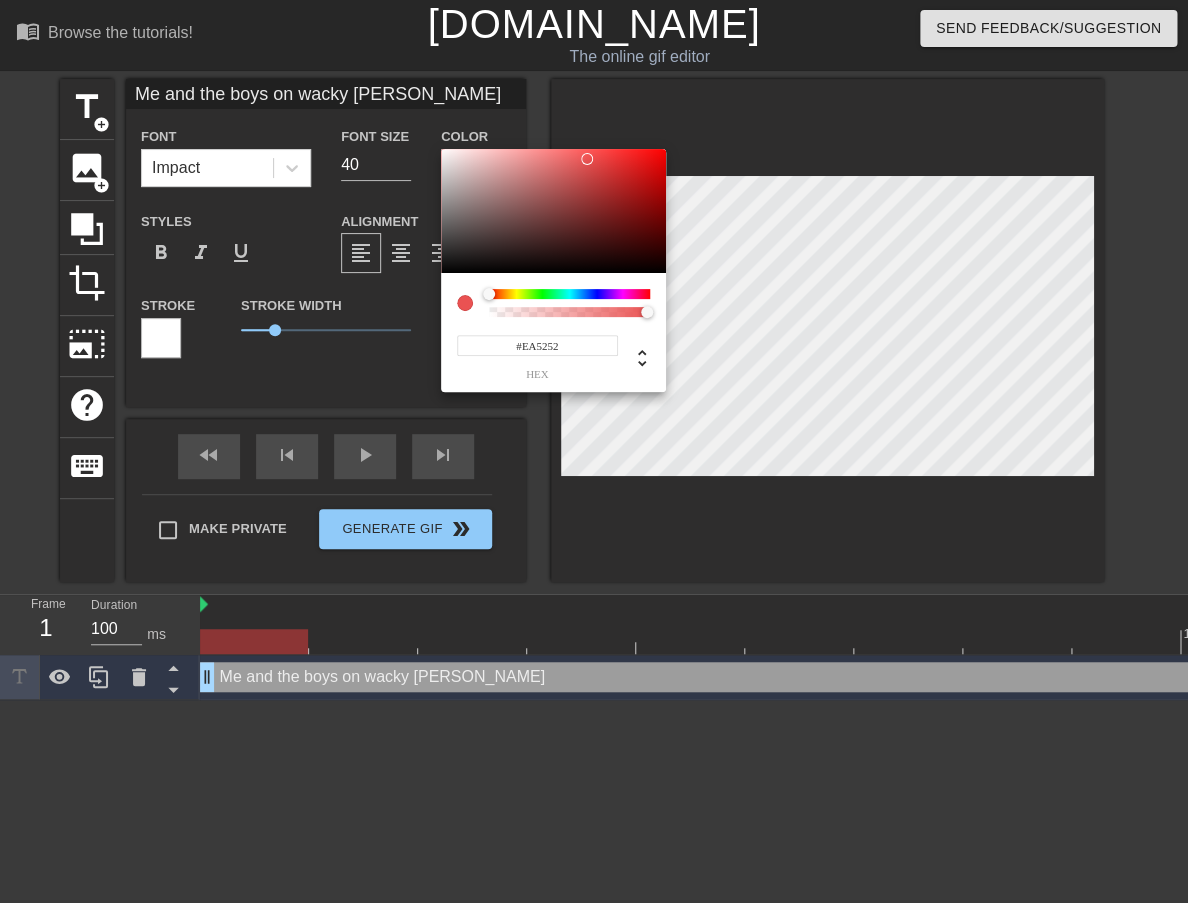 type on "Me and the boys on wacky [PERSON_NAME]" 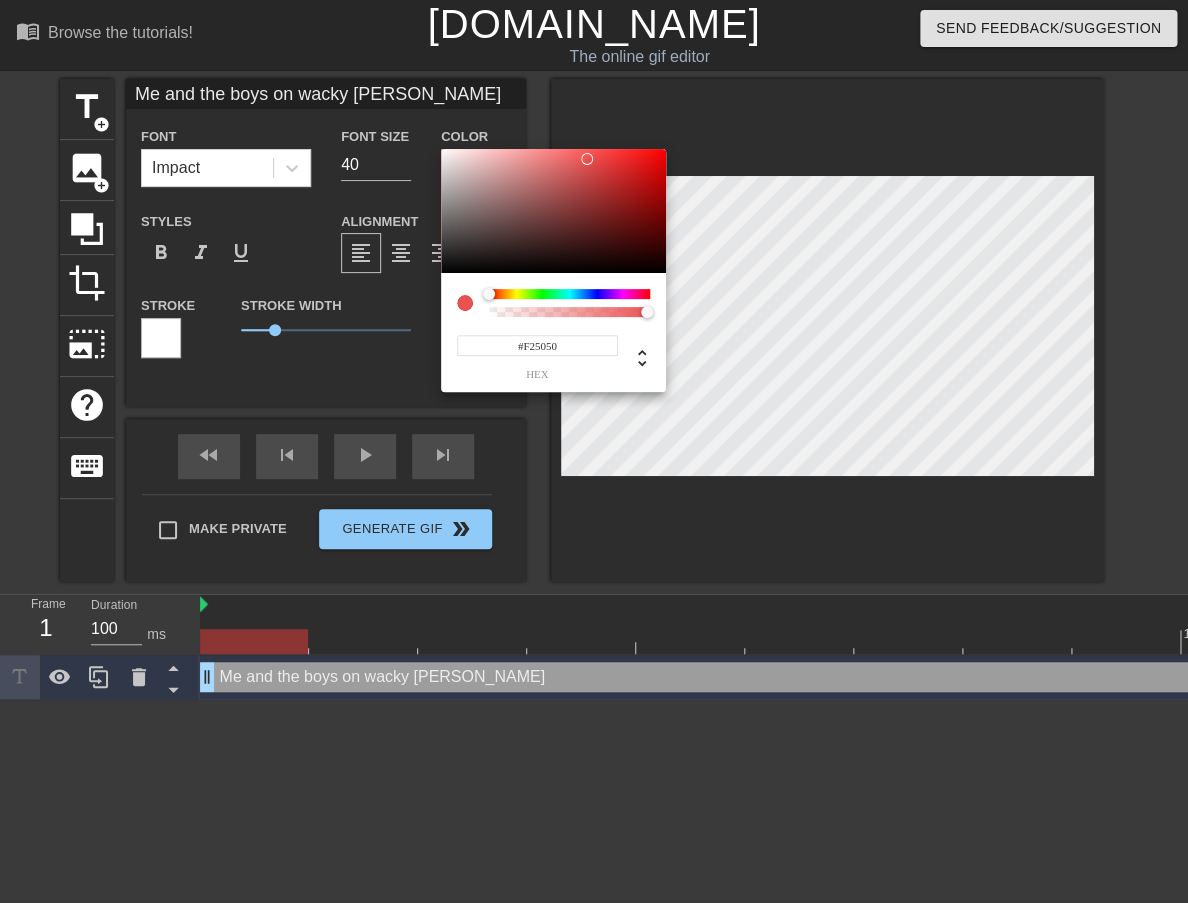 type on "Me and the boys on wacky [PERSON_NAME]" 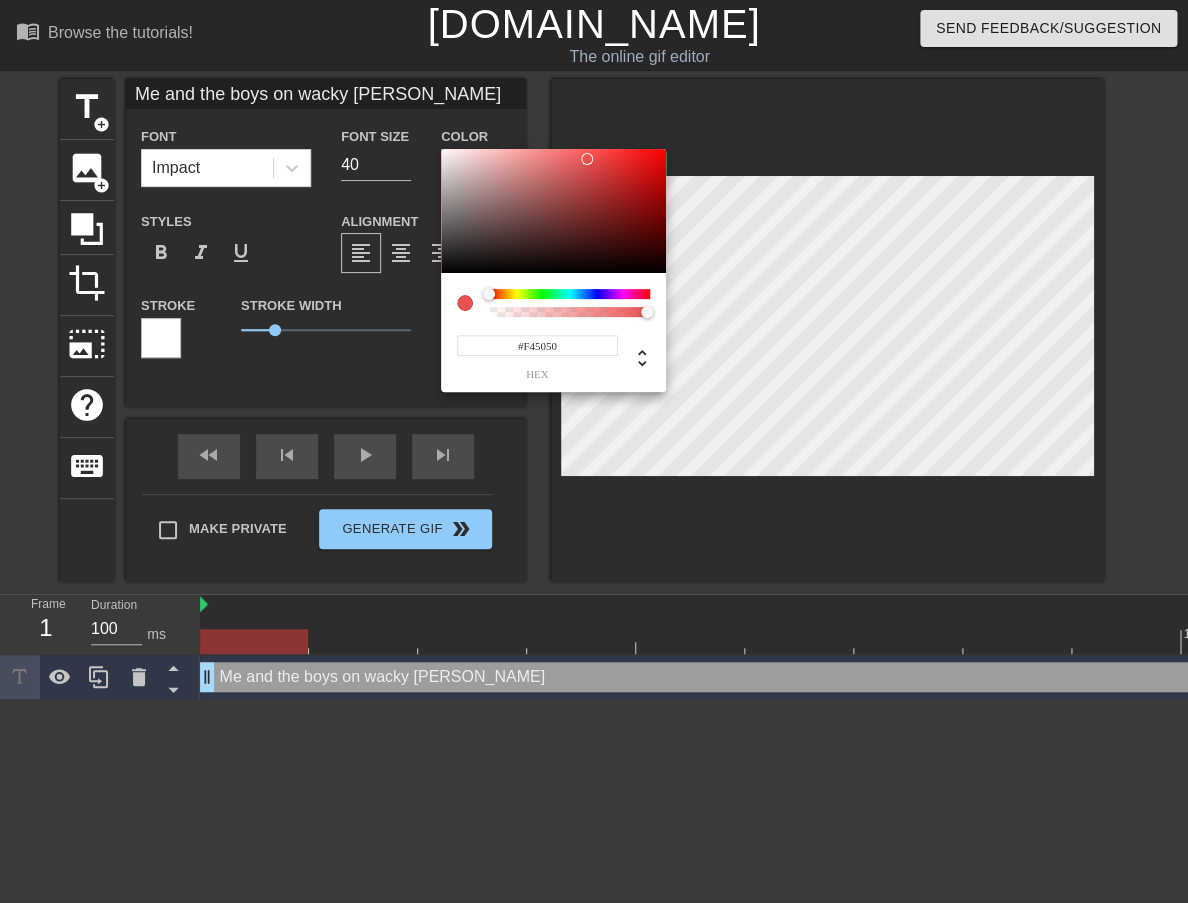 type on "Me and the boys on wacky [PERSON_NAME]" 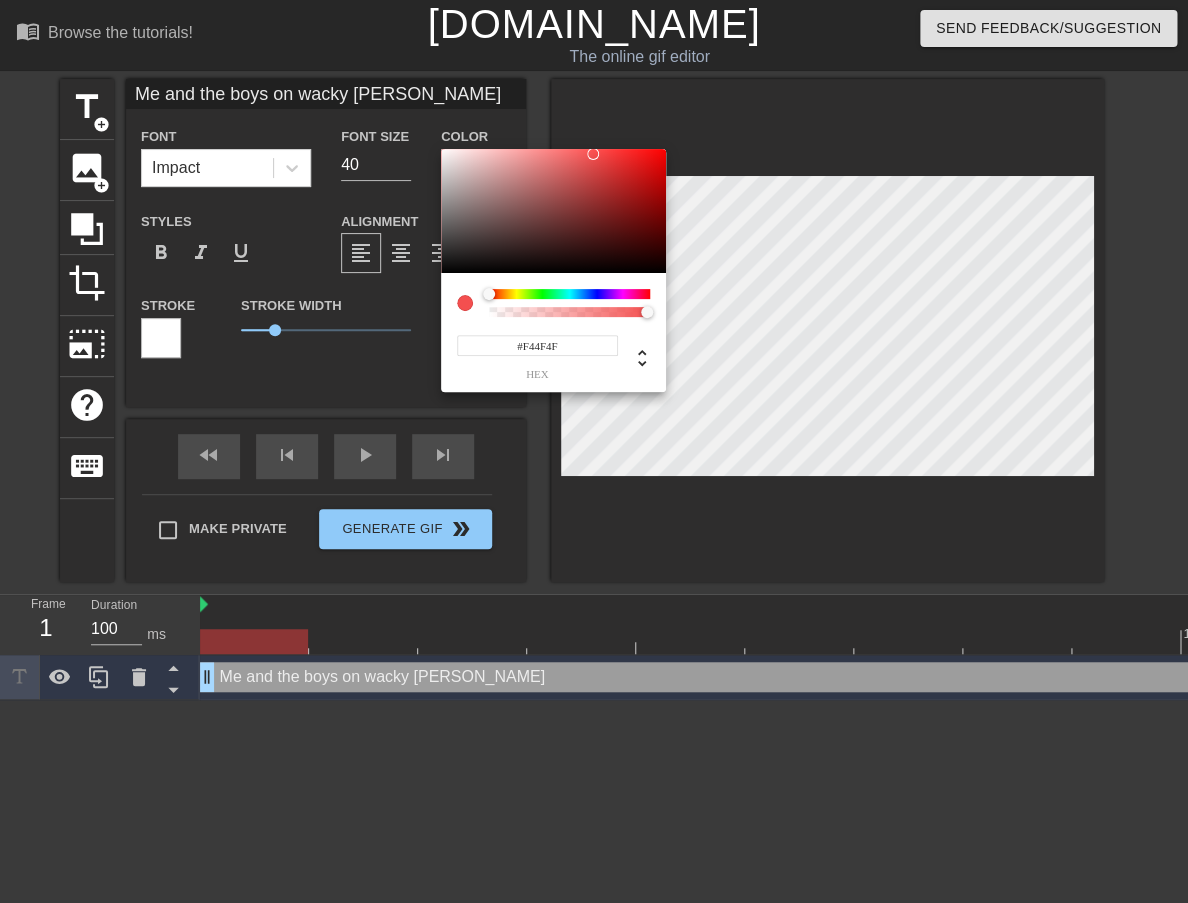 type on "Me and the boys on wacky [PERSON_NAME]" 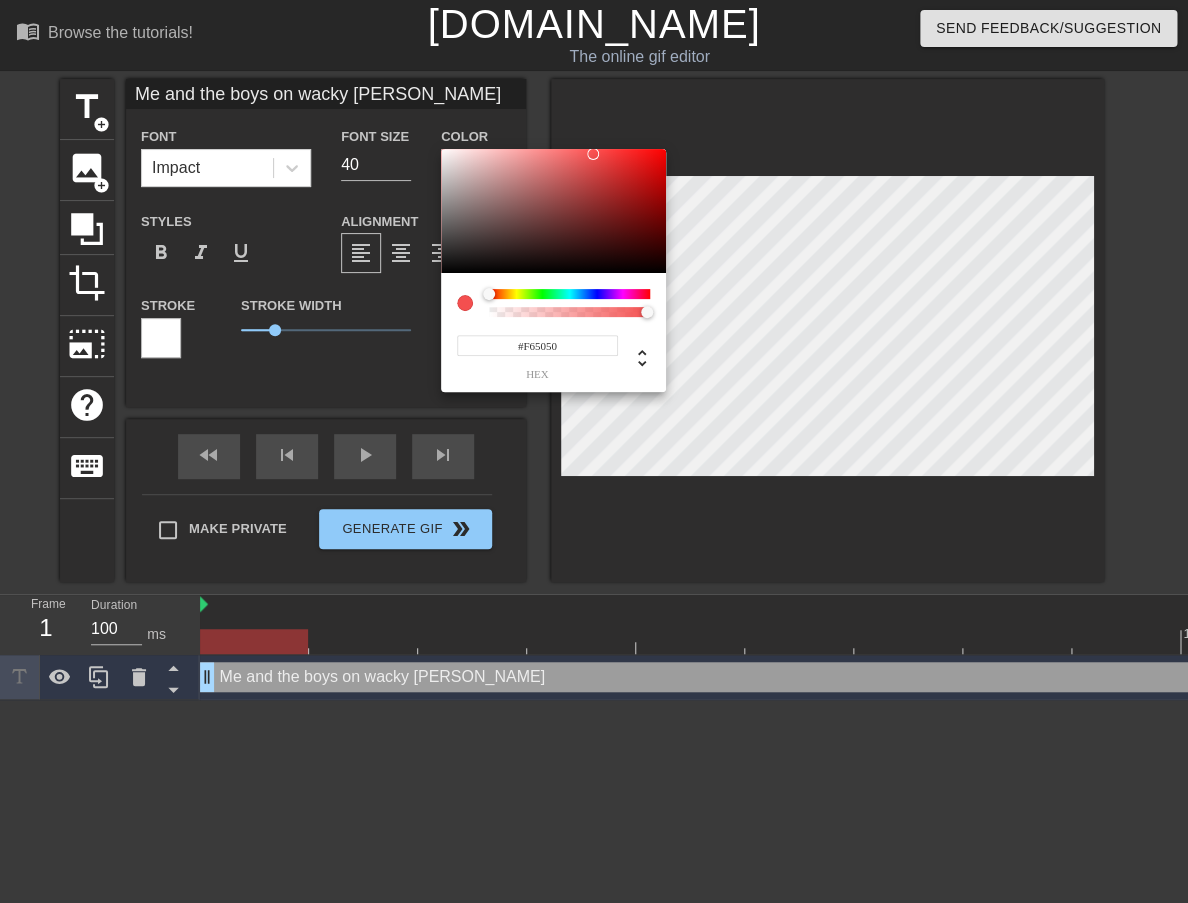 type on "Me and the boys on wacky [PERSON_NAME]" 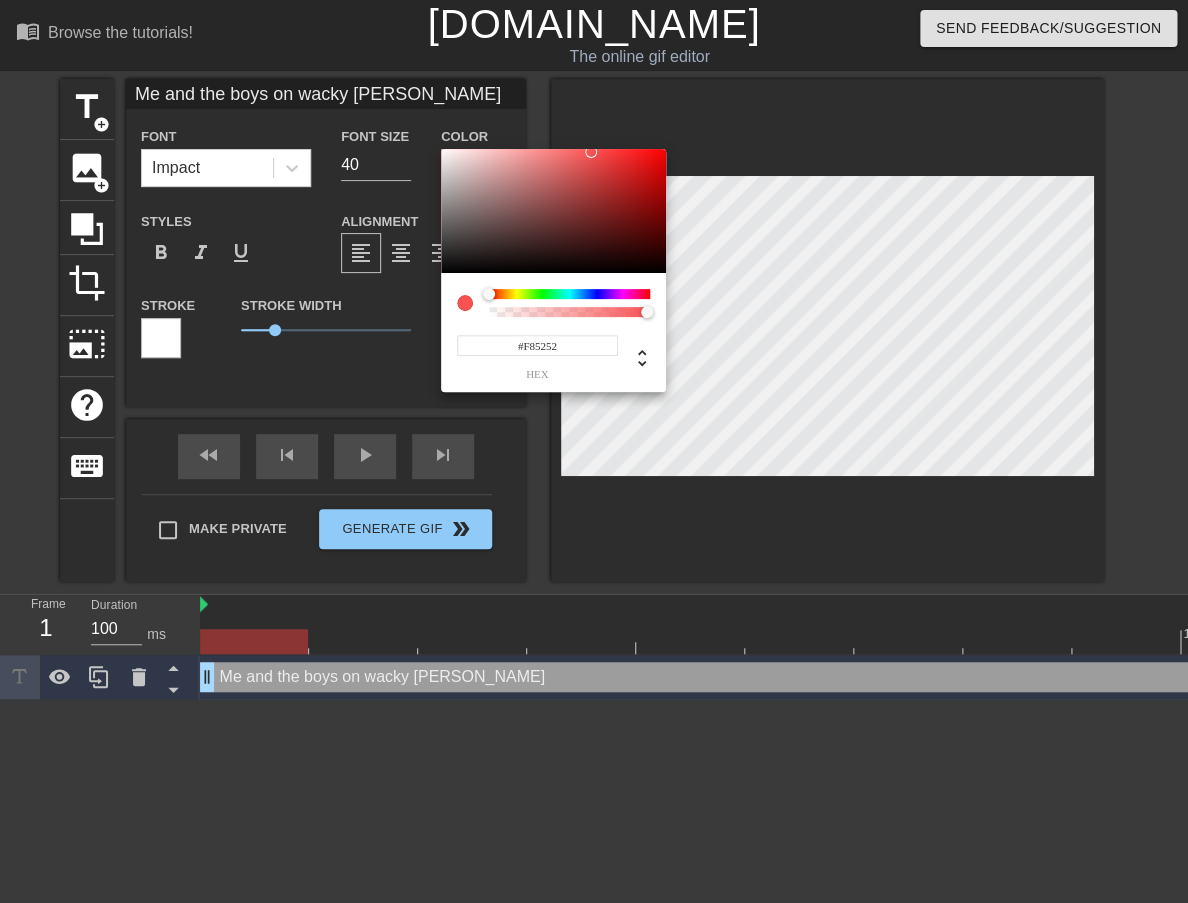 type on "Me and the boys on wacky [PERSON_NAME]" 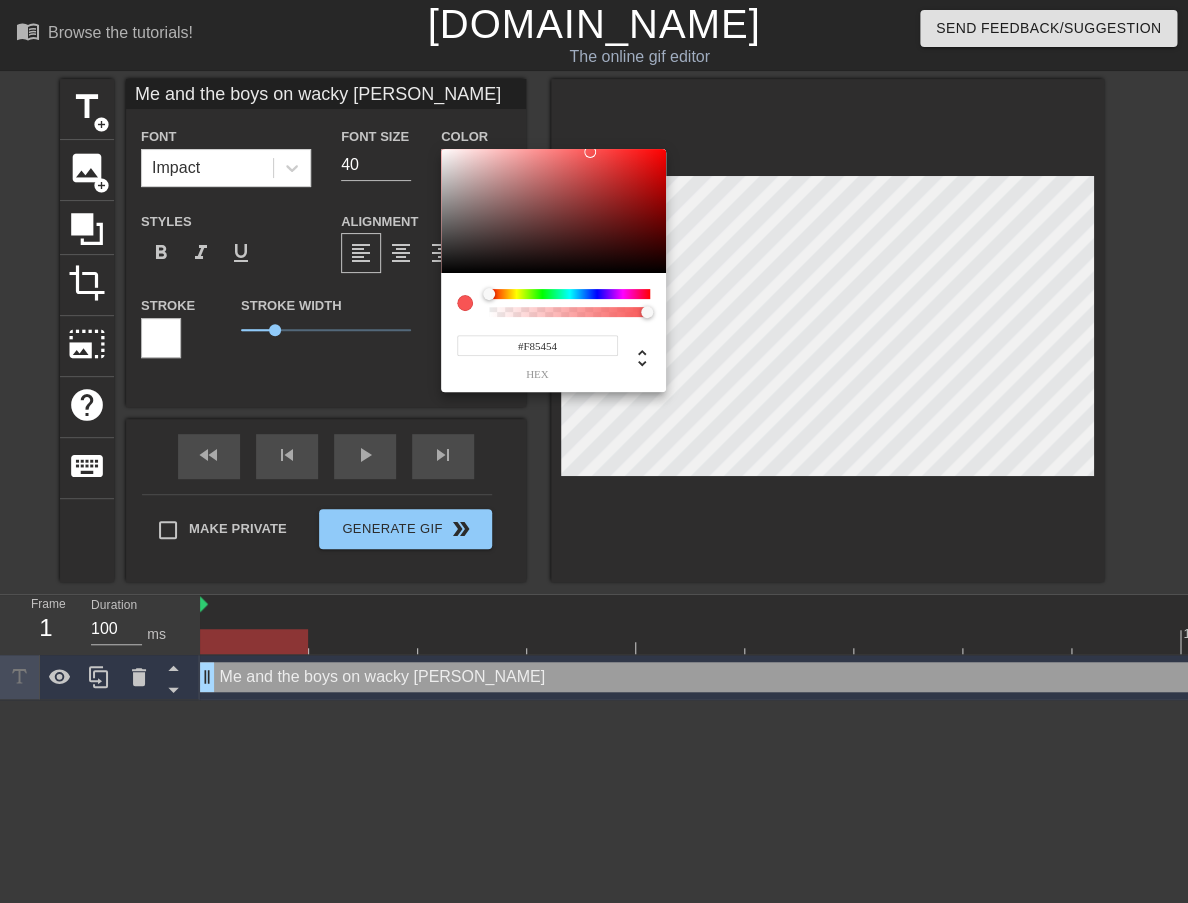 type on "Me and the boys on wacky [PERSON_NAME]" 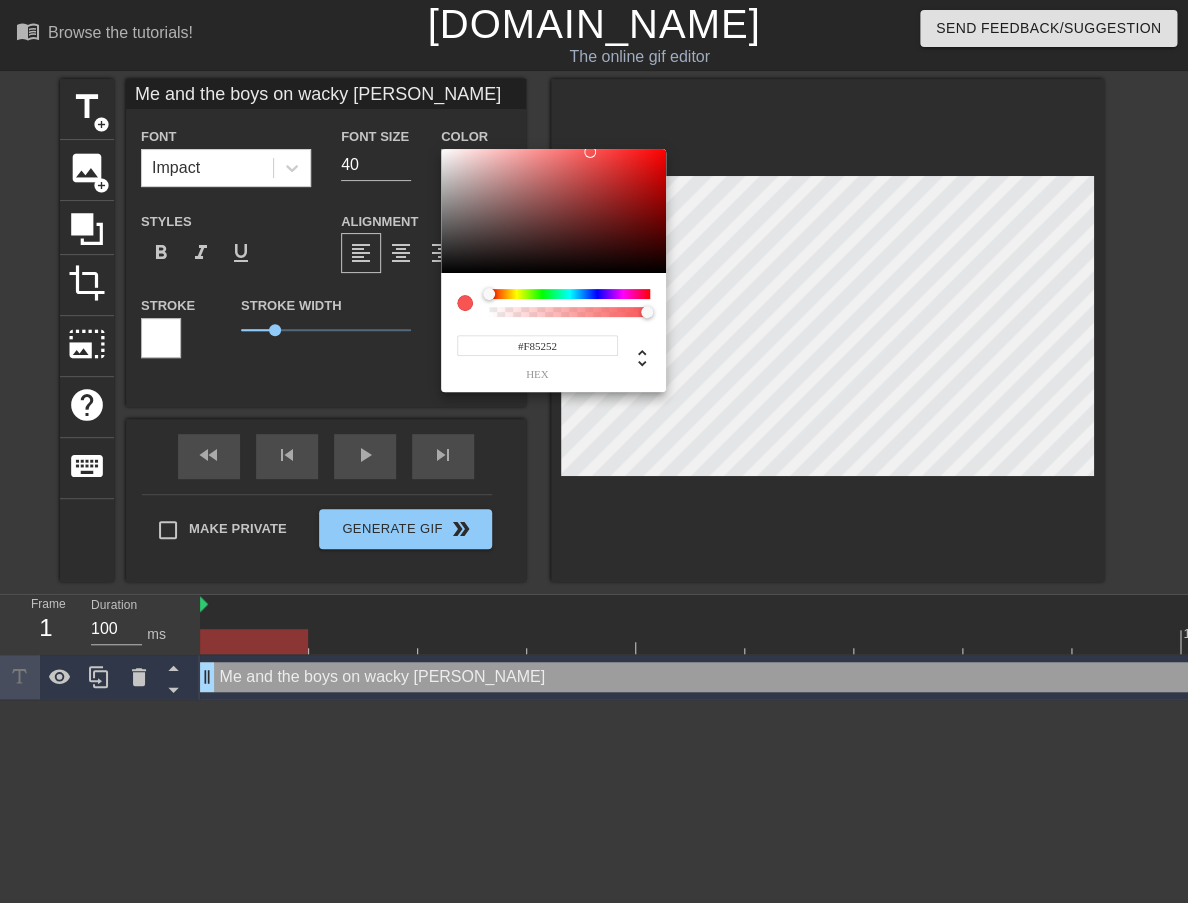 type on "Me and the boys on wacky [PERSON_NAME]" 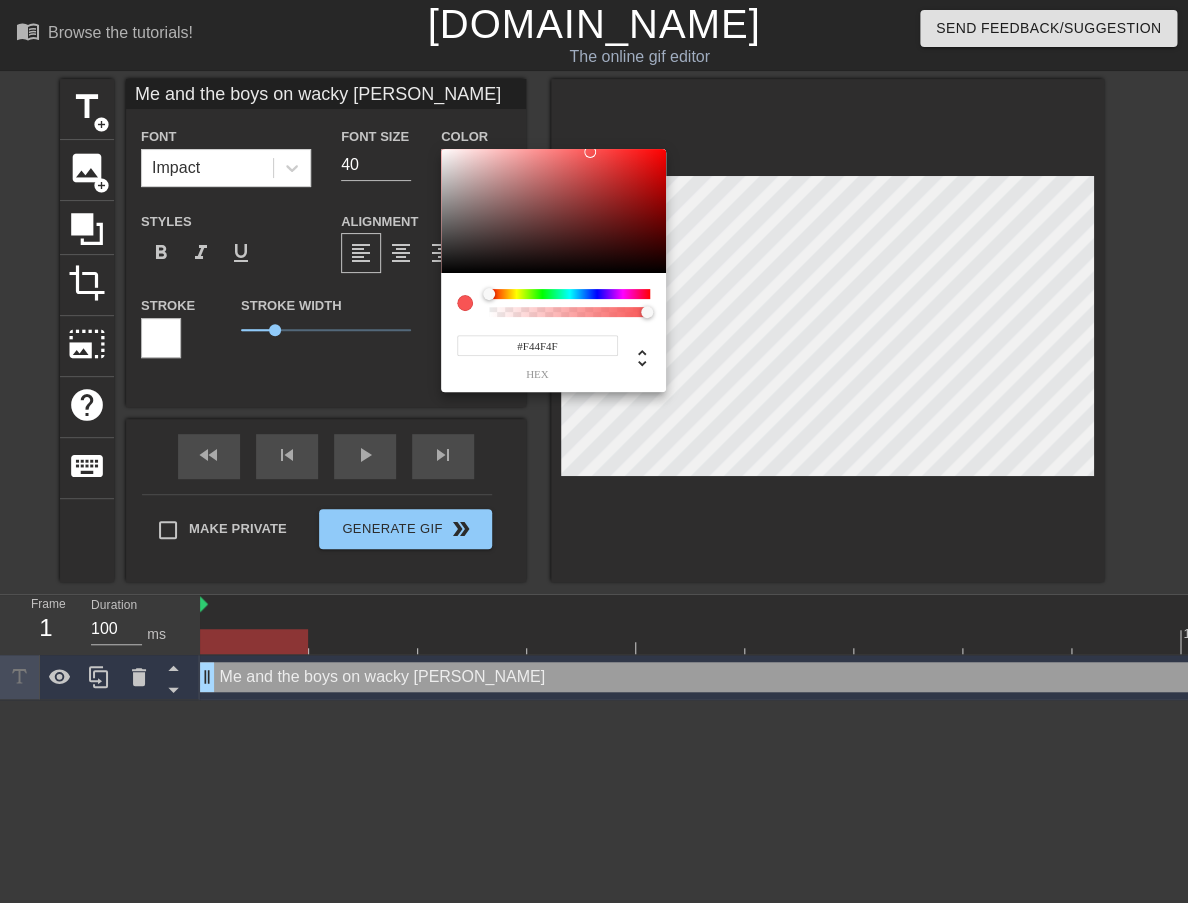 type on "Me and the boys on wacky [PERSON_NAME]" 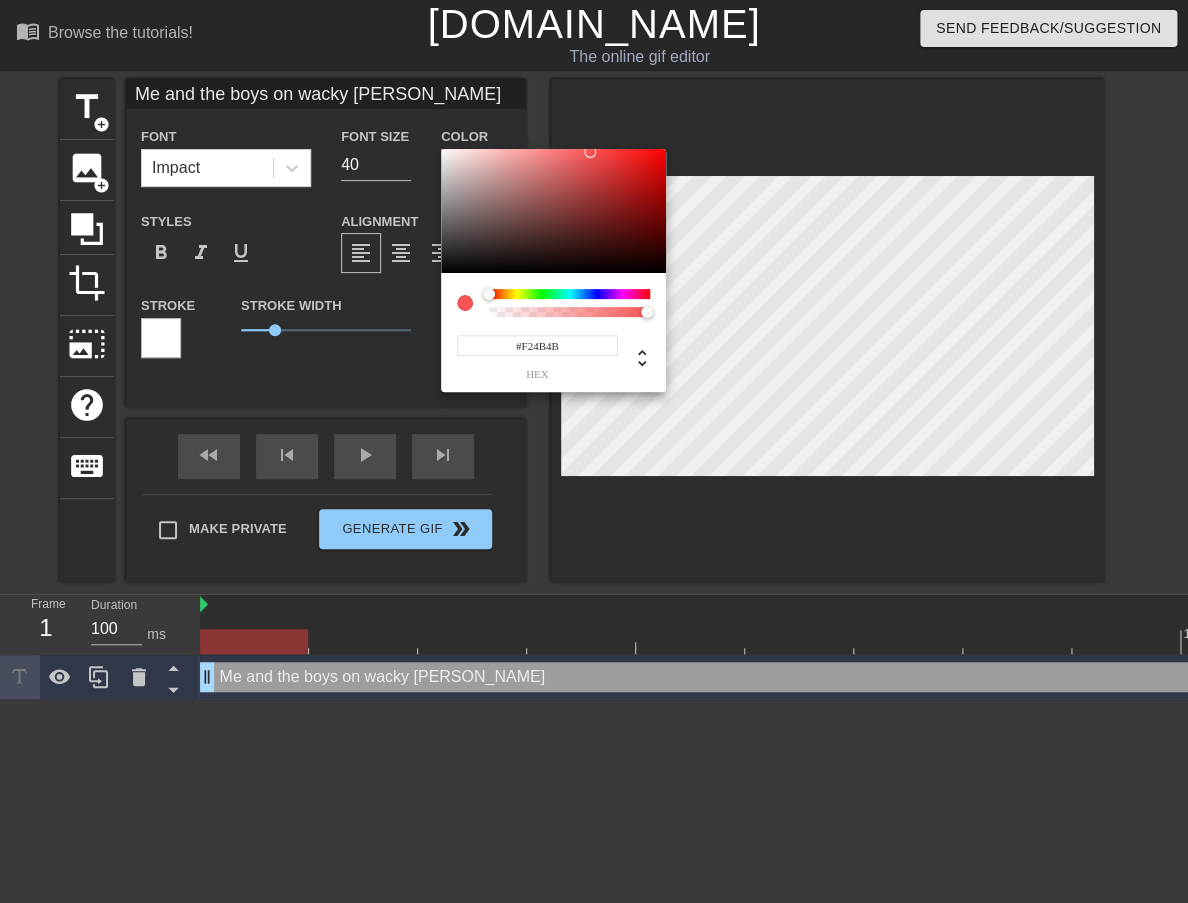 type on "Me and the boys on wacky [PERSON_NAME]" 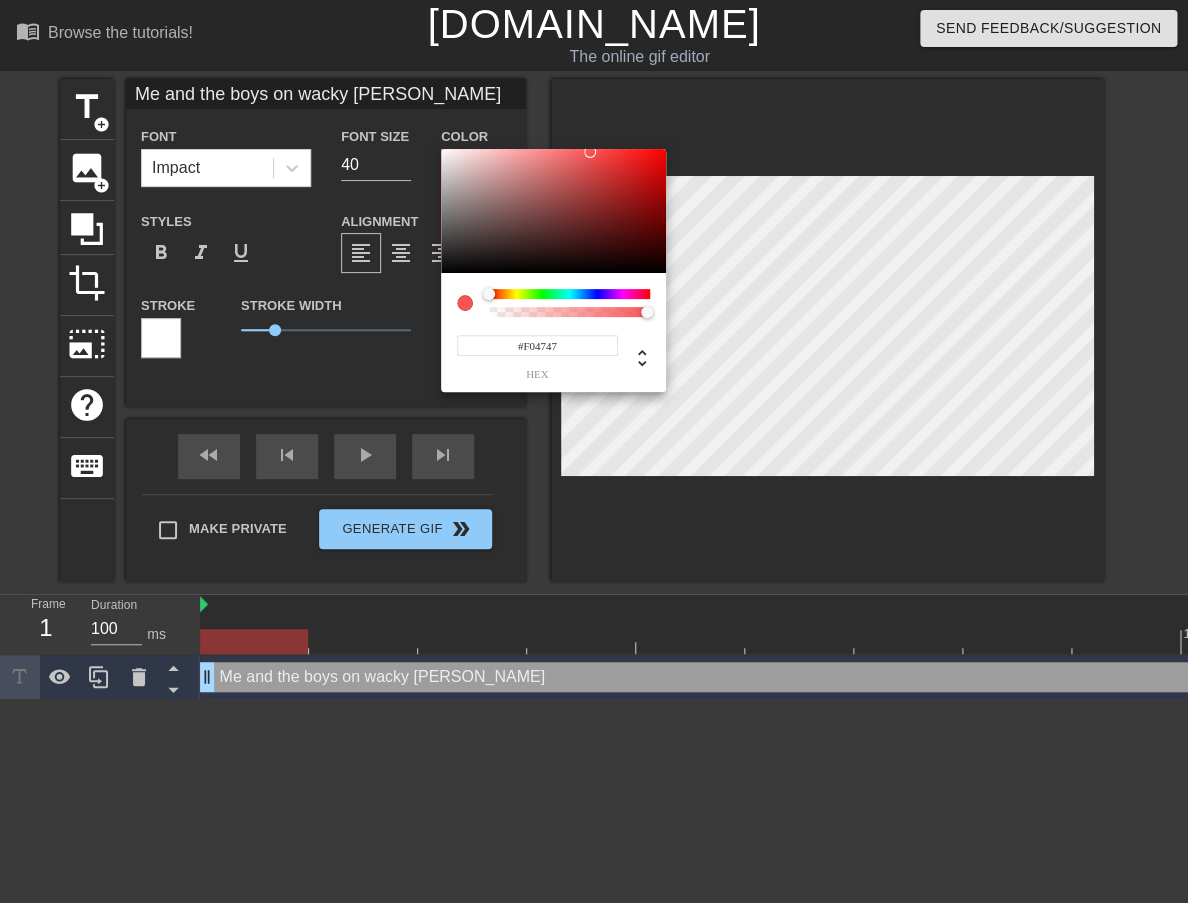 type on "Me and the boys on wacky [PERSON_NAME]" 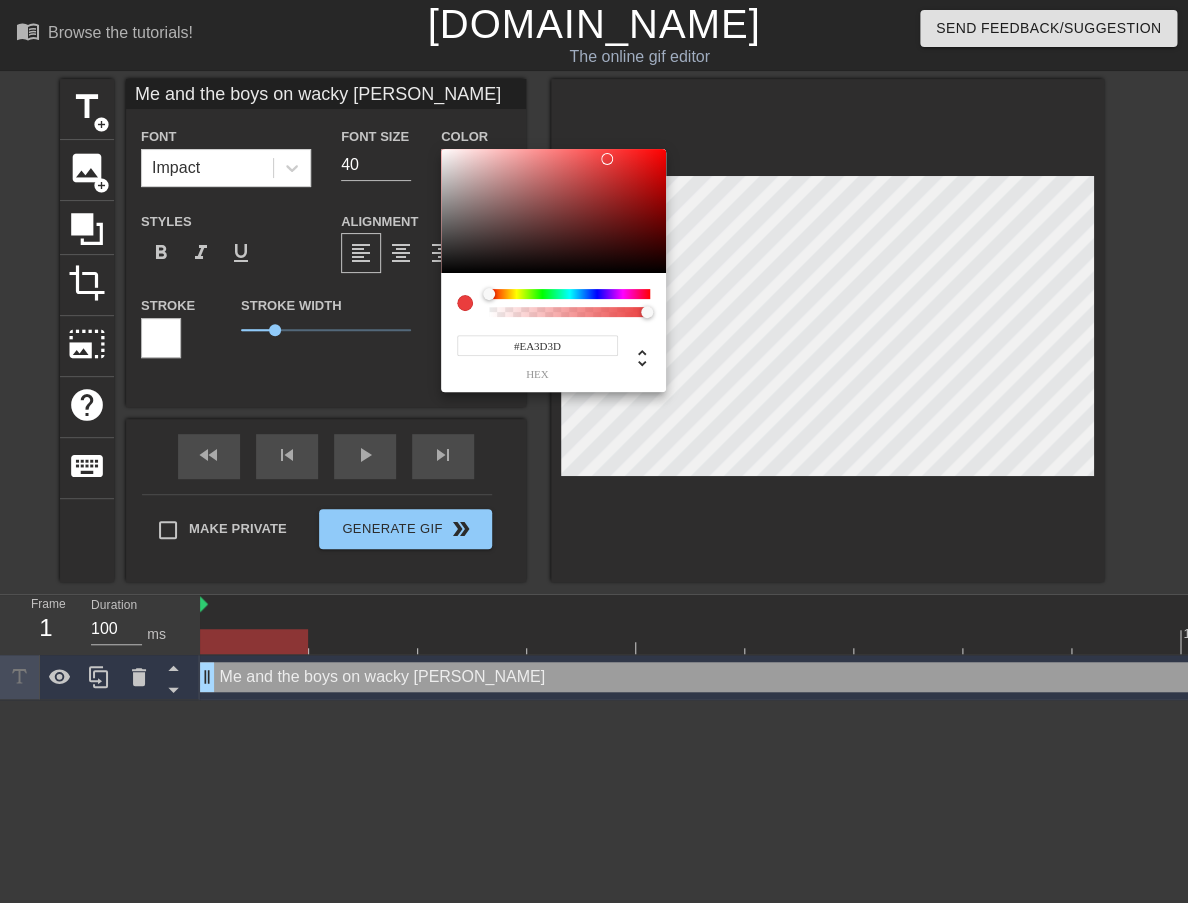 type on "Me and the boys on wacky [PERSON_NAME]" 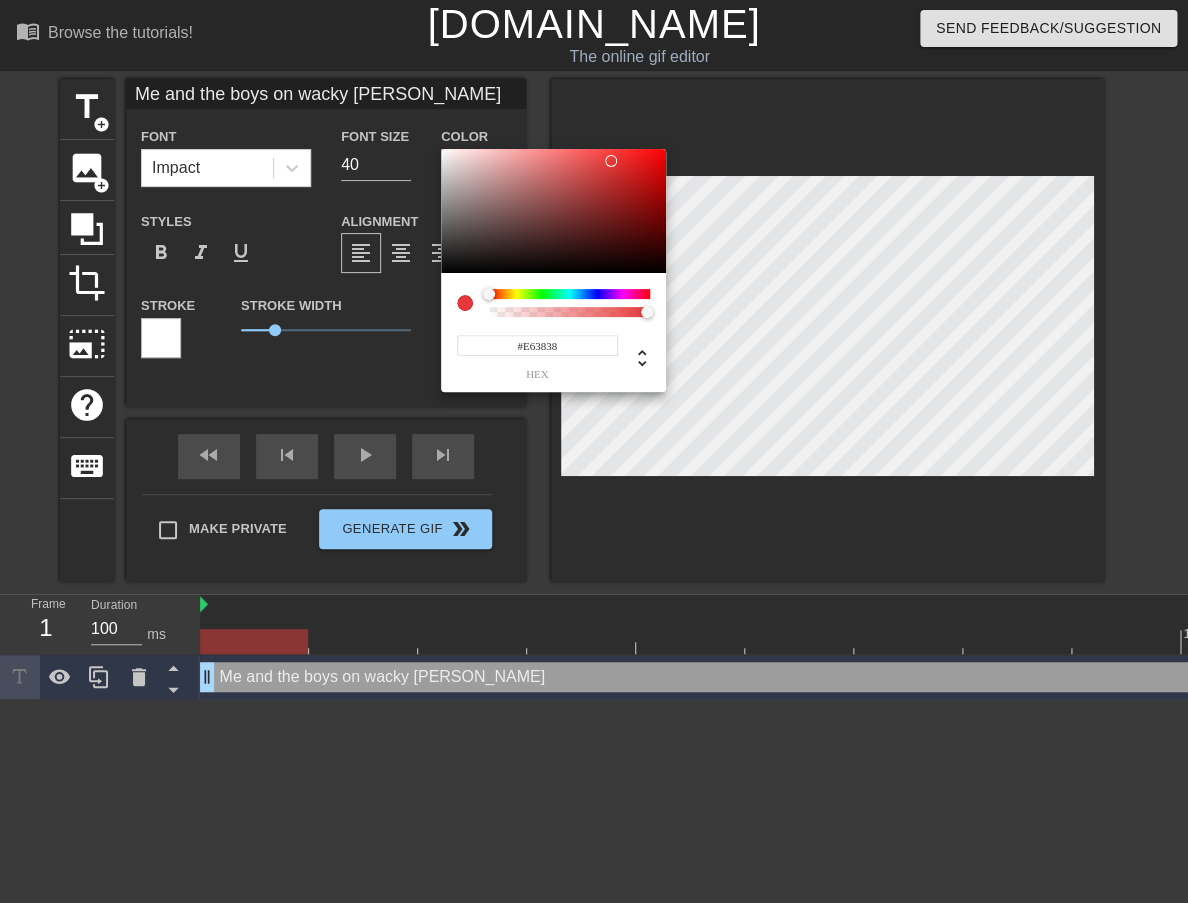 drag, startPoint x: 461, startPoint y: 174, endPoint x: 612, endPoint y: 161, distance: 151.55856 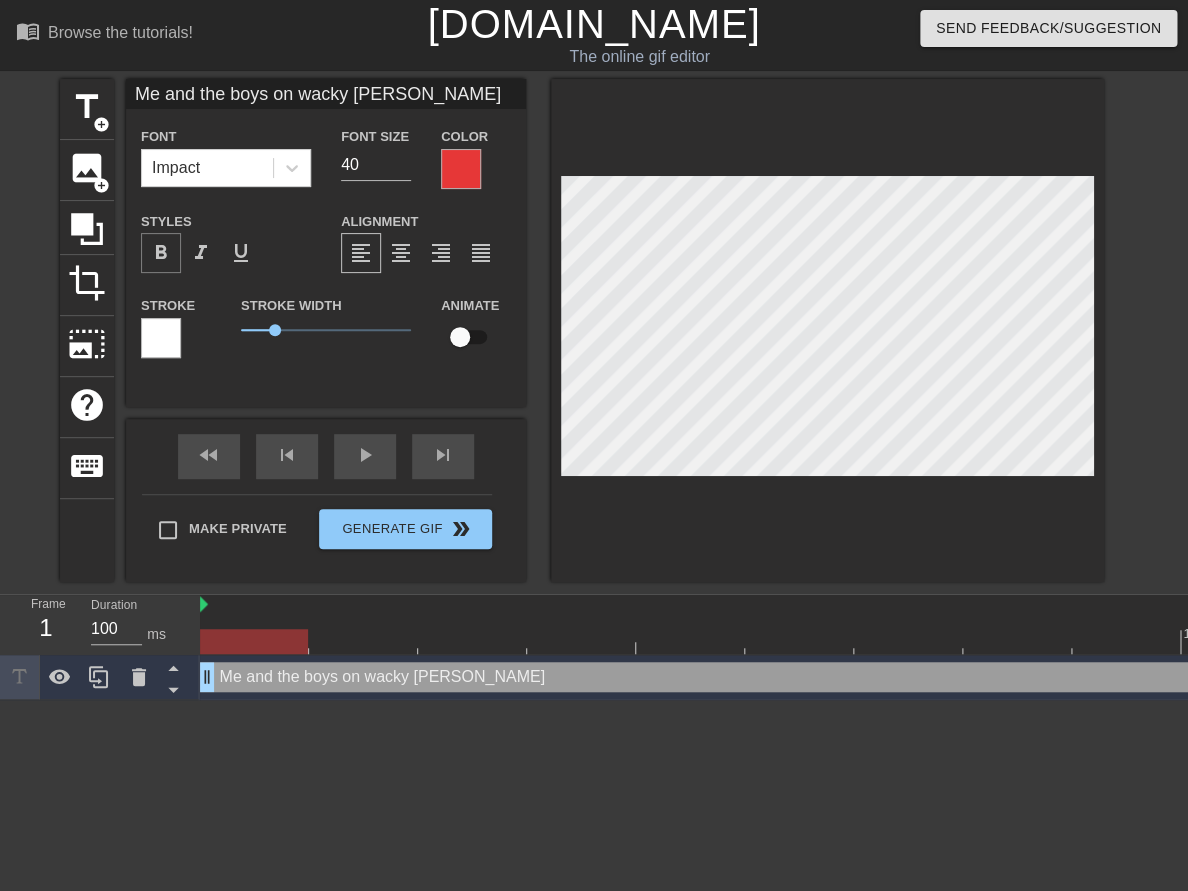 click on "format_bold" at bounding box center (161, 253) 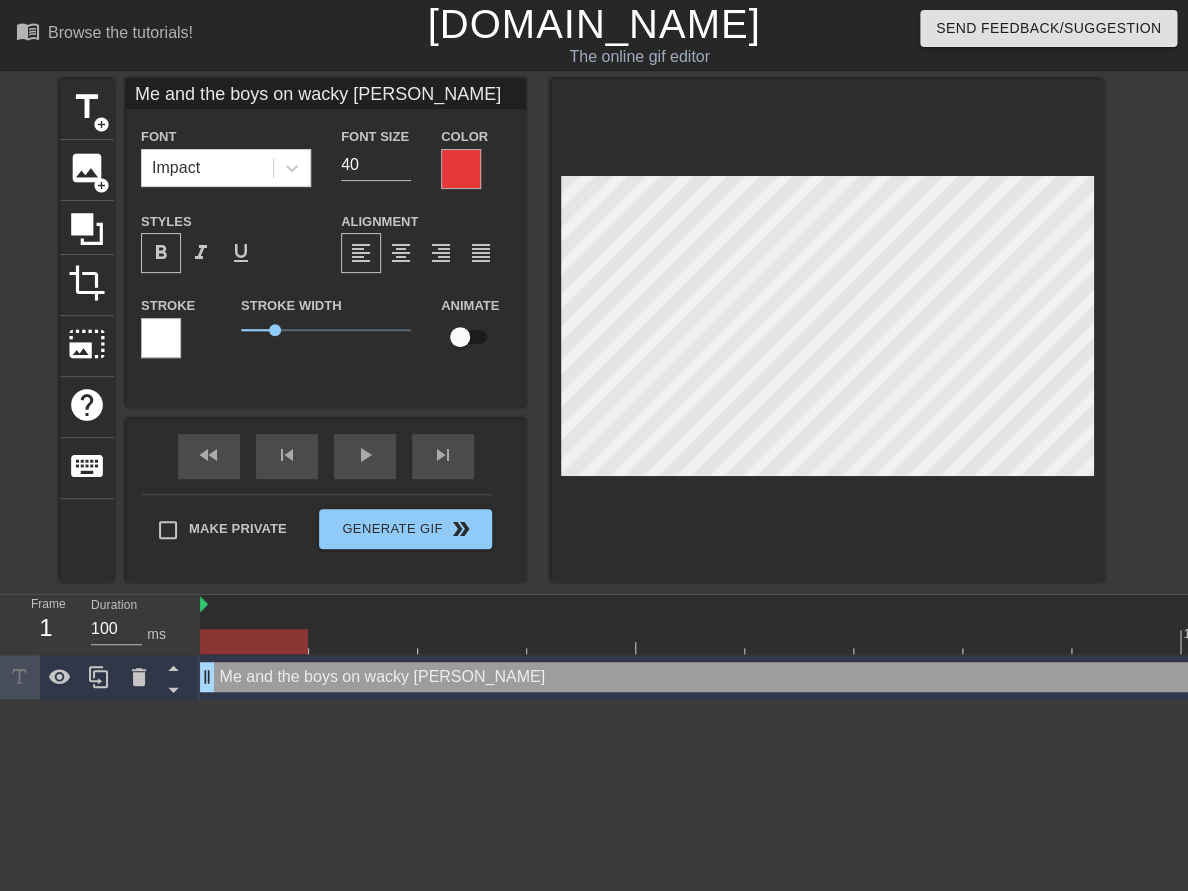 click on "format_bold" at bounding box center [161, 253] 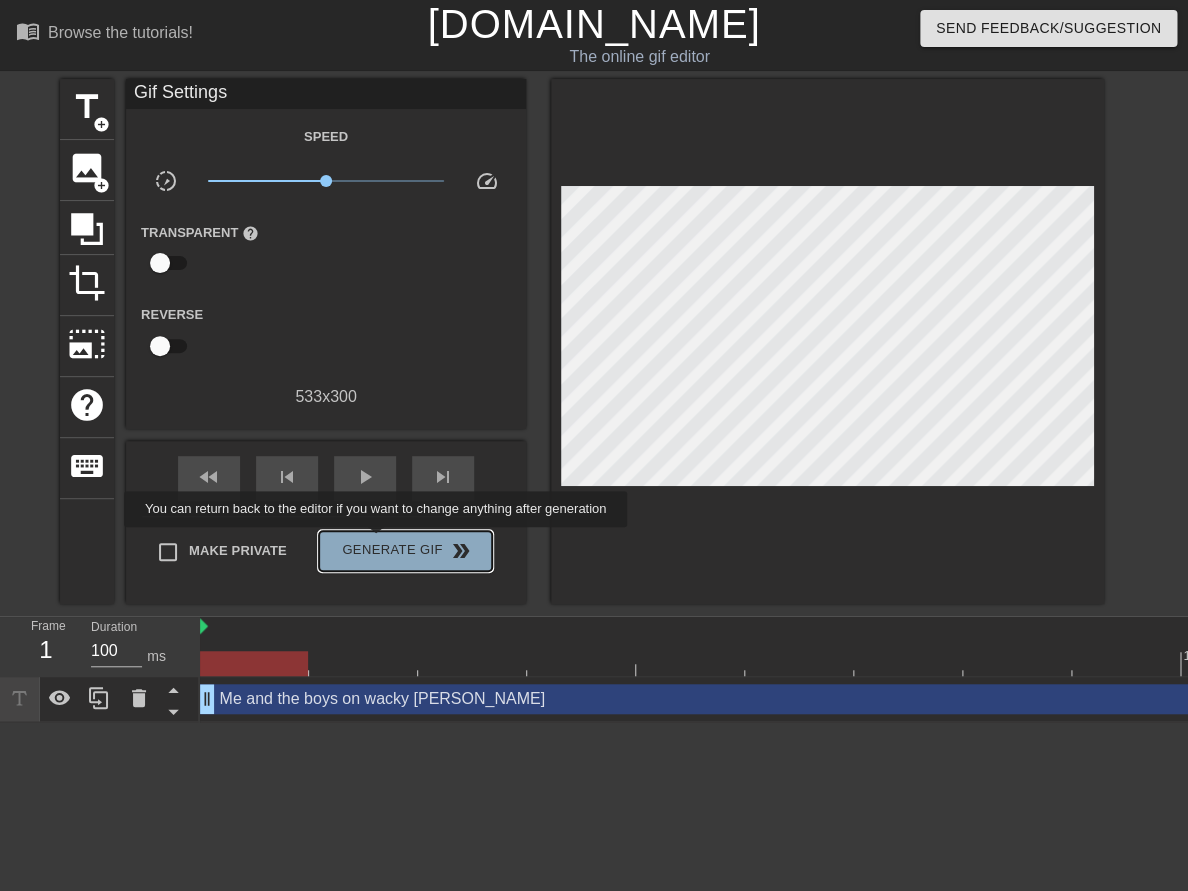 click on "Generate Gif double_arrow" at bounding box center (405, 551) 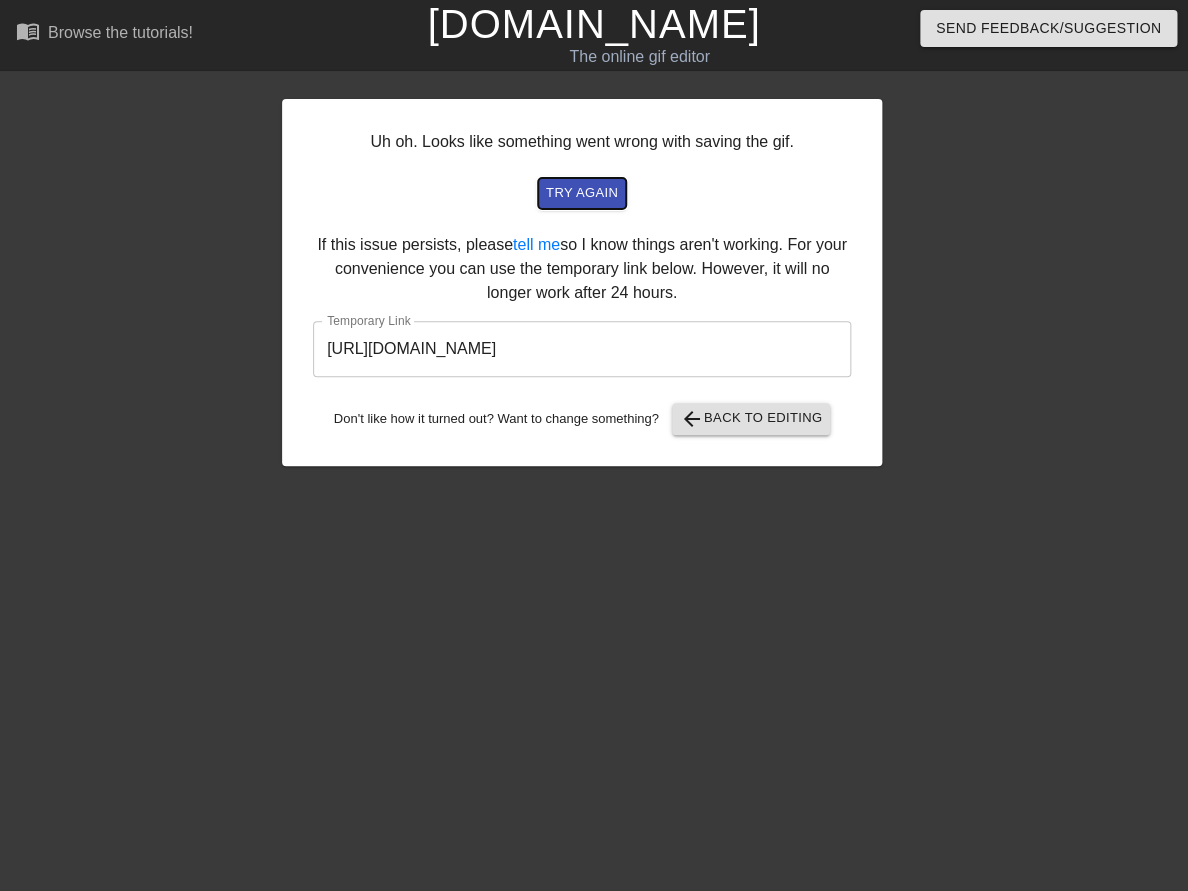click on "try again" at bounding box center [582, 193] 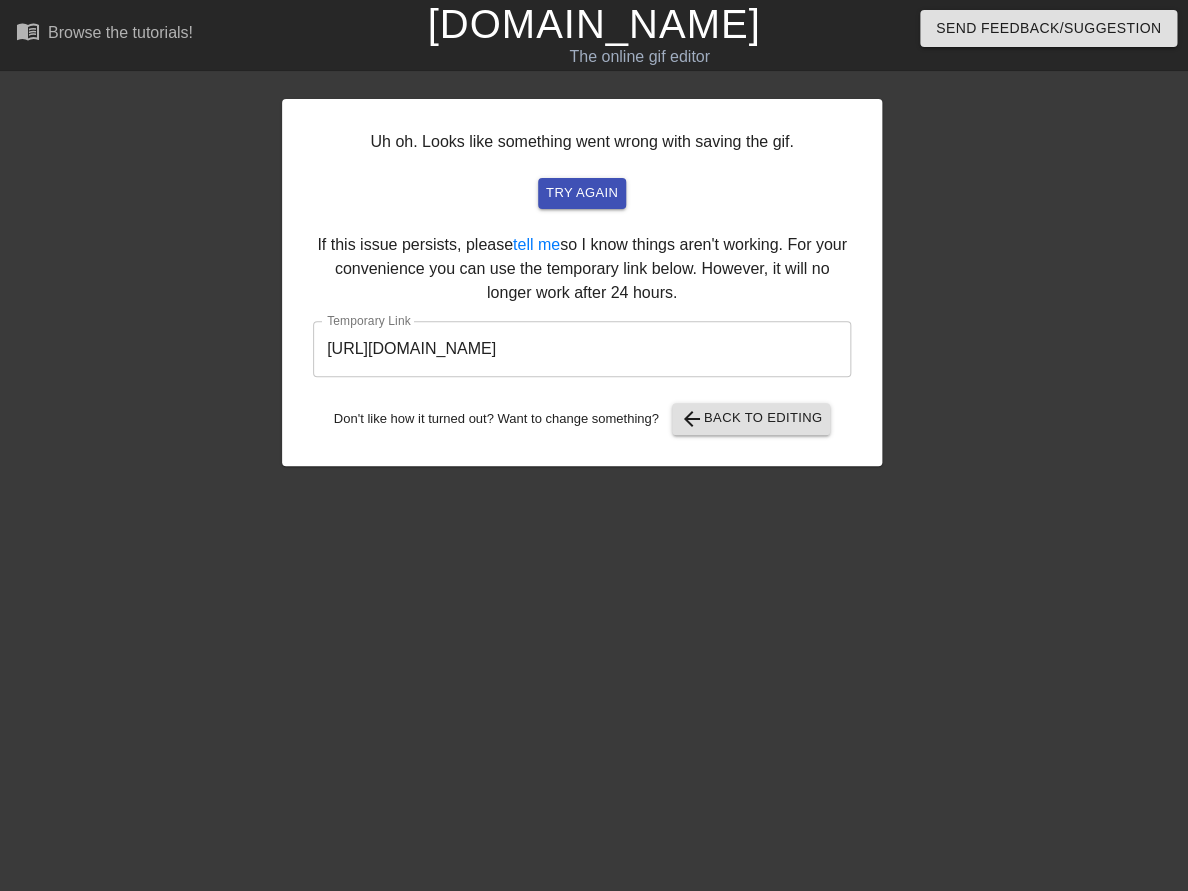 click on "[URL][DOMAIN_NAME]" at bounding box center [582, 349] 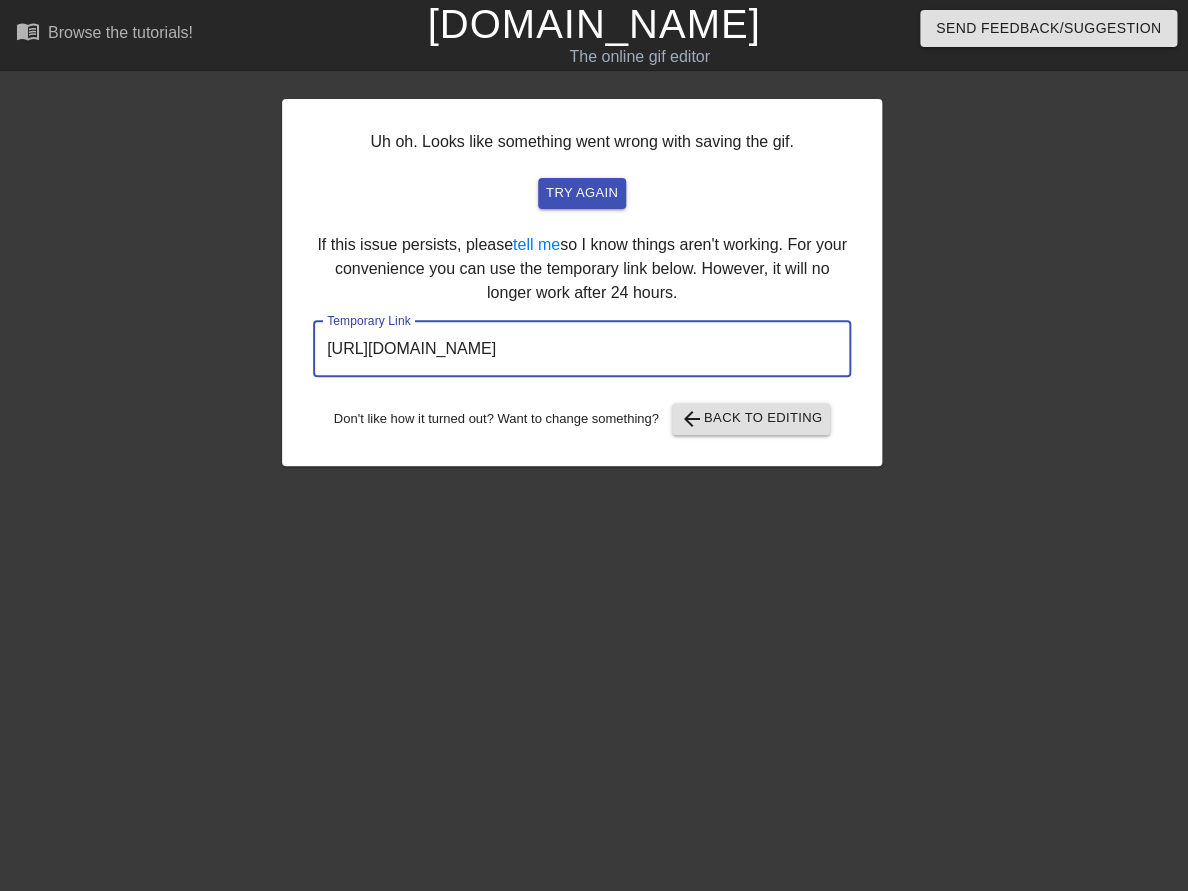 click on "[URL][DOMAIN_NAME]" at bounding box center [582, 349] 